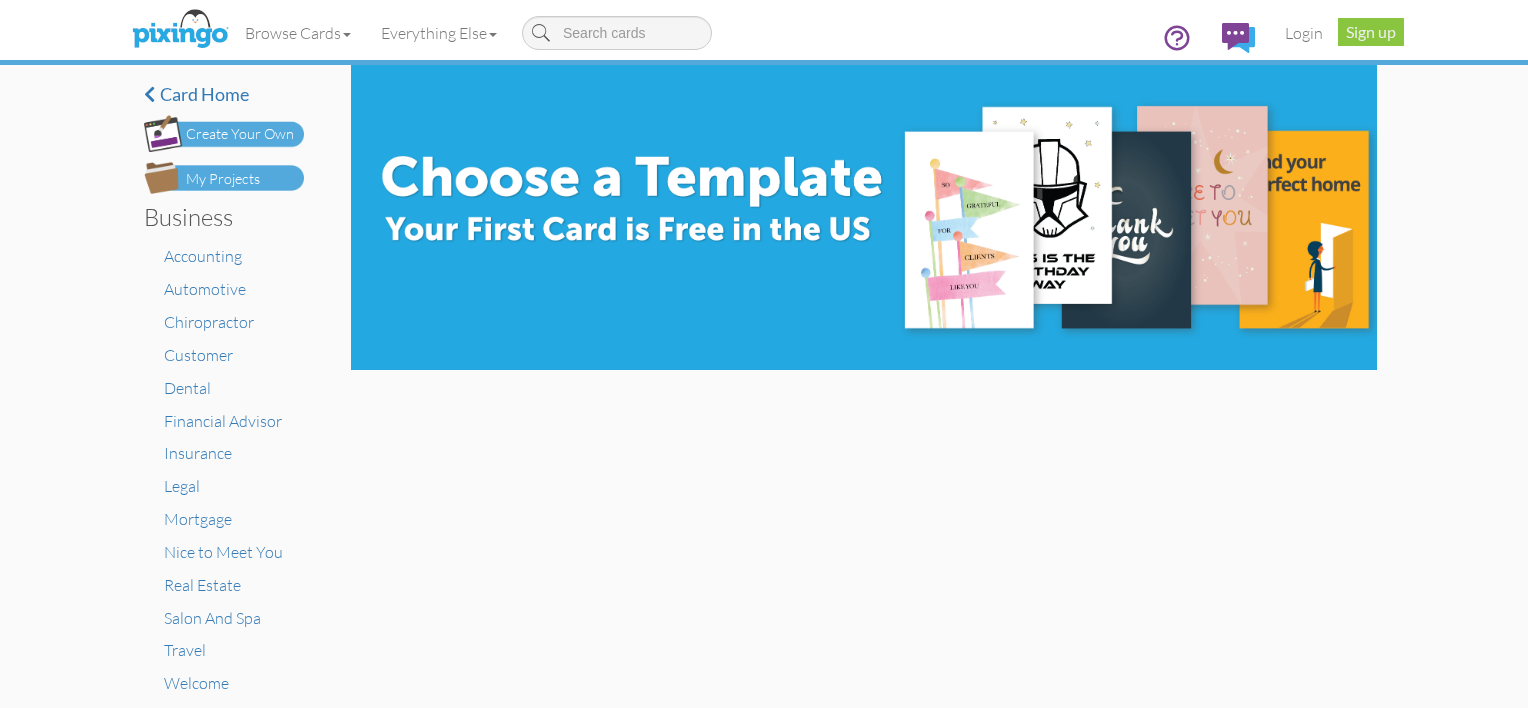 scroll, scrollTop: 0, scrollLeft: 0, axis: both 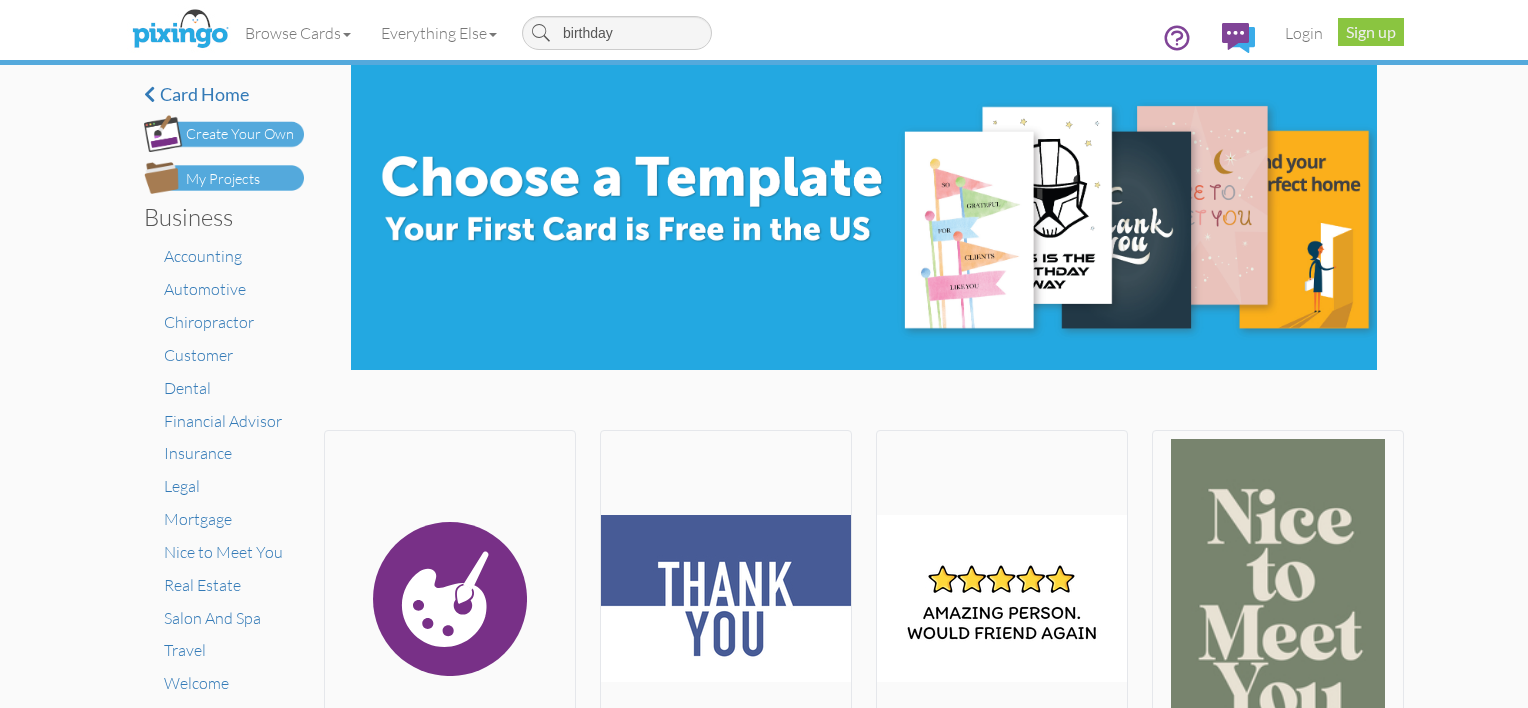 type on "birthday" 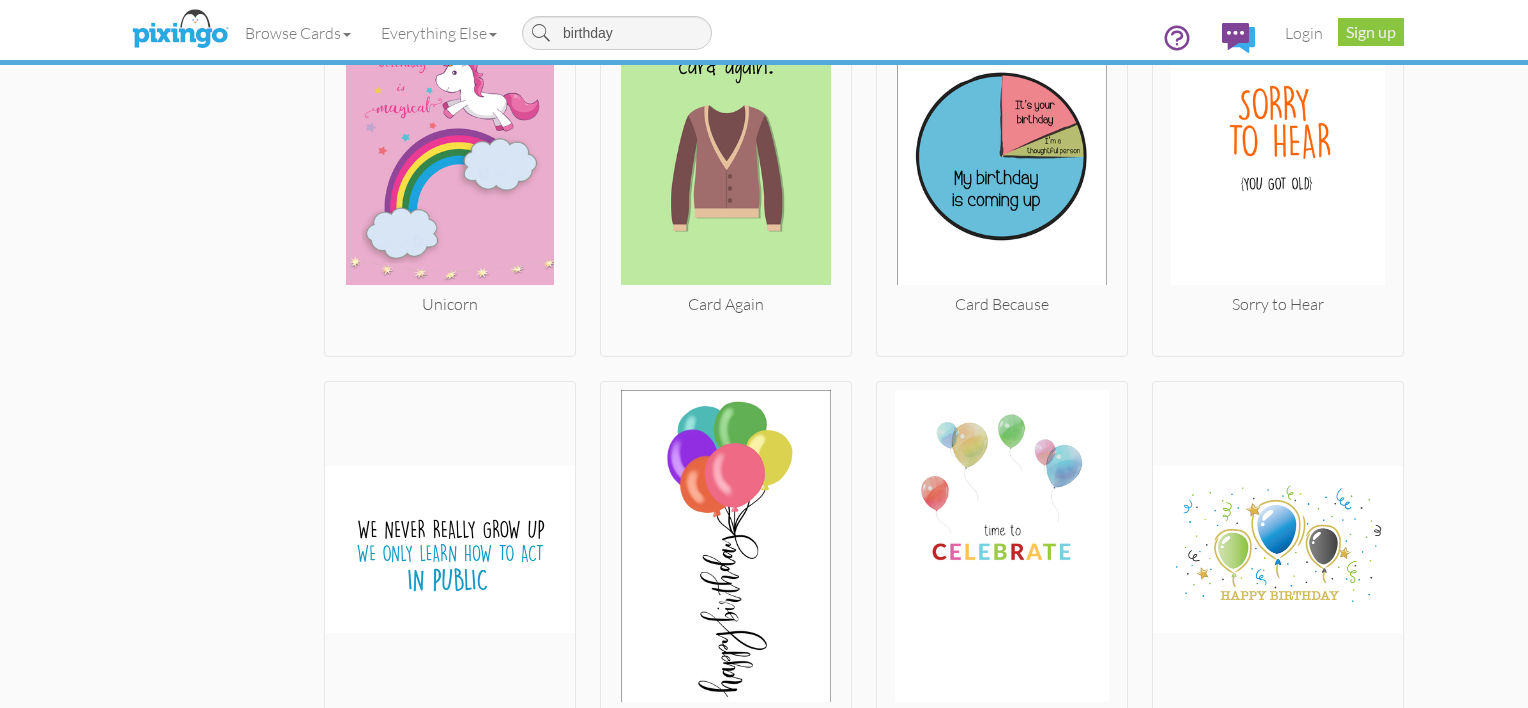 scroll, scrollTop: 4012, scrollLeft: 0, axis: vertical 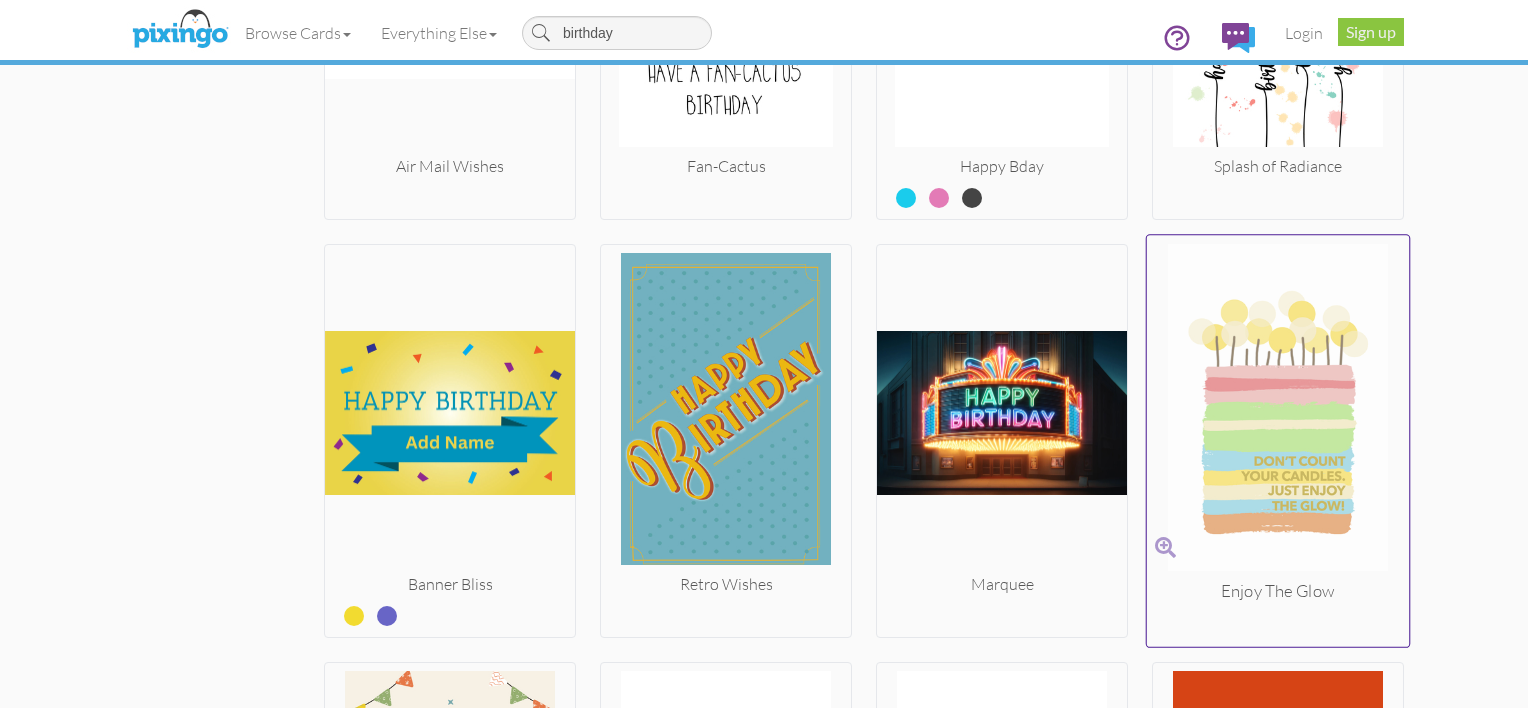 click at bounding box center (450, -1258) 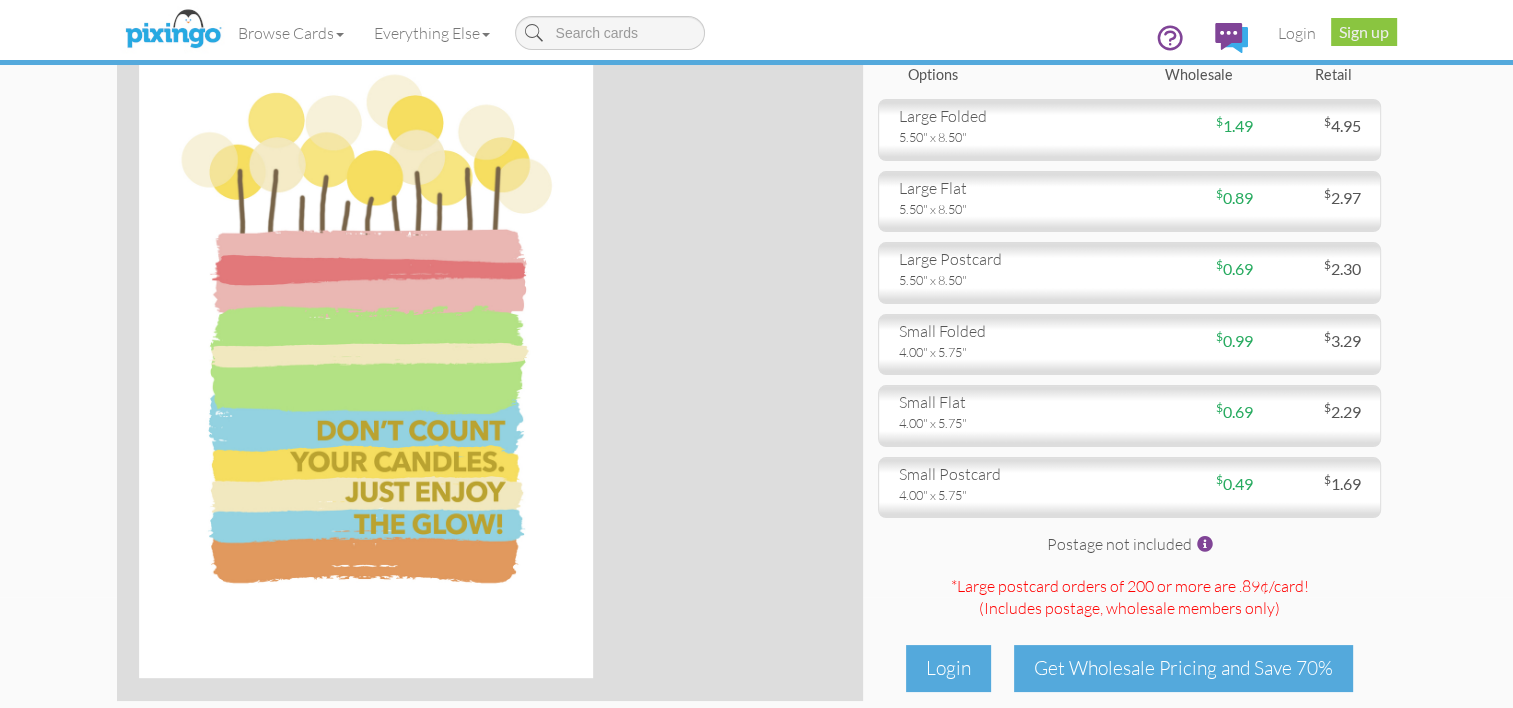 scroll, scrollTop: 122, scrollLeft: 0, axis: vertical 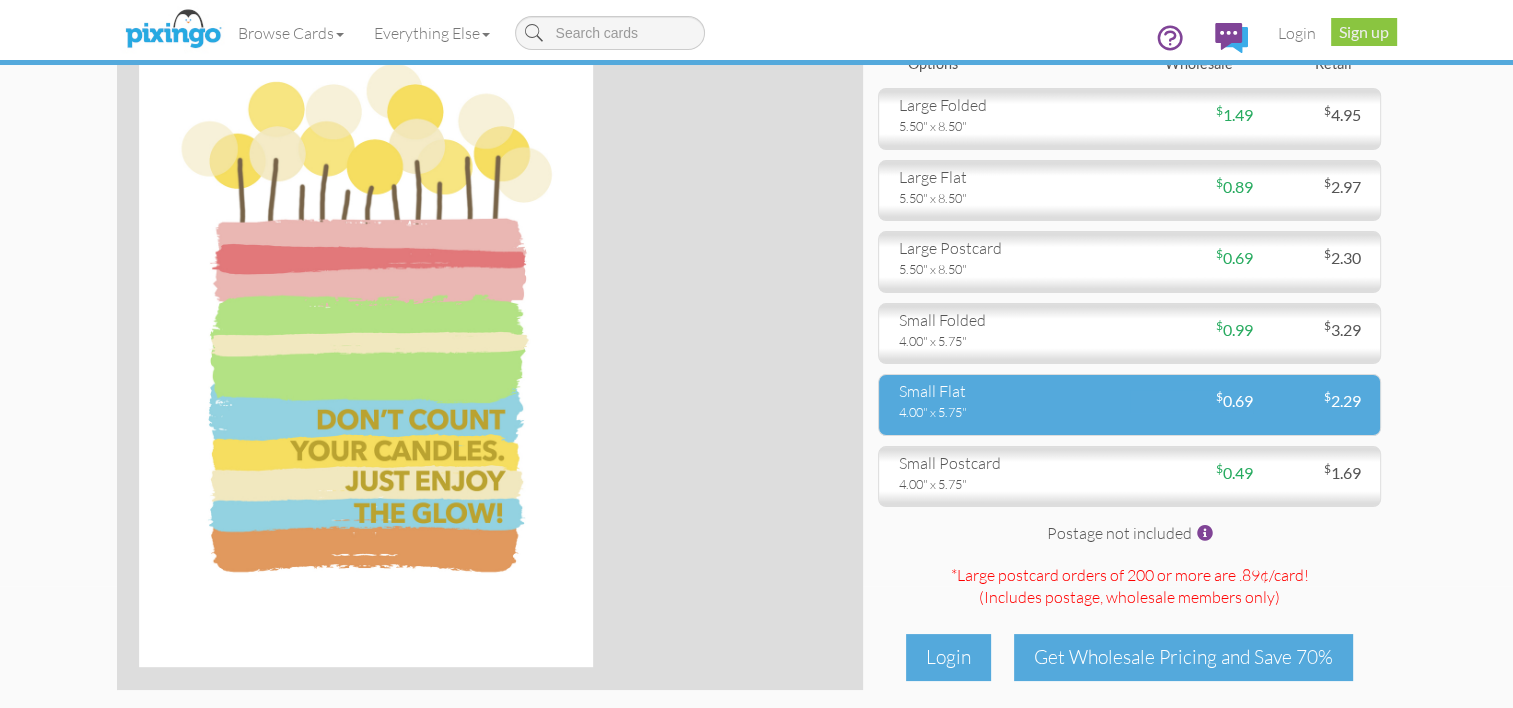 click on "4.00" x 5.75"" at bounding box center [1007, 412] 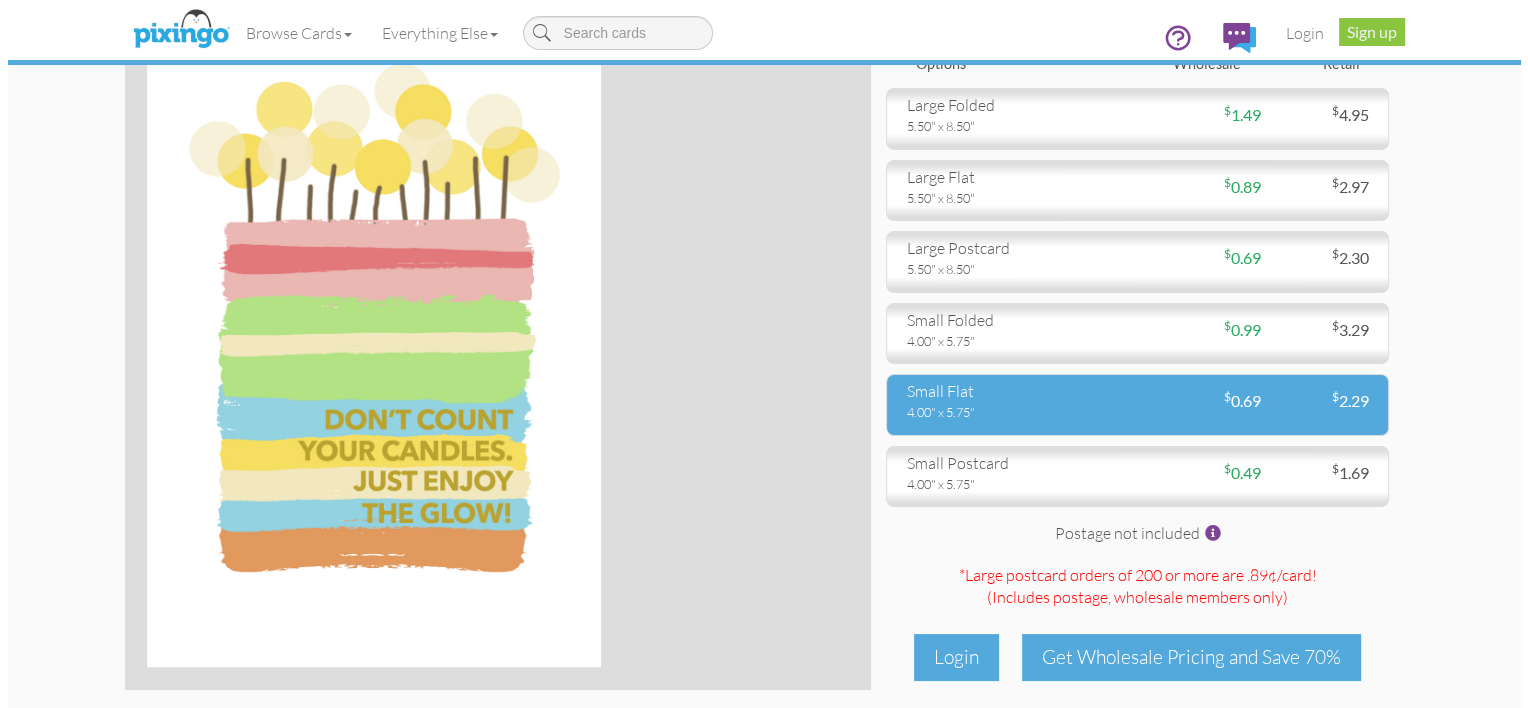 scroll, scrollTop: 0, scrollLeft: 0, axis: both 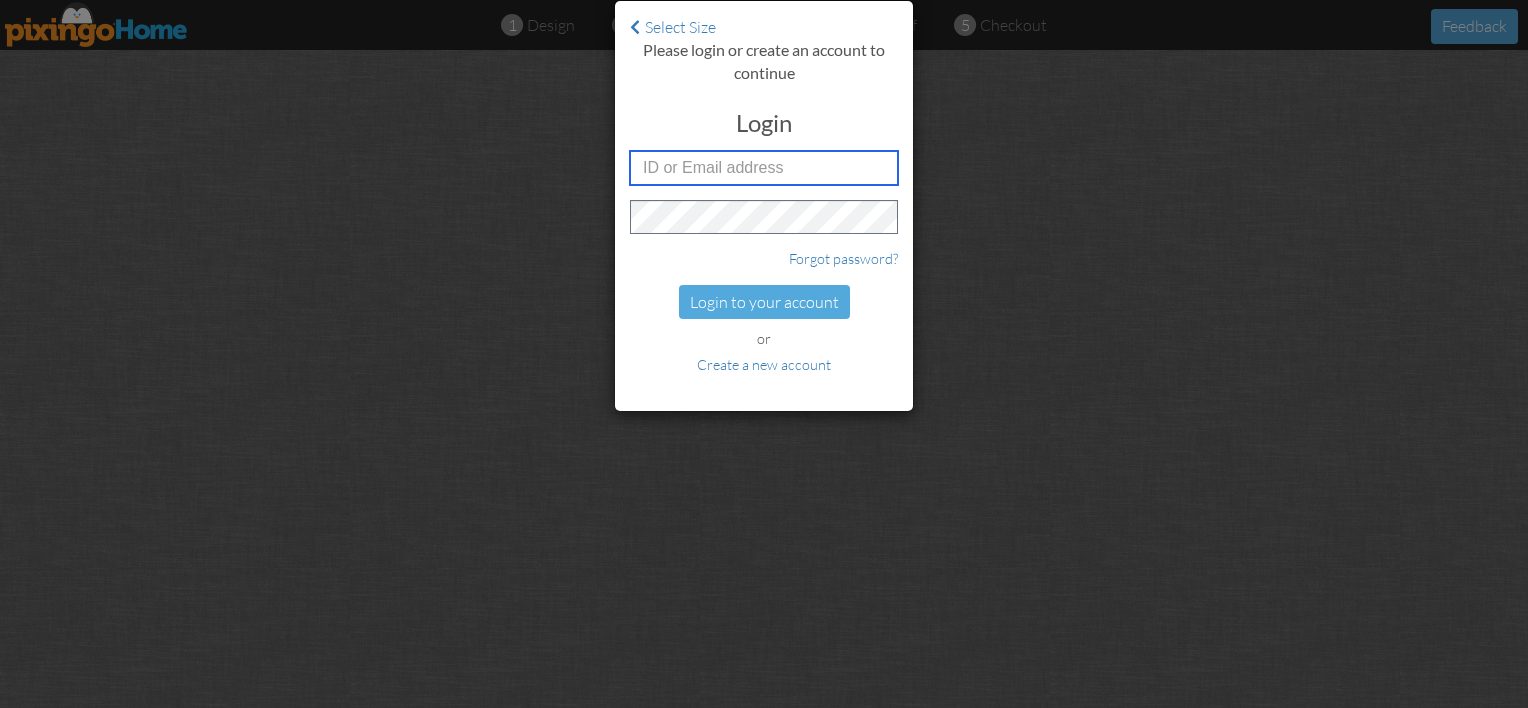 type on "[PERSON_NAME][EMAIL_ADDRESS][DOMAIN_NAME]" 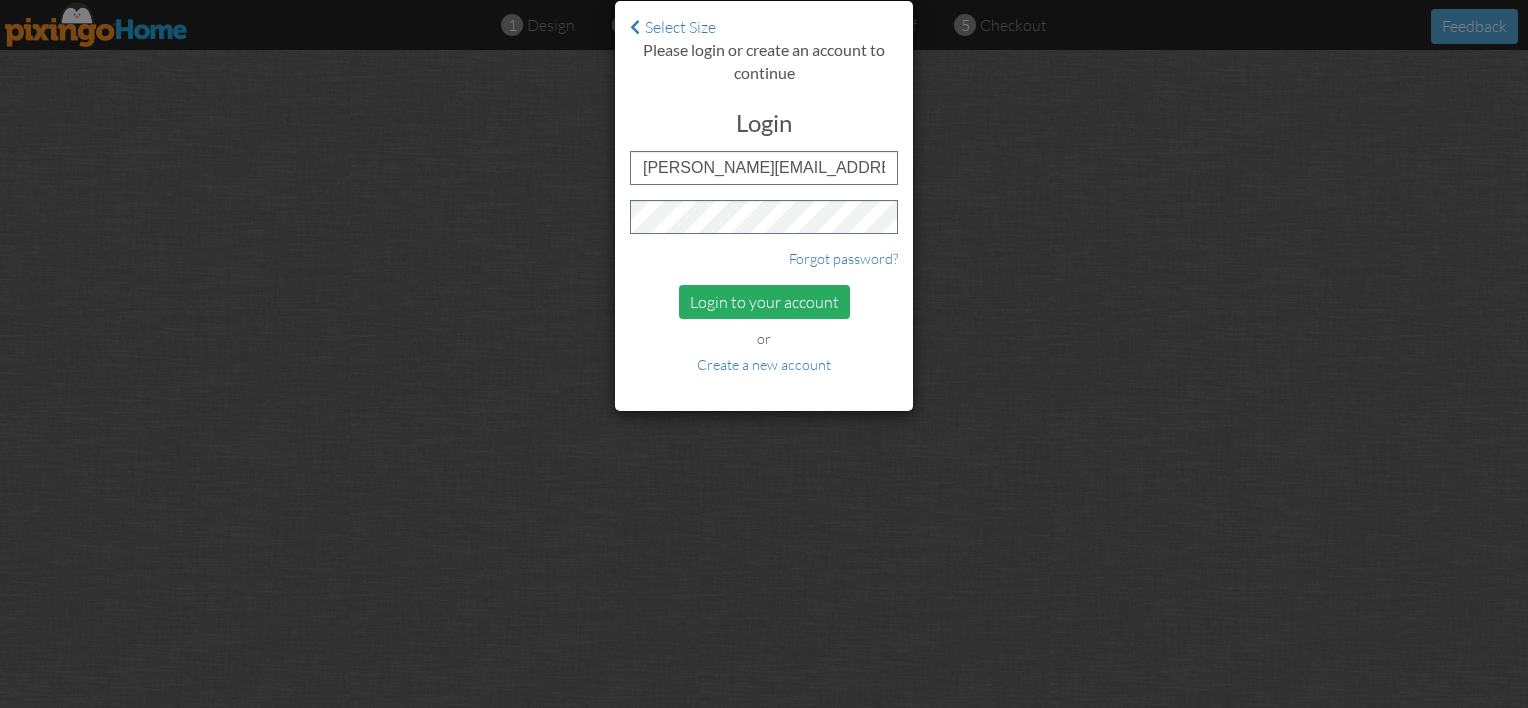 click on "Login to your account" at bounding box center (764, 302) 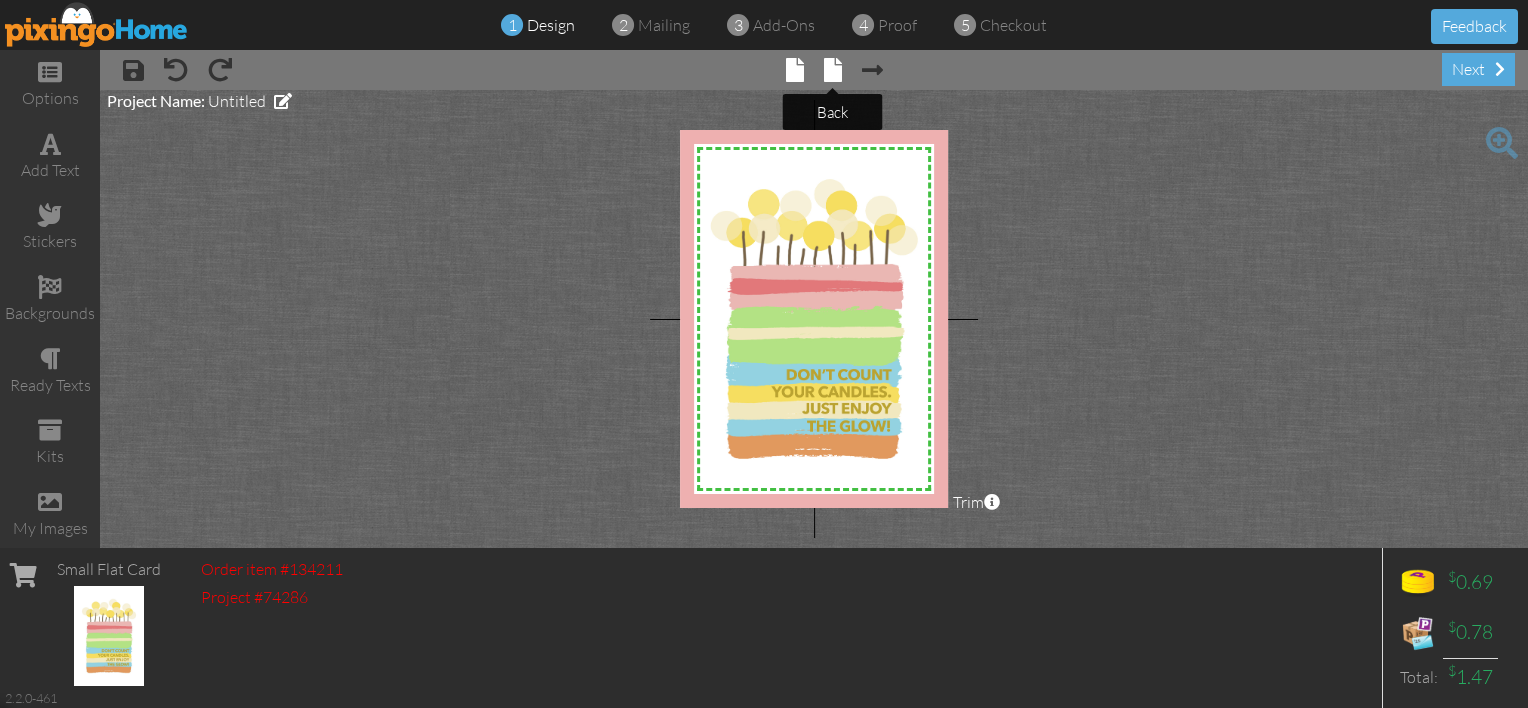 click at bounding box center [833, 70] 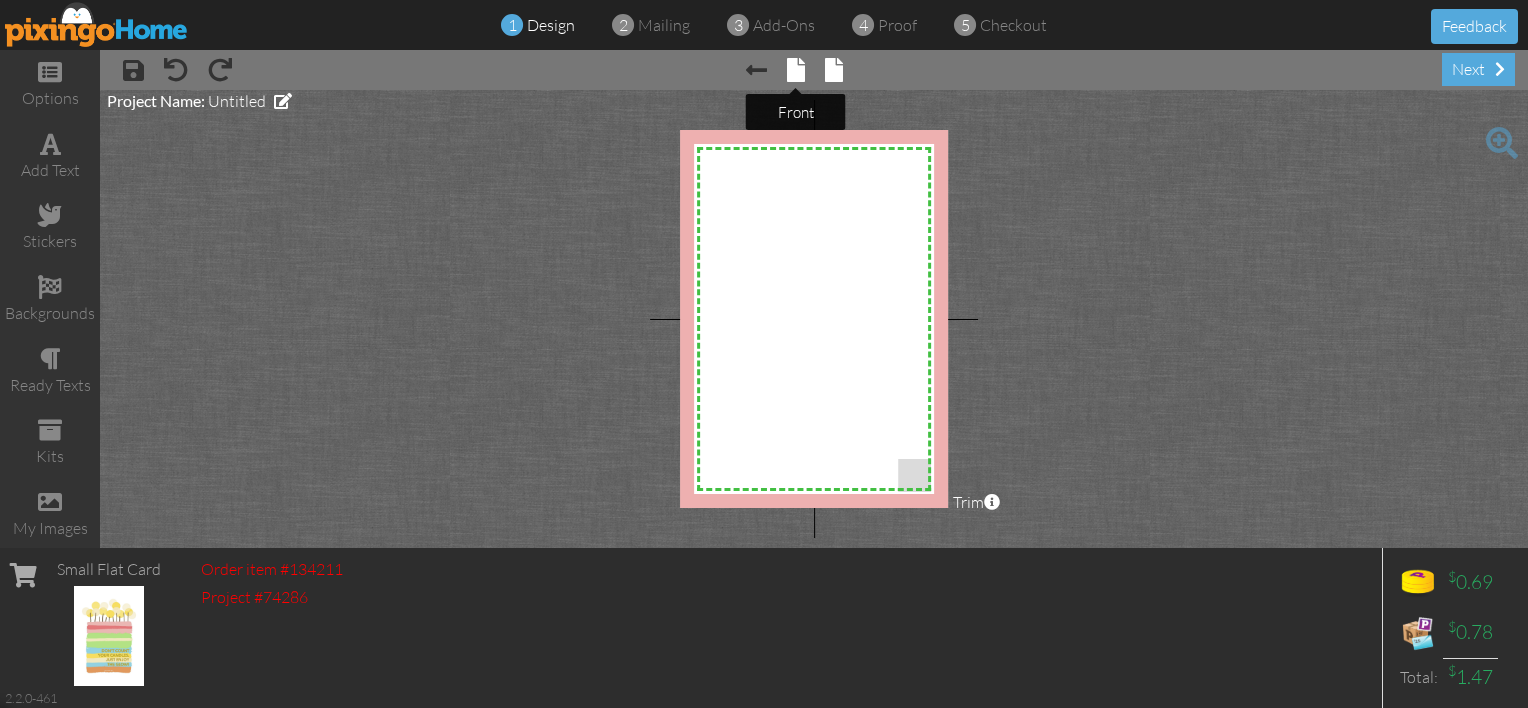 click at bounding box center [796, 70] 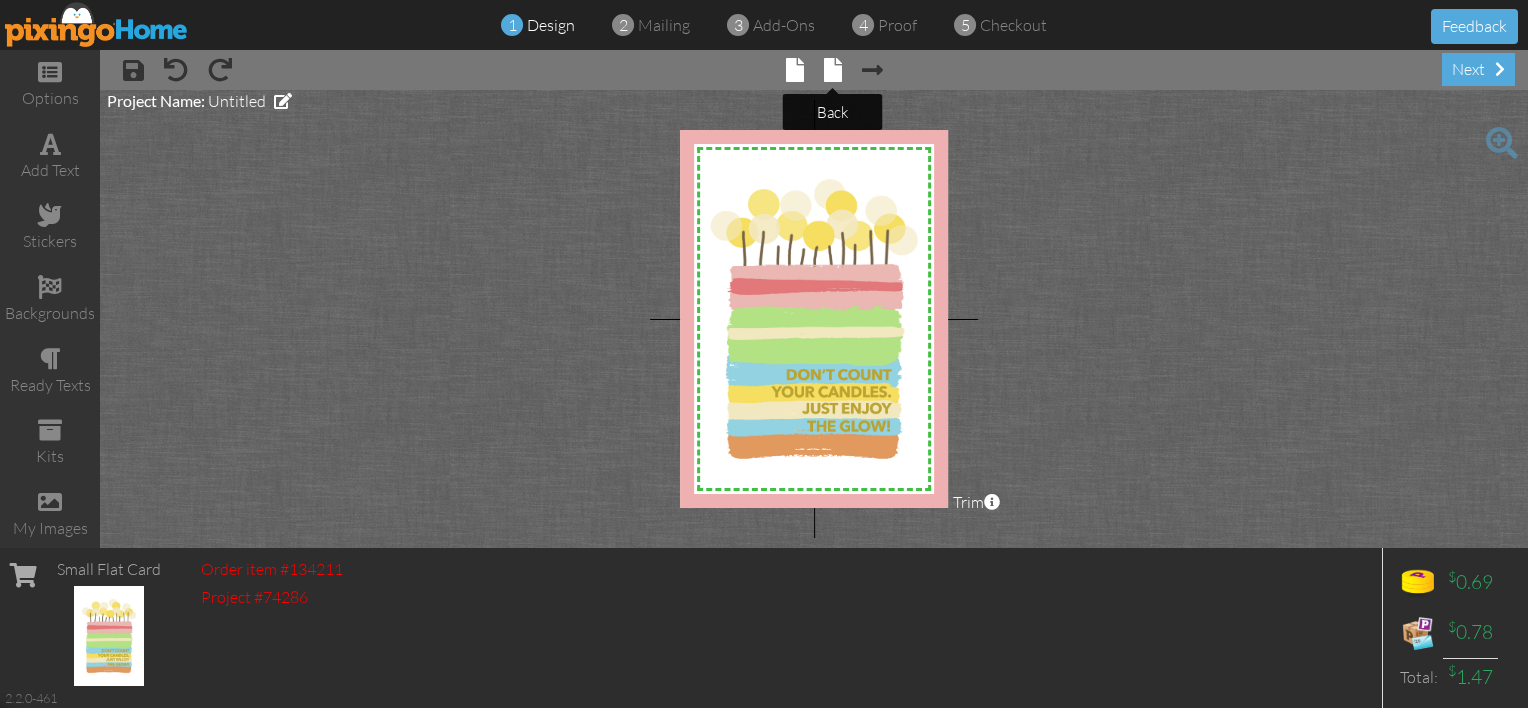 click at bounding box center [833, 70] 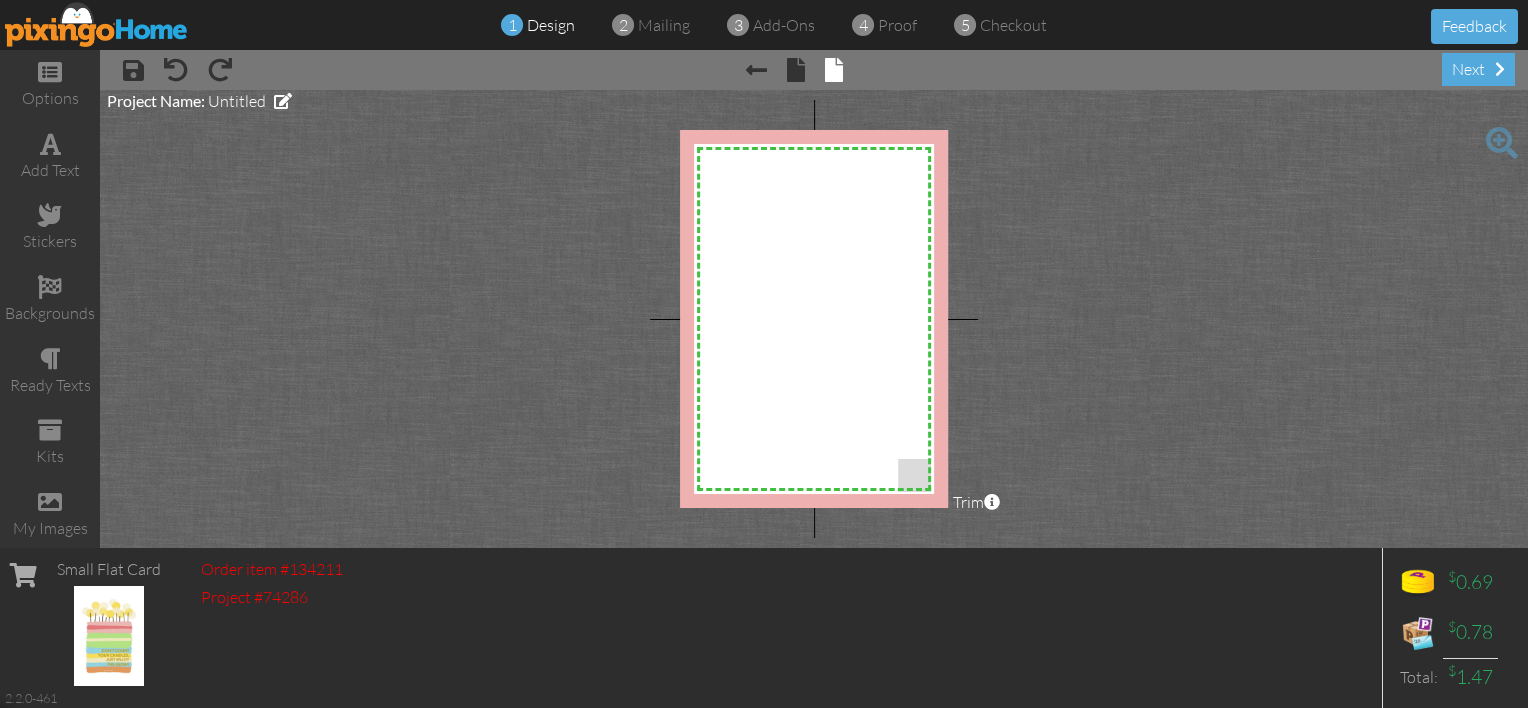 click on "design" at bounding box center (551, 25) 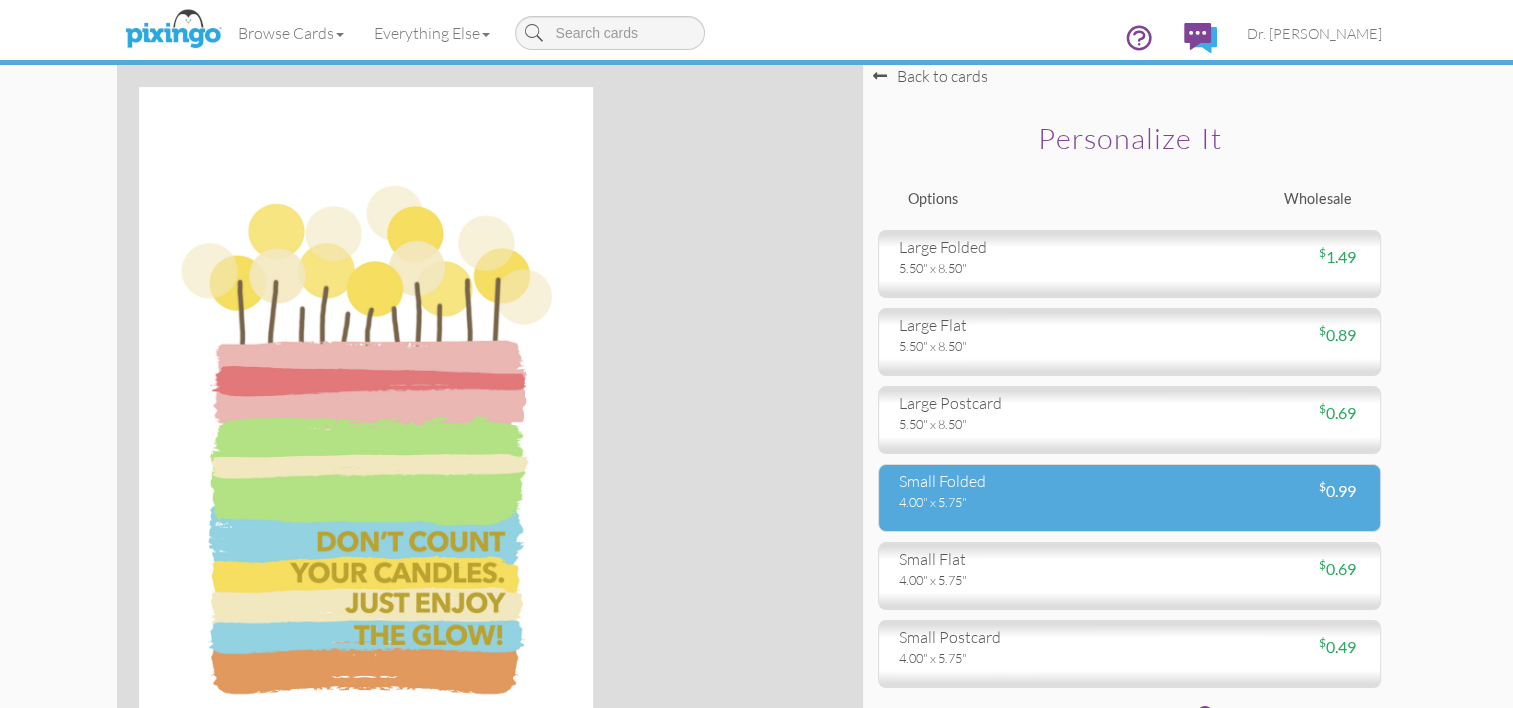 click on "4.00" x 5.75"" at bounding box center [1007, 502] 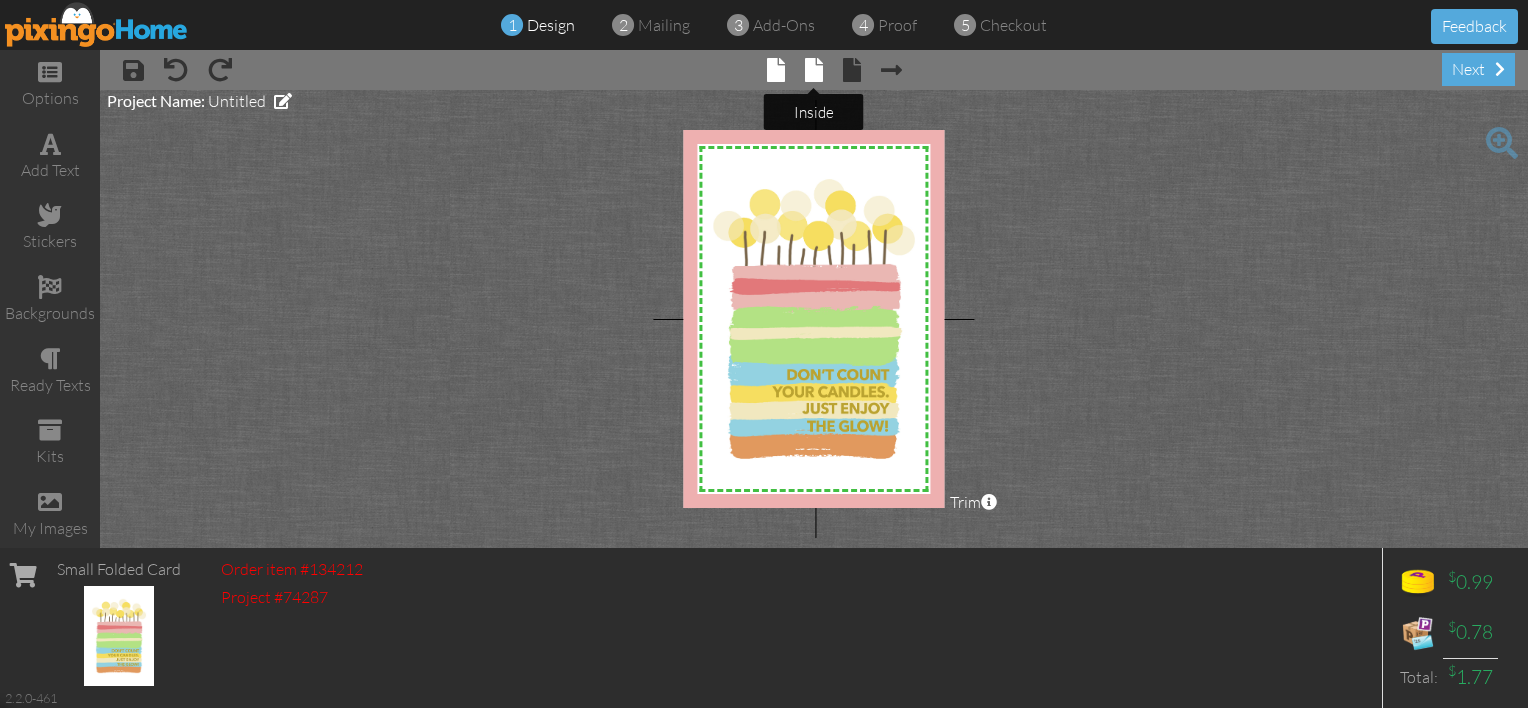 click at bounding box center (814, 70) 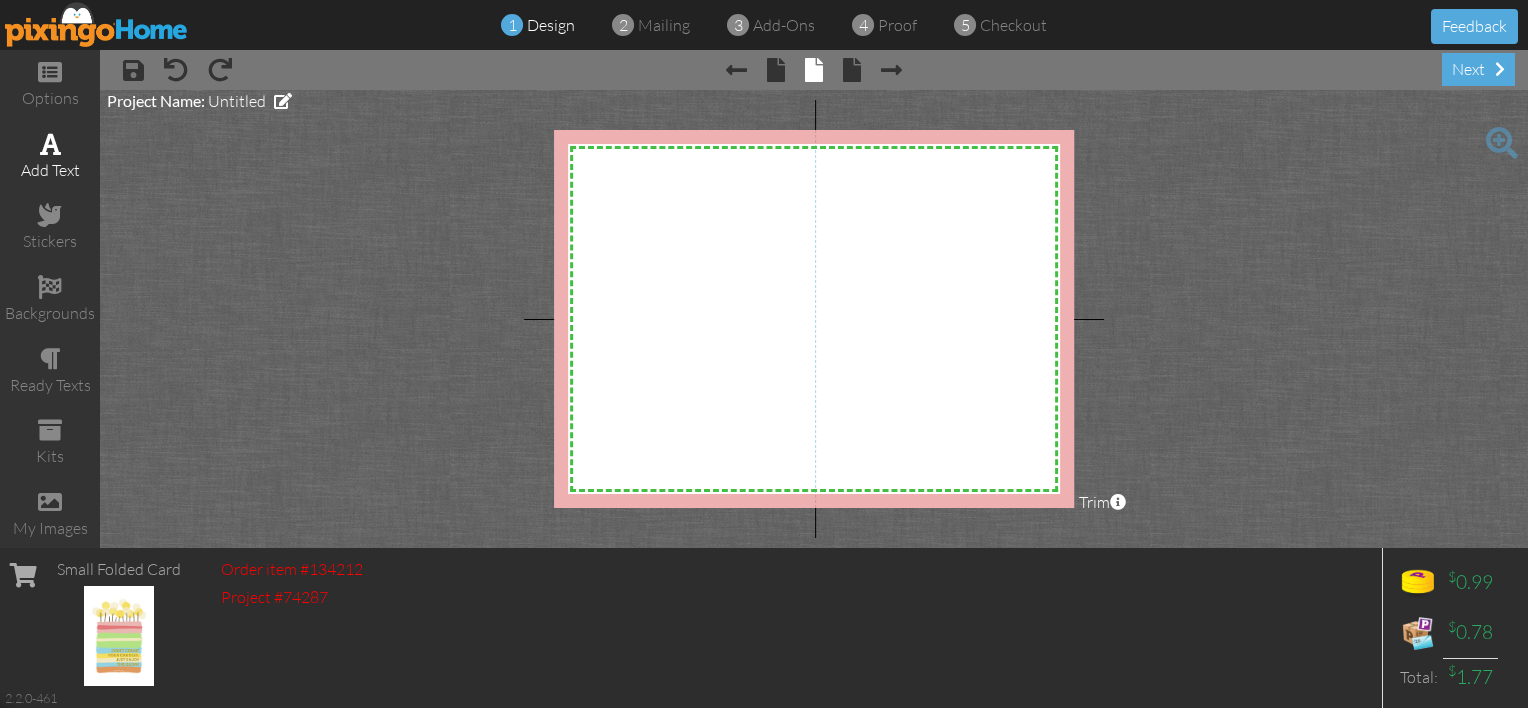 click at bounding box center [50, 144] 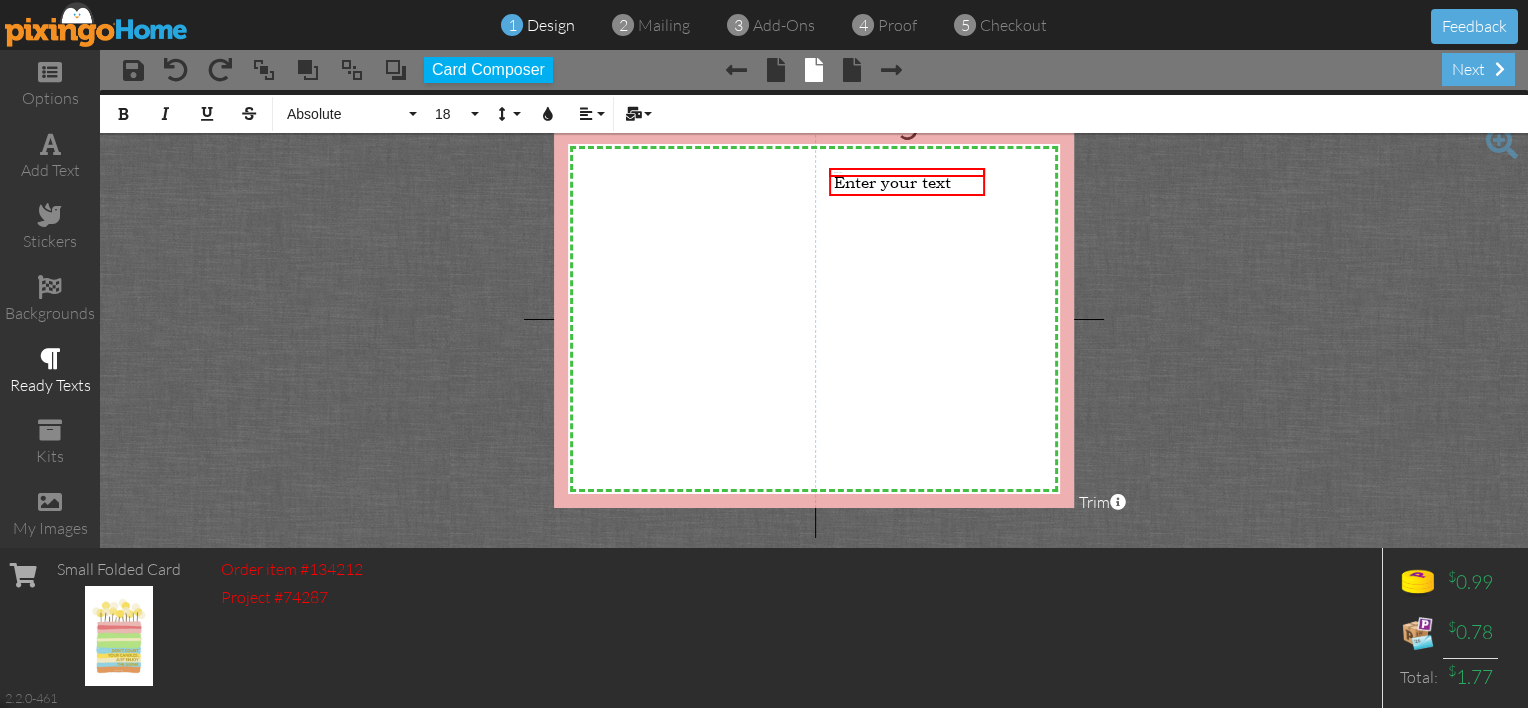 click on "ready texts" at bounding box center [50, 372] 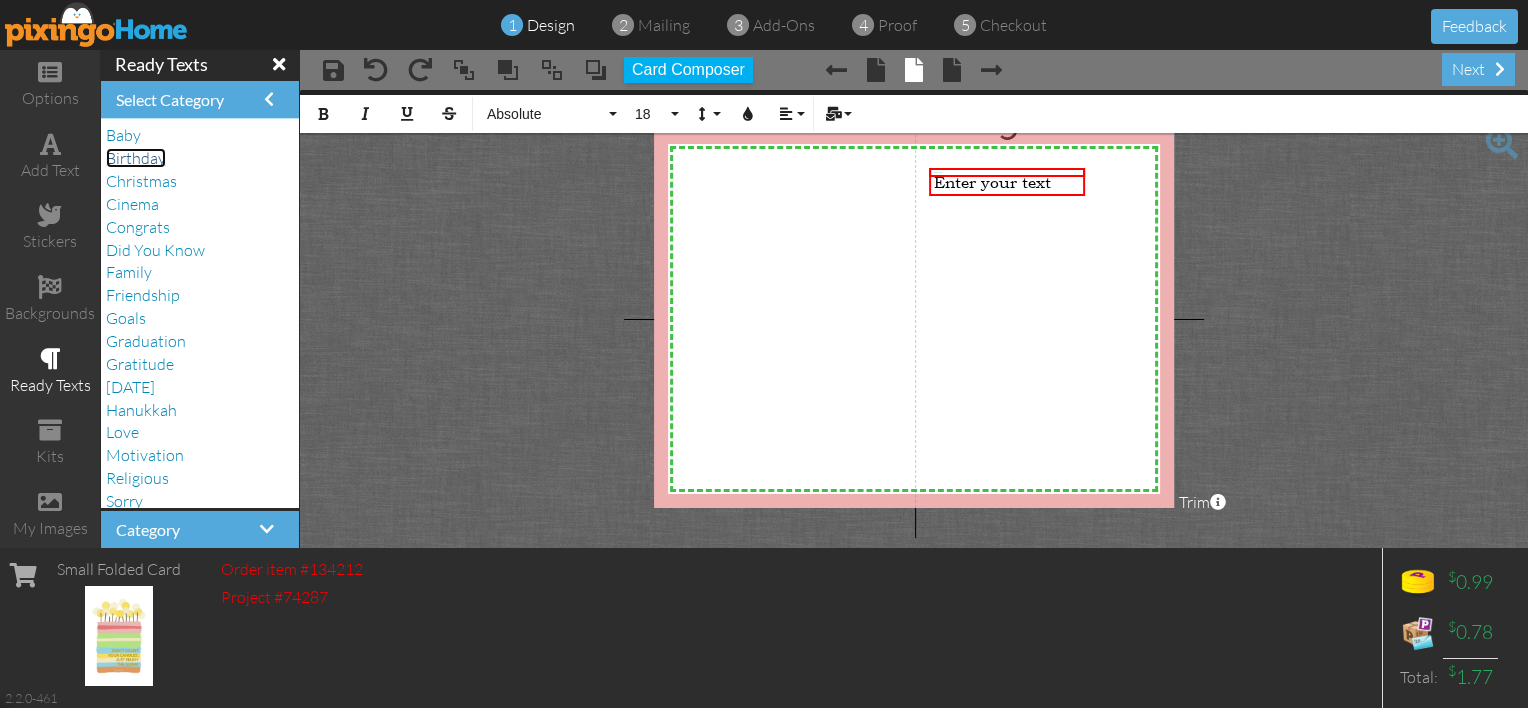 click on "Birthday" at bounding box center (136, 158) 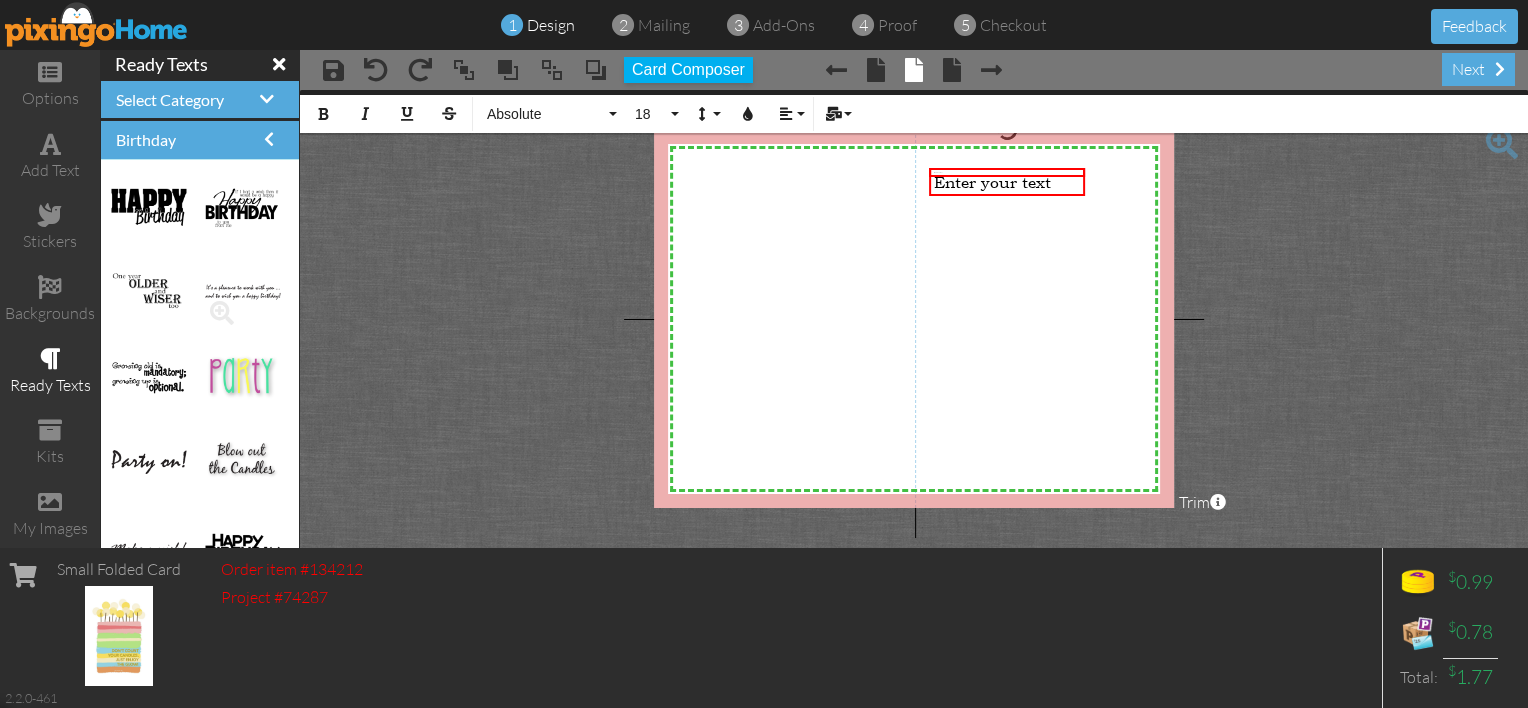 click at bounding box center [242, 292] 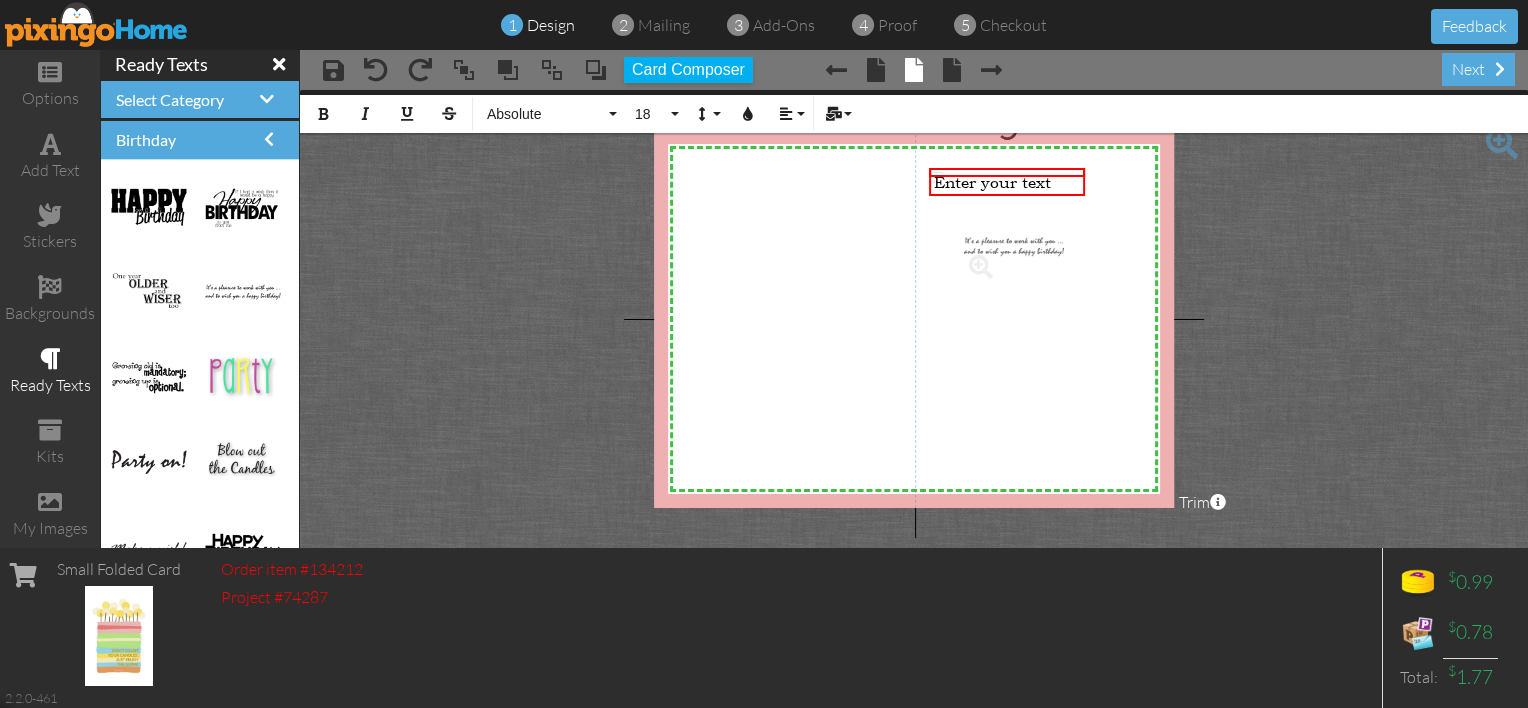 drag, startPoint x: 218, startPoint y: 289, endPoint x: 992, endPoint y: 244, distance: 775.307 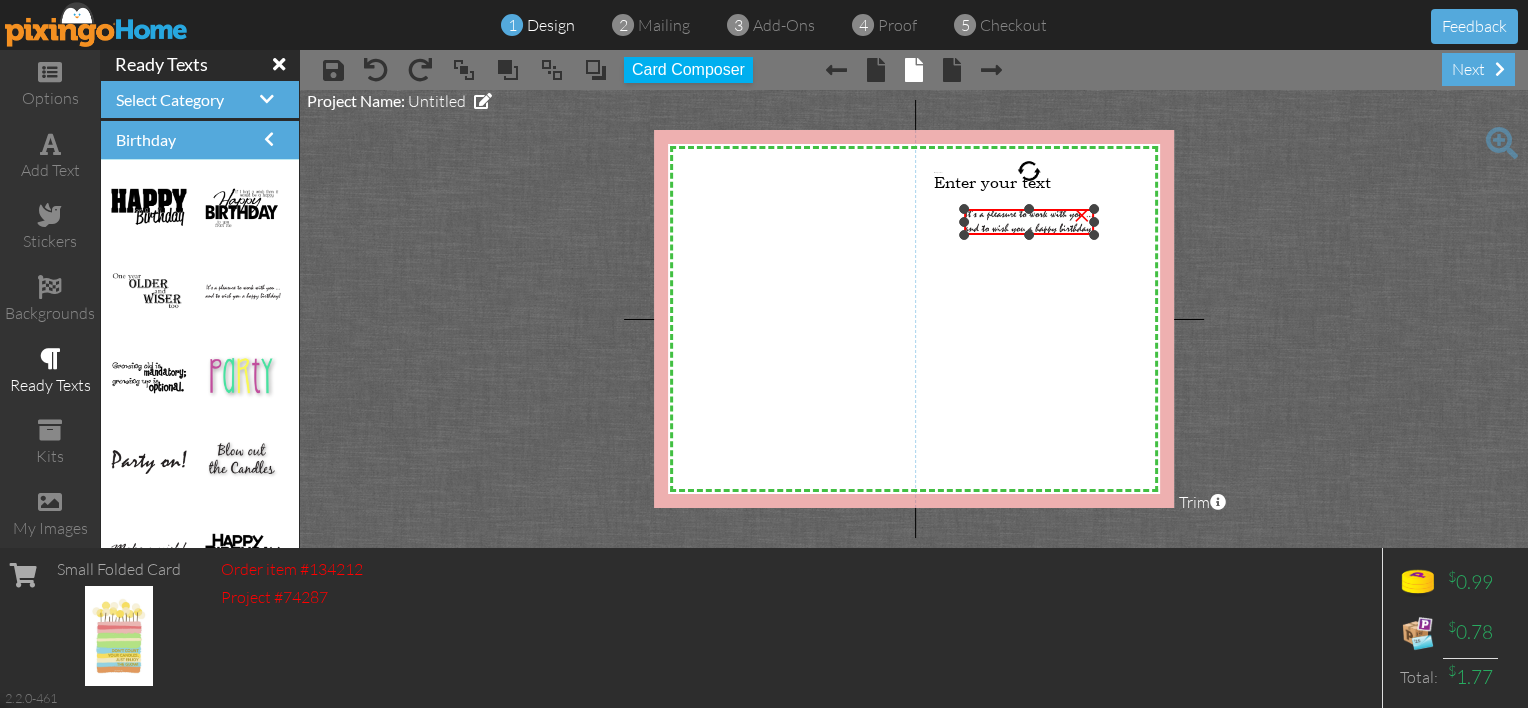 drag, startPoint x: 1092, startPoint y: 236, endPoint x: 960, endPoint y: 236, distance: 132 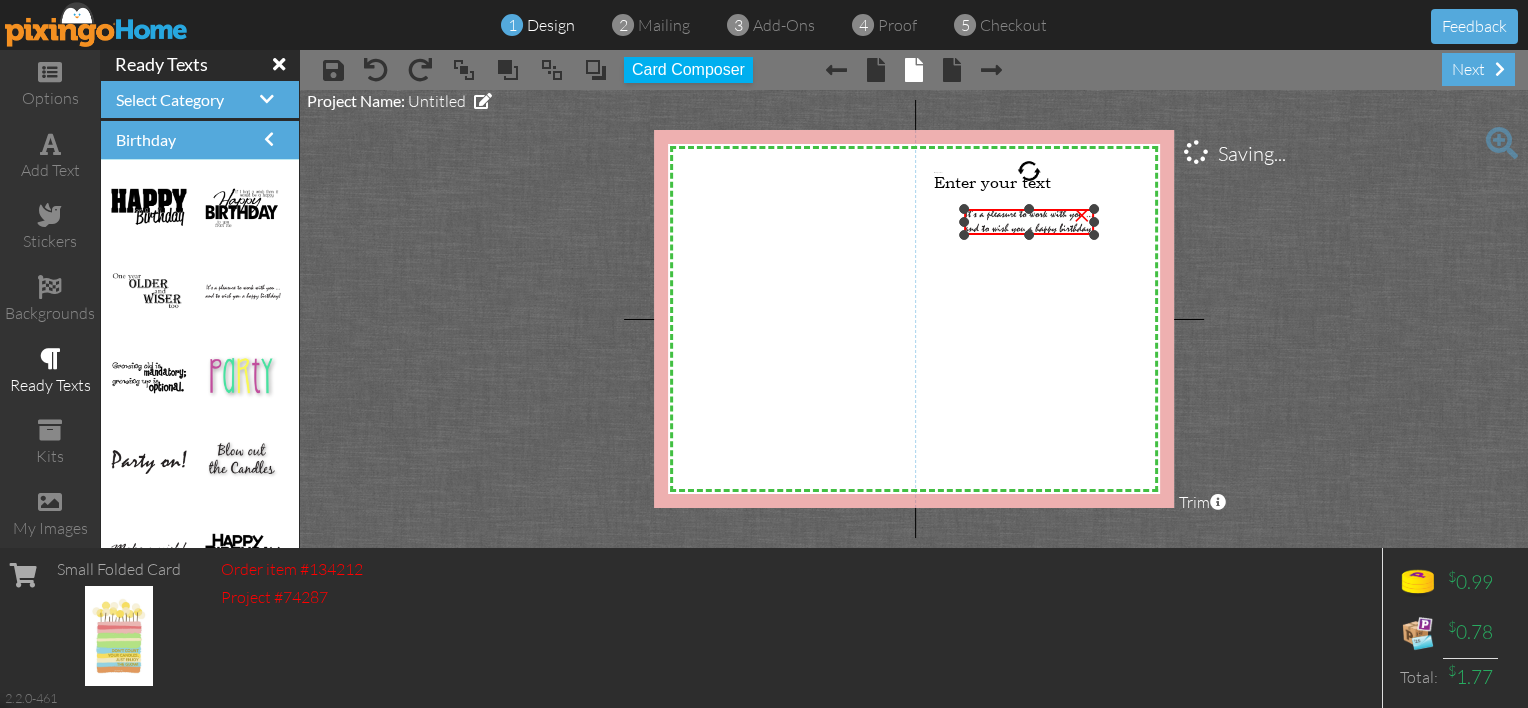 click on "×" at bounding box center (1082, 213) 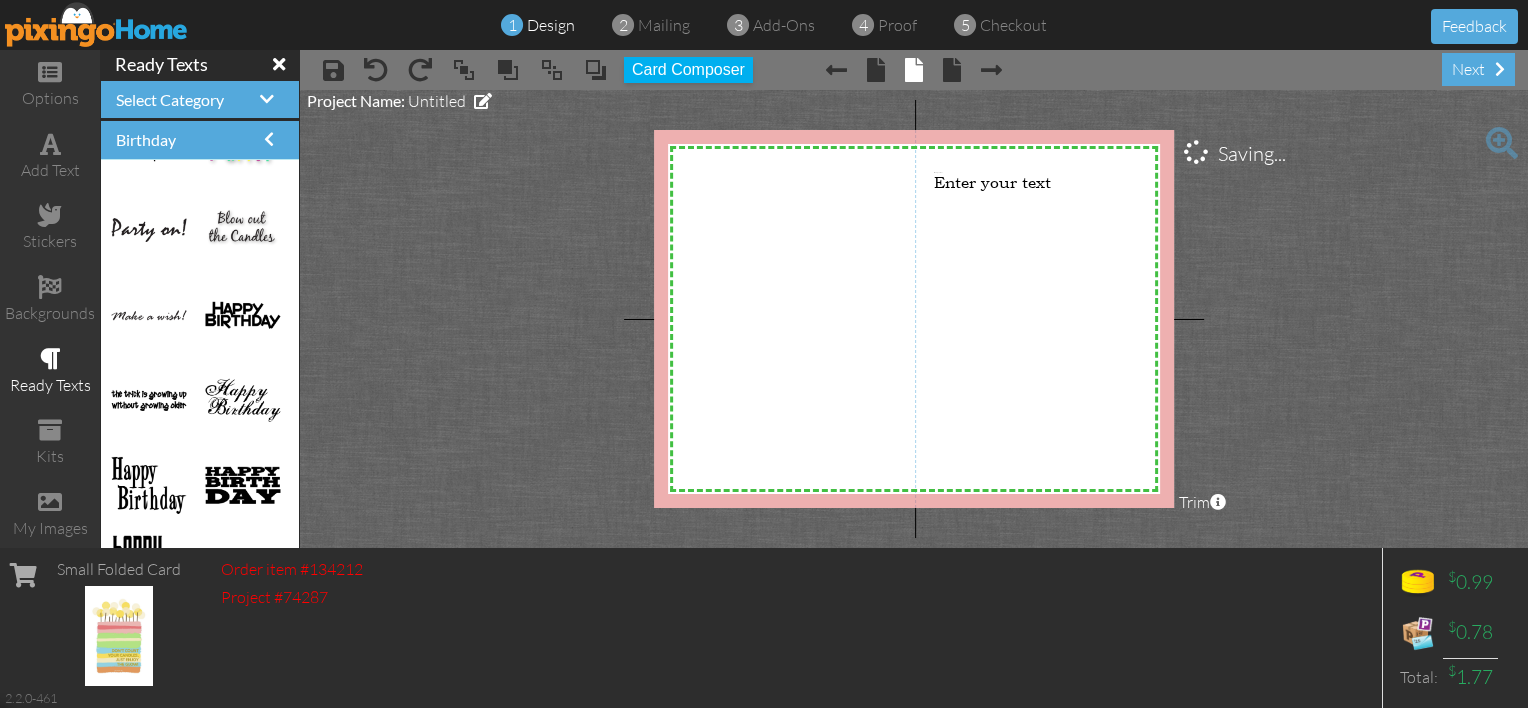 scroll, scrollTop: 241, scrollLeft: 0, axis: vertical 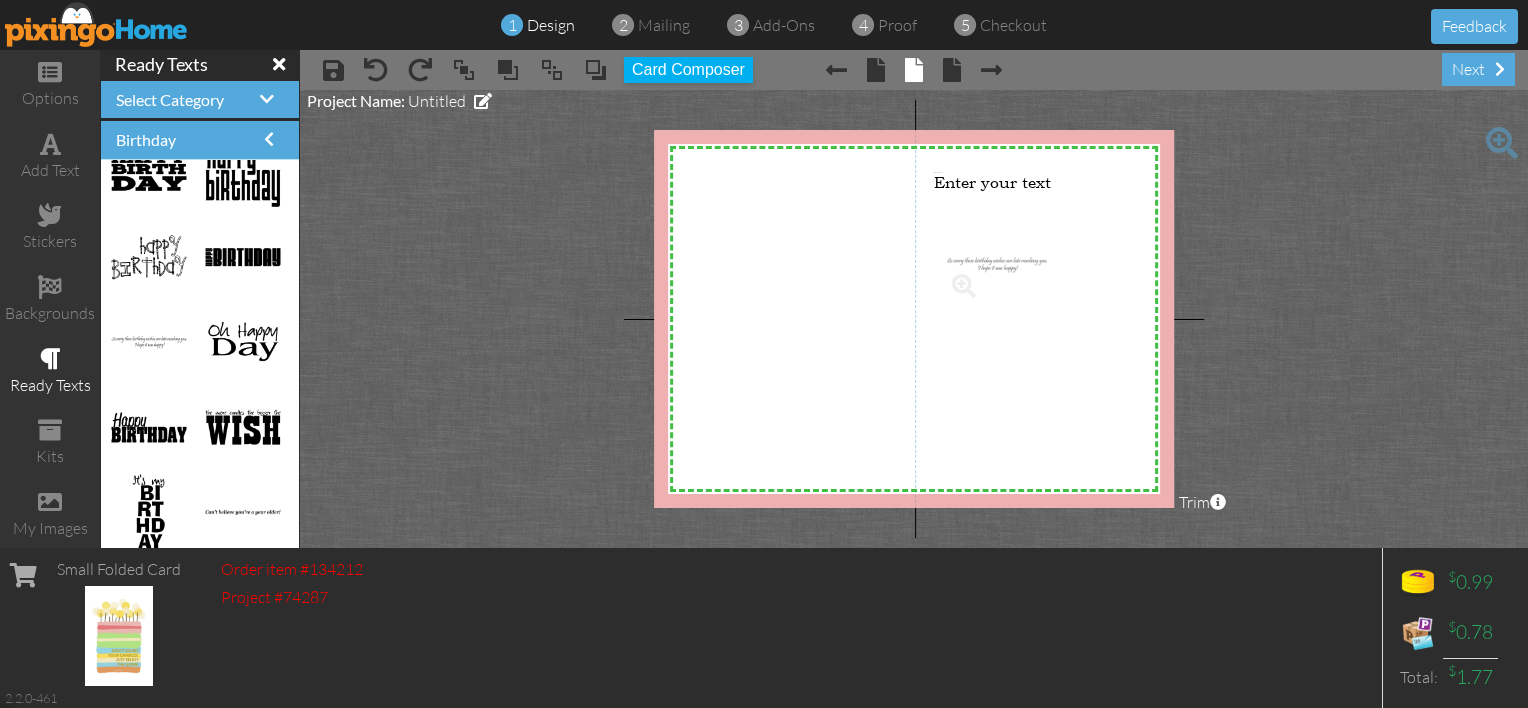 drag, startPoint x: 156, startPoint y: 347, endPoint x: 986, endPoint y: 276, distance: 833.0312 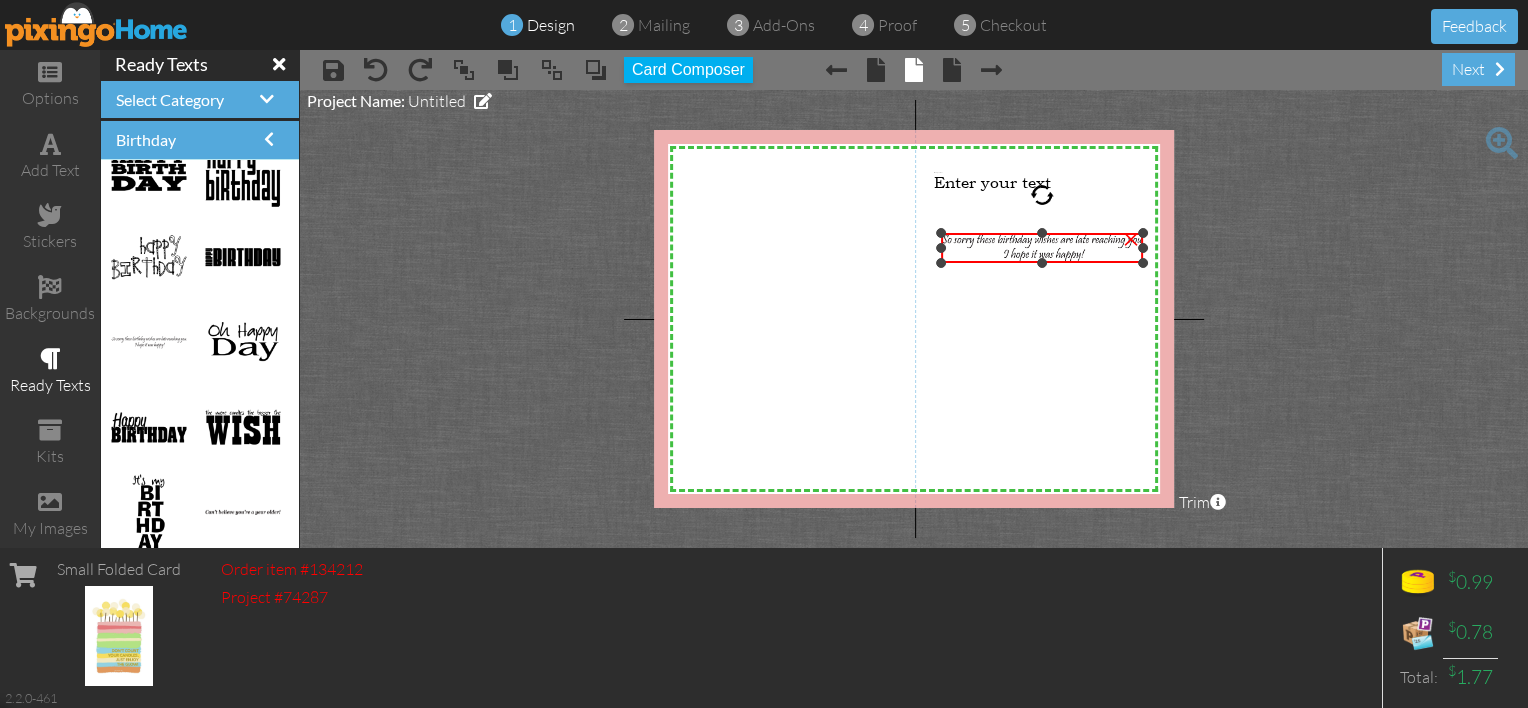 drag, startPoint x: 1072, startPoint y: 252, endPoint x: 1052, endPoint y: 263, distance: 22.825424 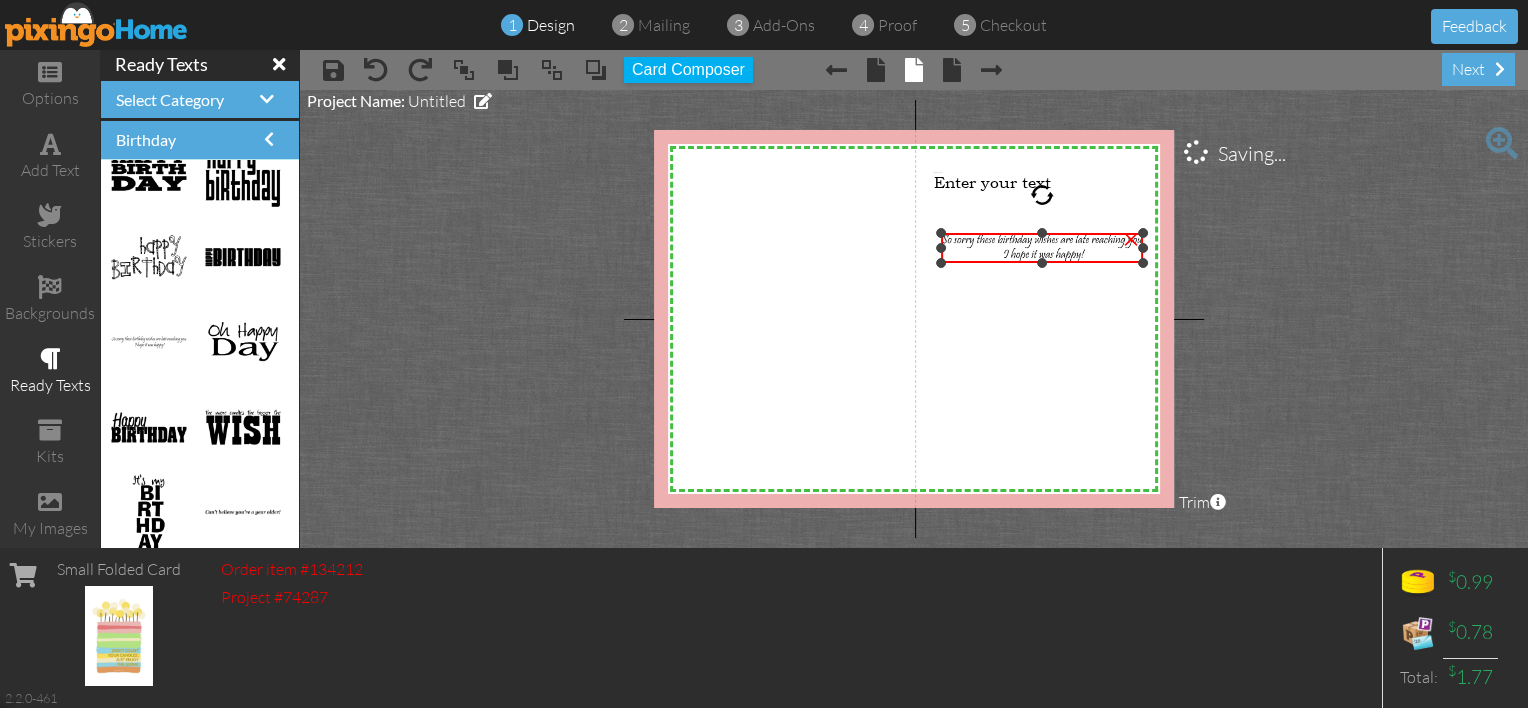 click on "×" at bounding box center (1131, 237) 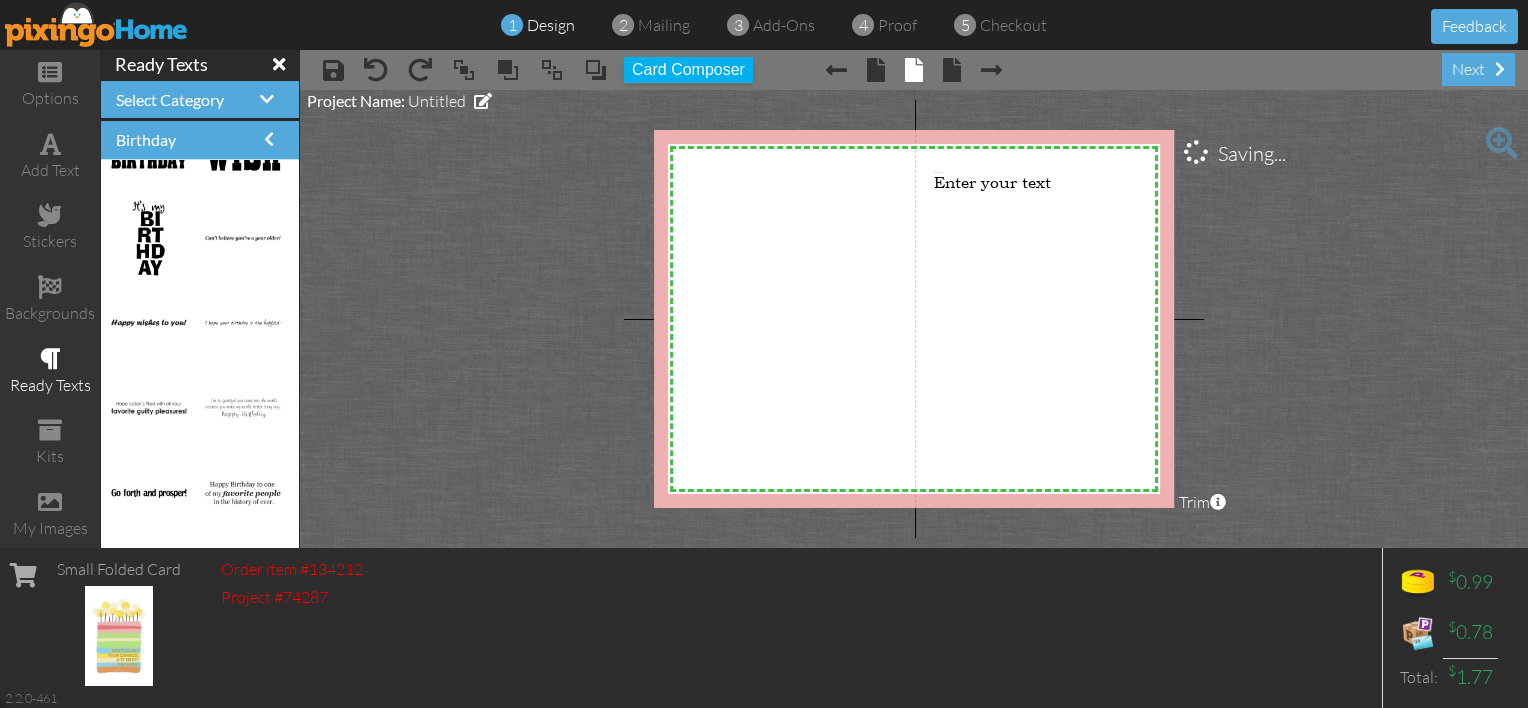 scroll, scrollTop: 1845, scrollLeft: 0, axis: vertical 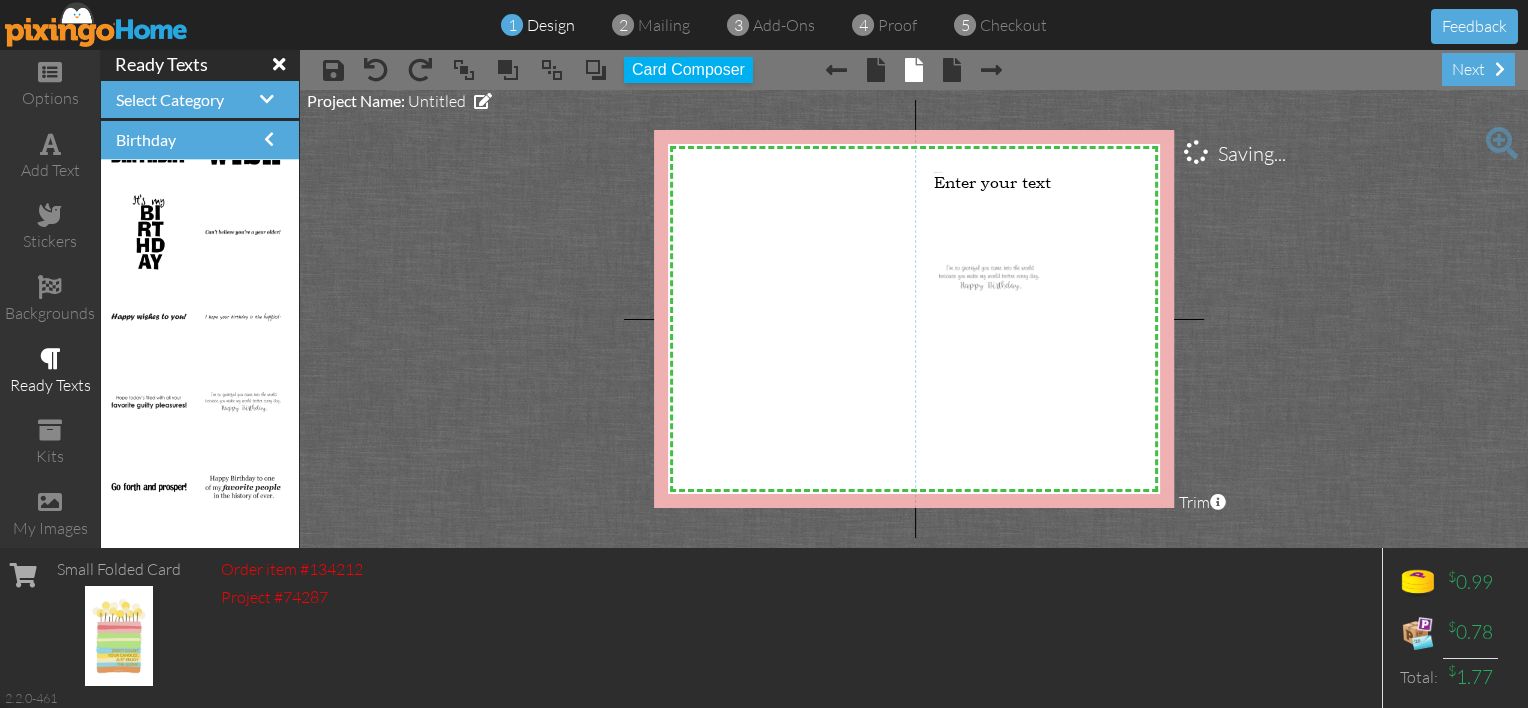 drag, startPoint x: 235, startPoint y: 397, endPoint x: 986, endPoint y: 273, distance: 761.16815 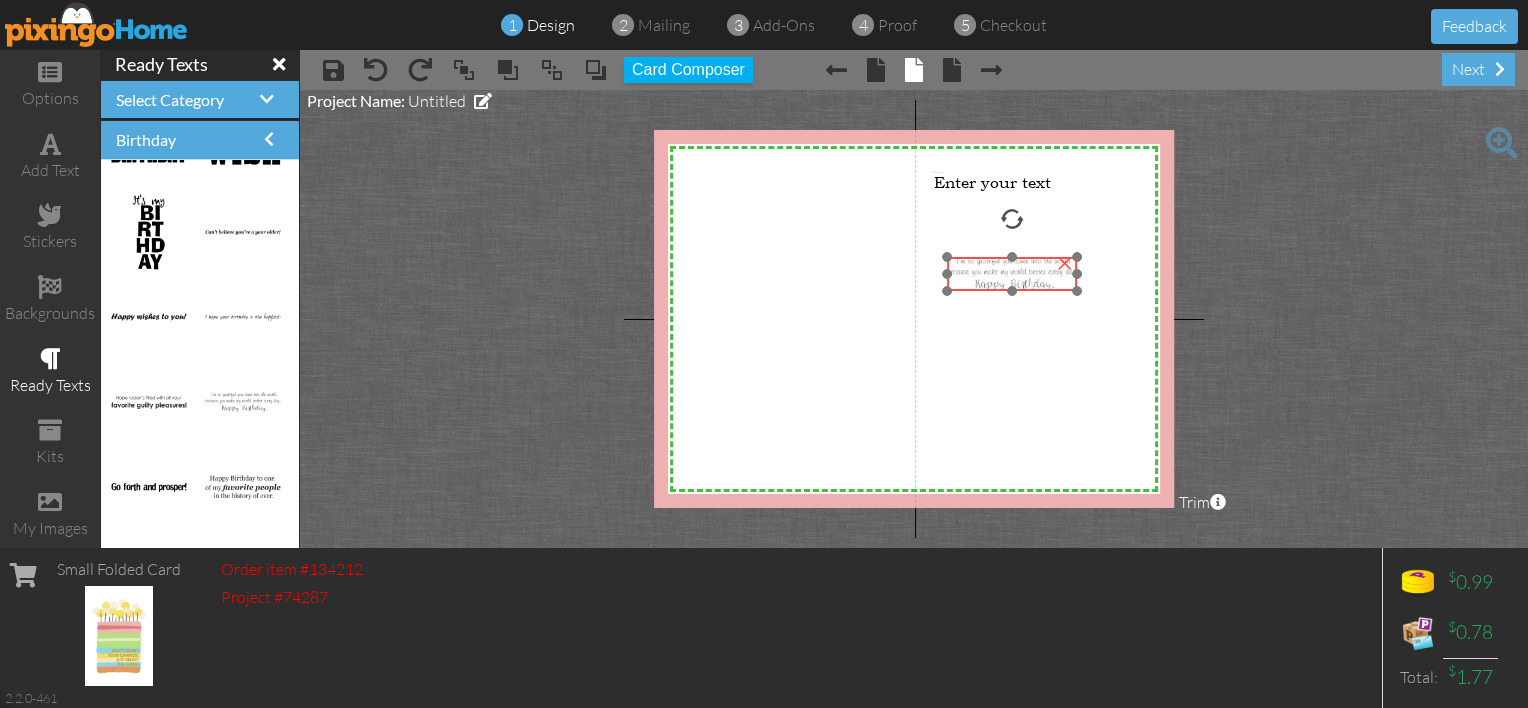 drag, startPoint x: 1074, startPoint y: 278, endPoint x: 1080, endPoint y: 302, distance: 24.738634 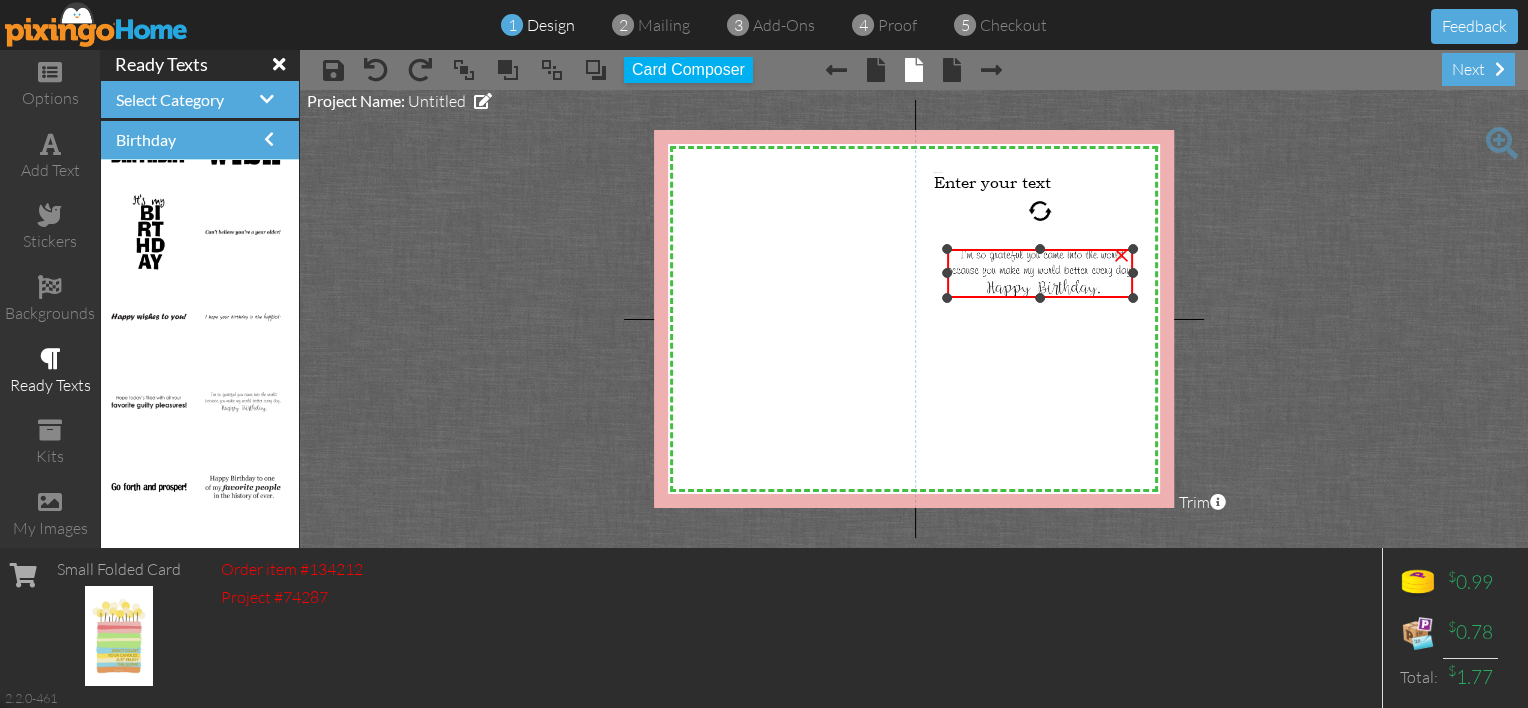 drag, startPoint x: 1076, startPoint y: 261, endPoint x: 1032, endPoint y: 246, distance: 46.486557 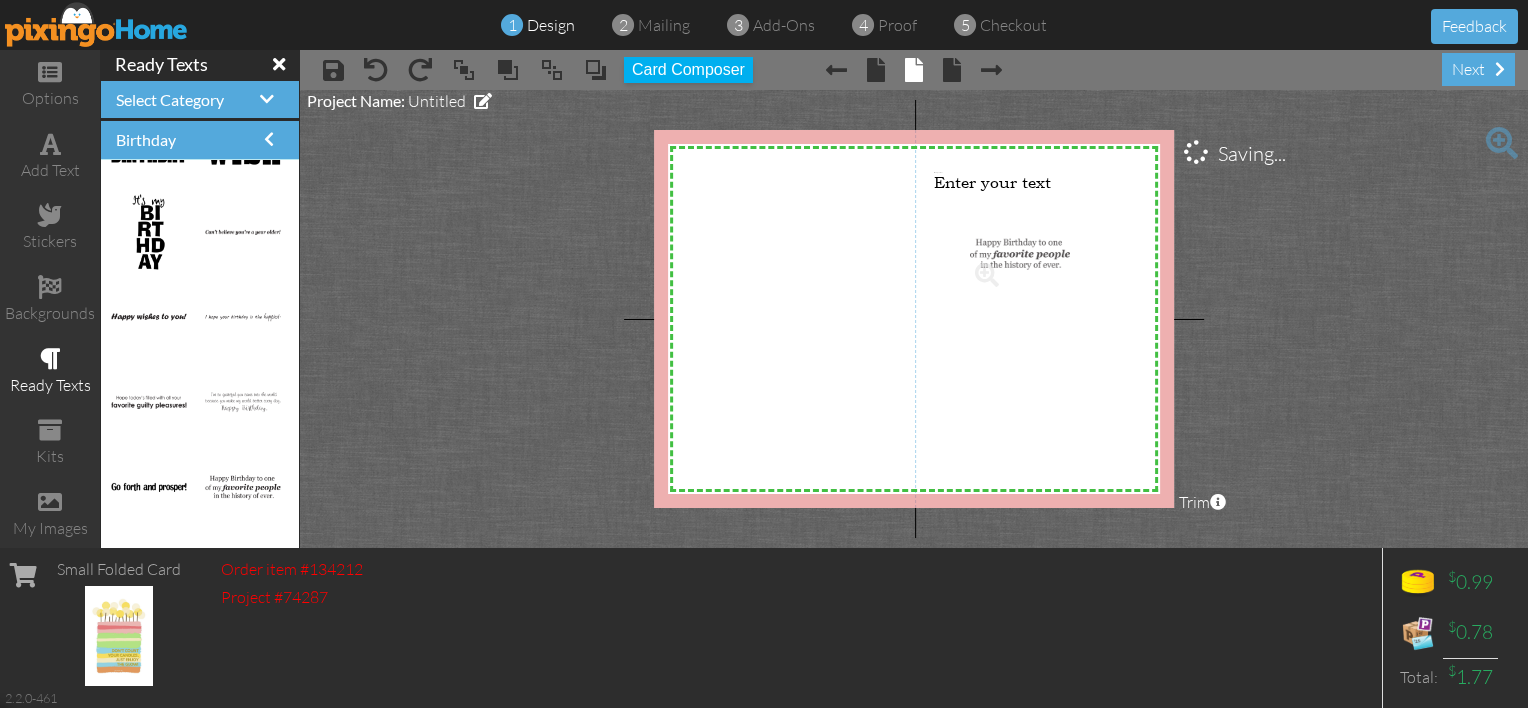 drag, startPoint x: 220, startPoint y: 483, endPoint x: 996, endPoint y: 253, distance: 809.3677 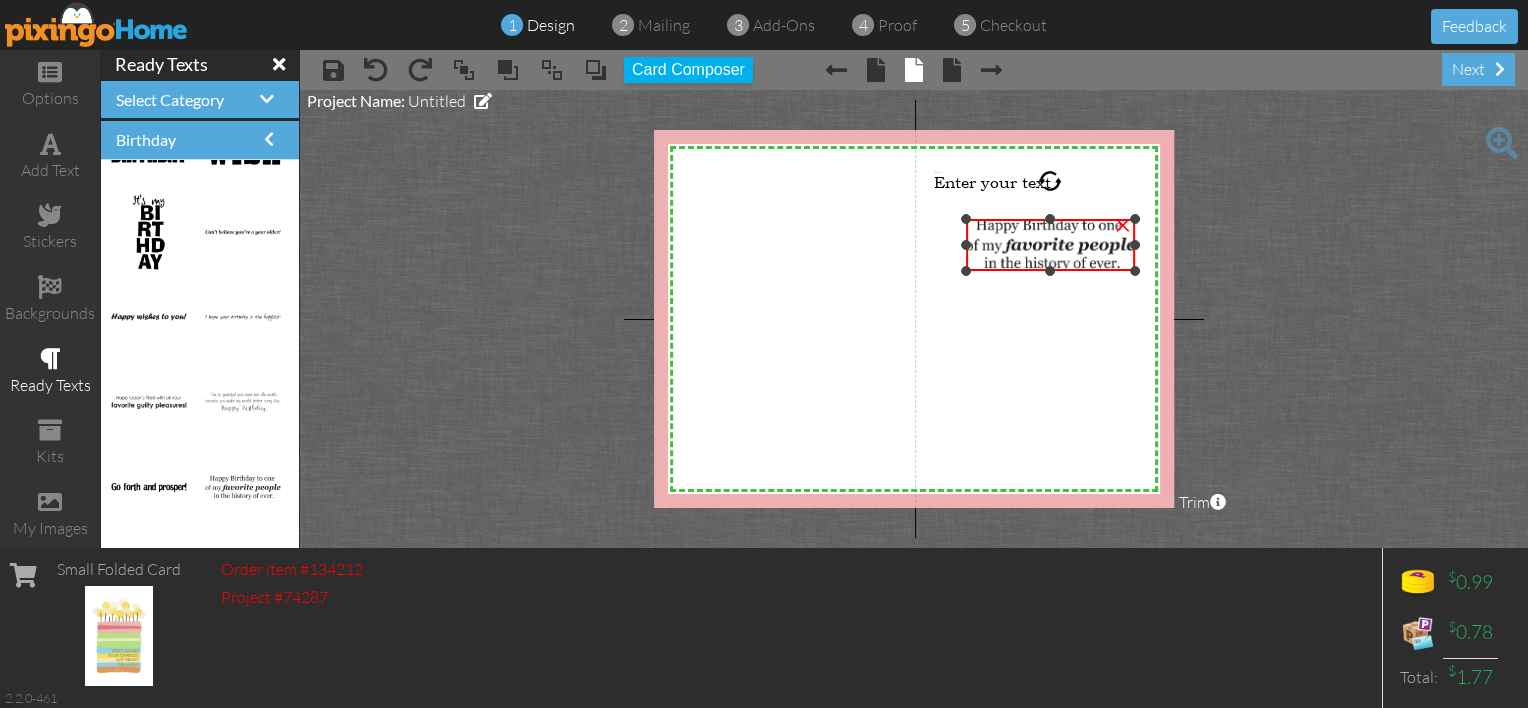 drag, startPoint x: 1097, startPoint y: 260, endPoint x: 1080, endPoint y: 272, distance: 20.808653 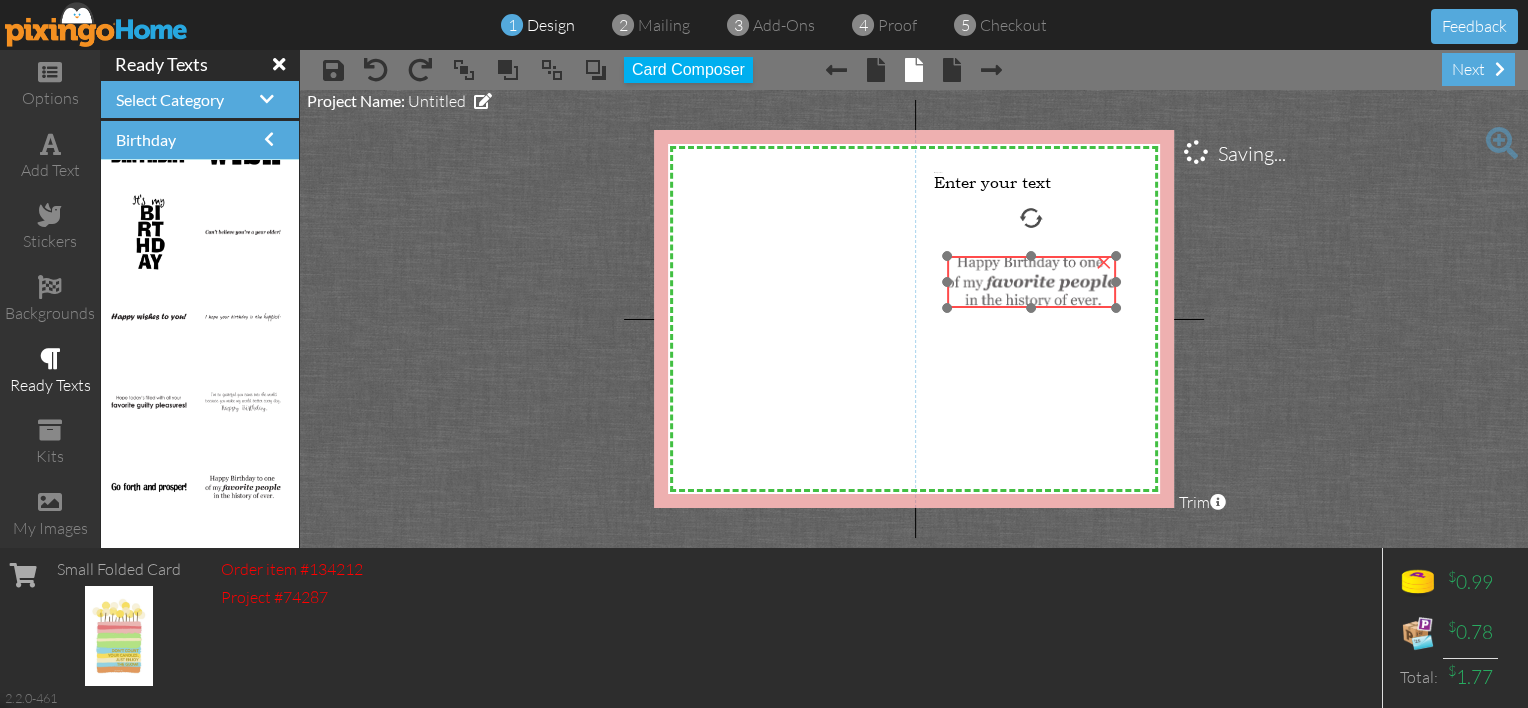 drag, startPoint x: 1081, startPoint y: 240, endPoint x: 1062, endPoint y: 277, distance: 41.59327 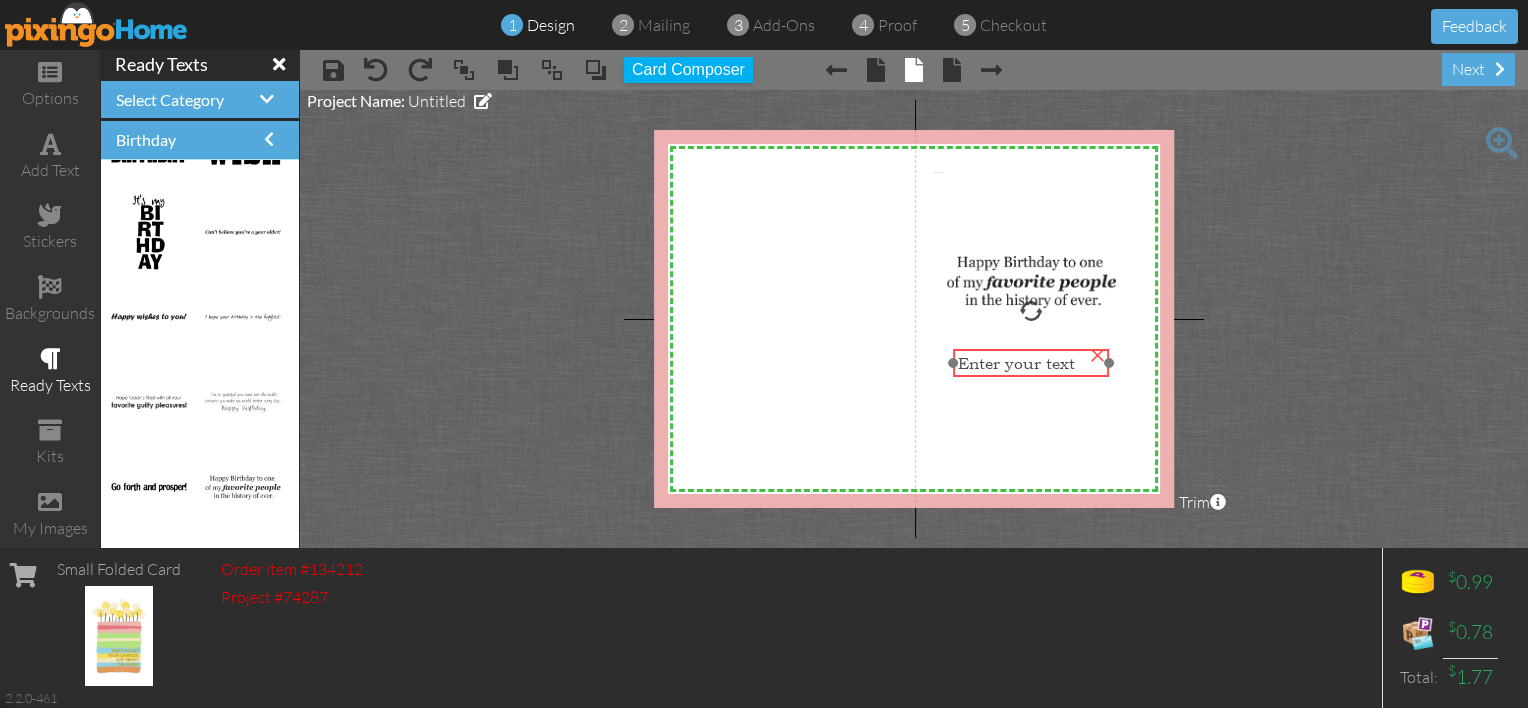 drag, startPoint x: 1020, startPoint y: 181, endPoint x: 1044, endPoint y: 362, distance: 182.58423 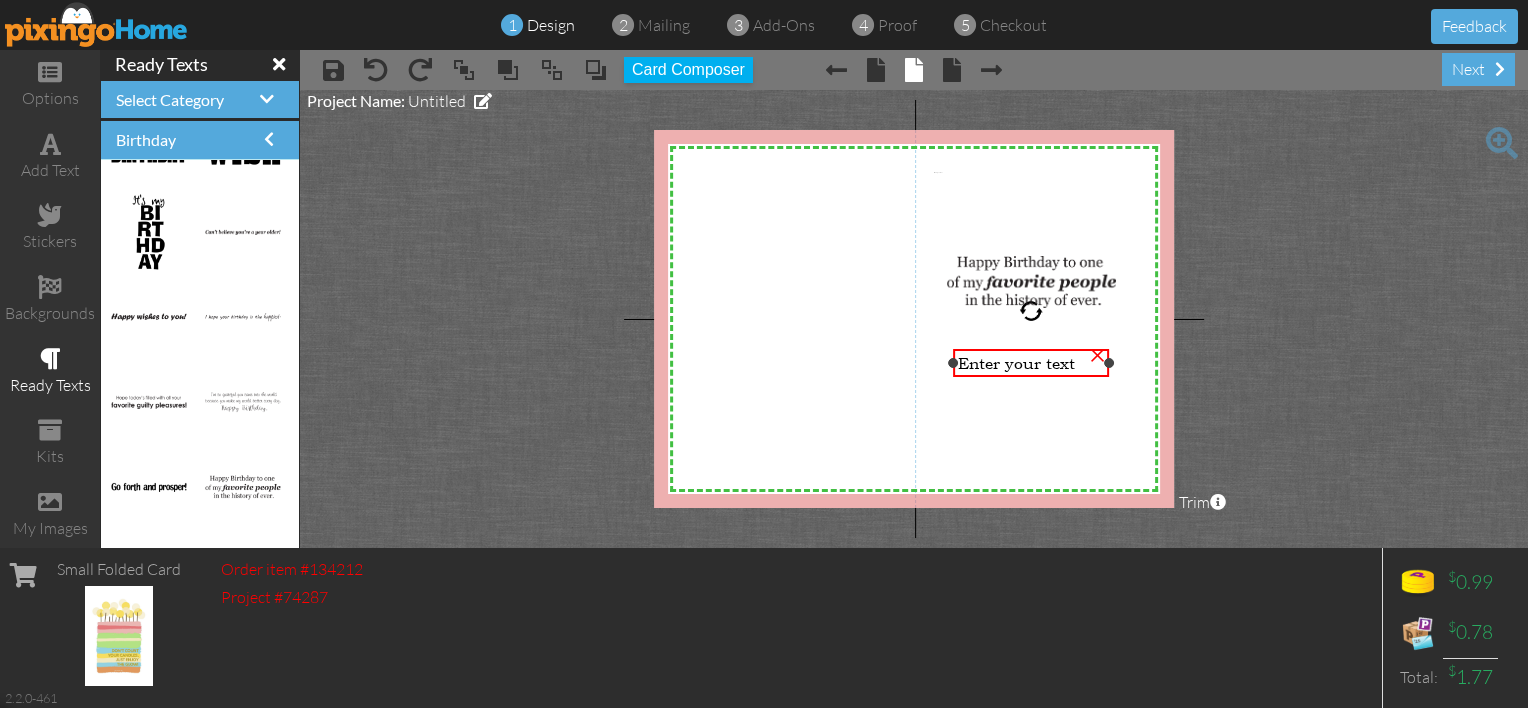 click on "Enter your text" at bounding box center (1016, 363) 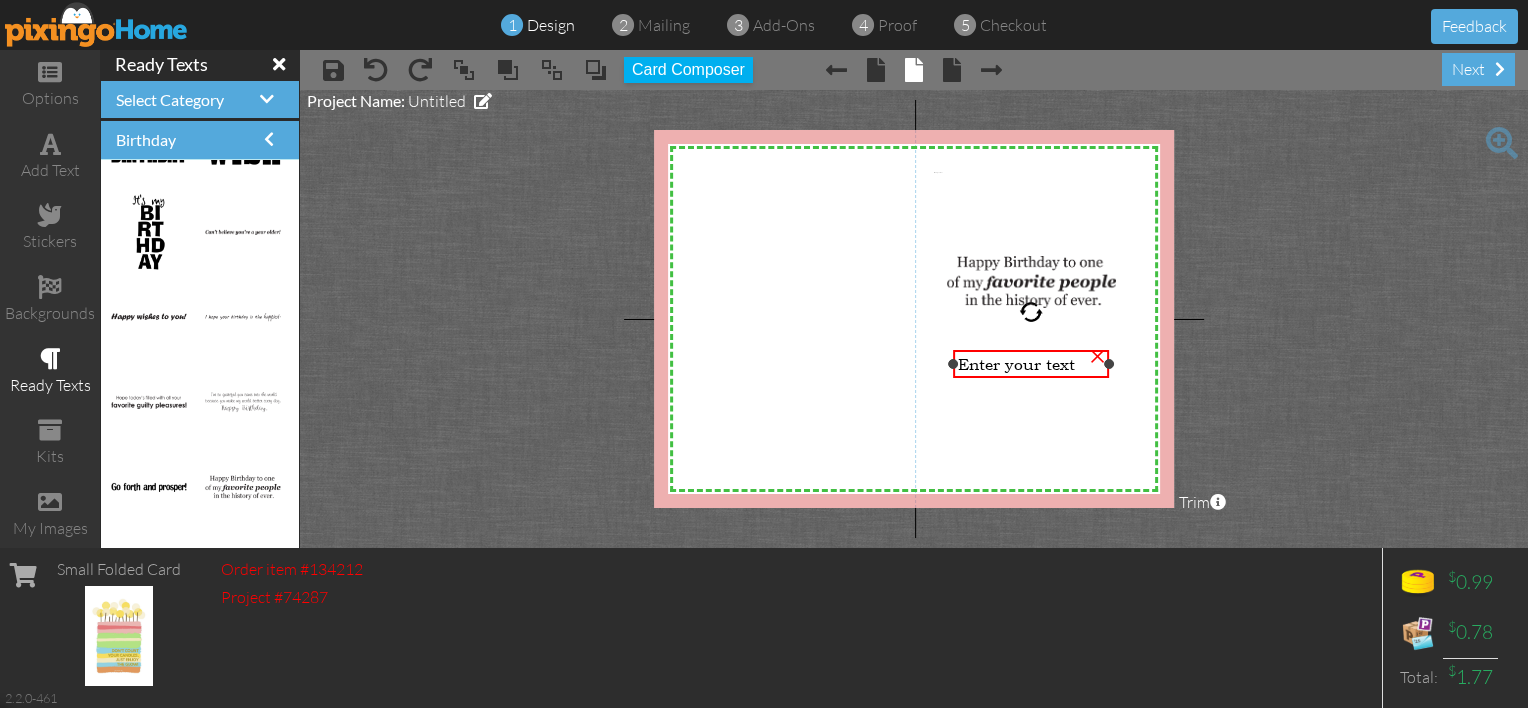click on "Enter your text" at bounding box center [1016, 364] 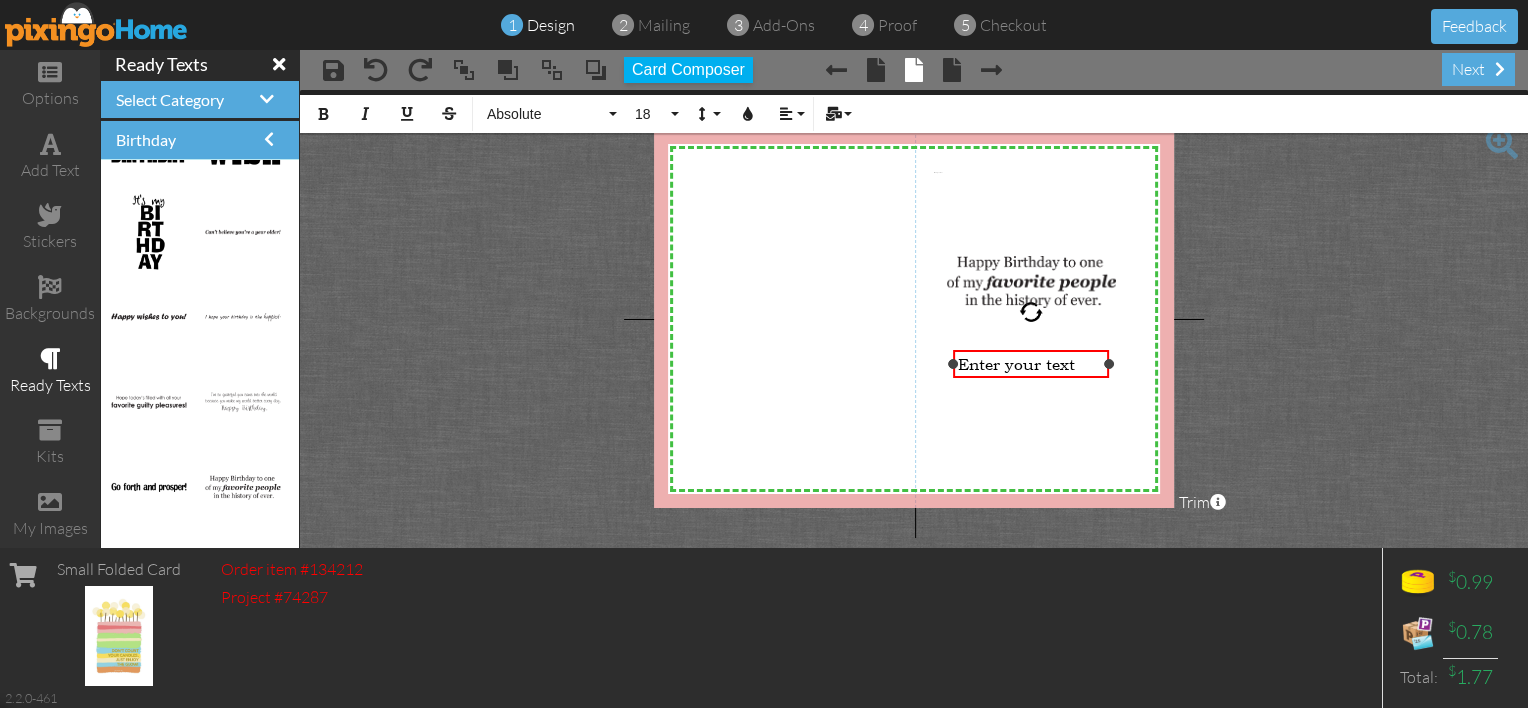 click on "Enter your text" at bounding box center [1016, 364] 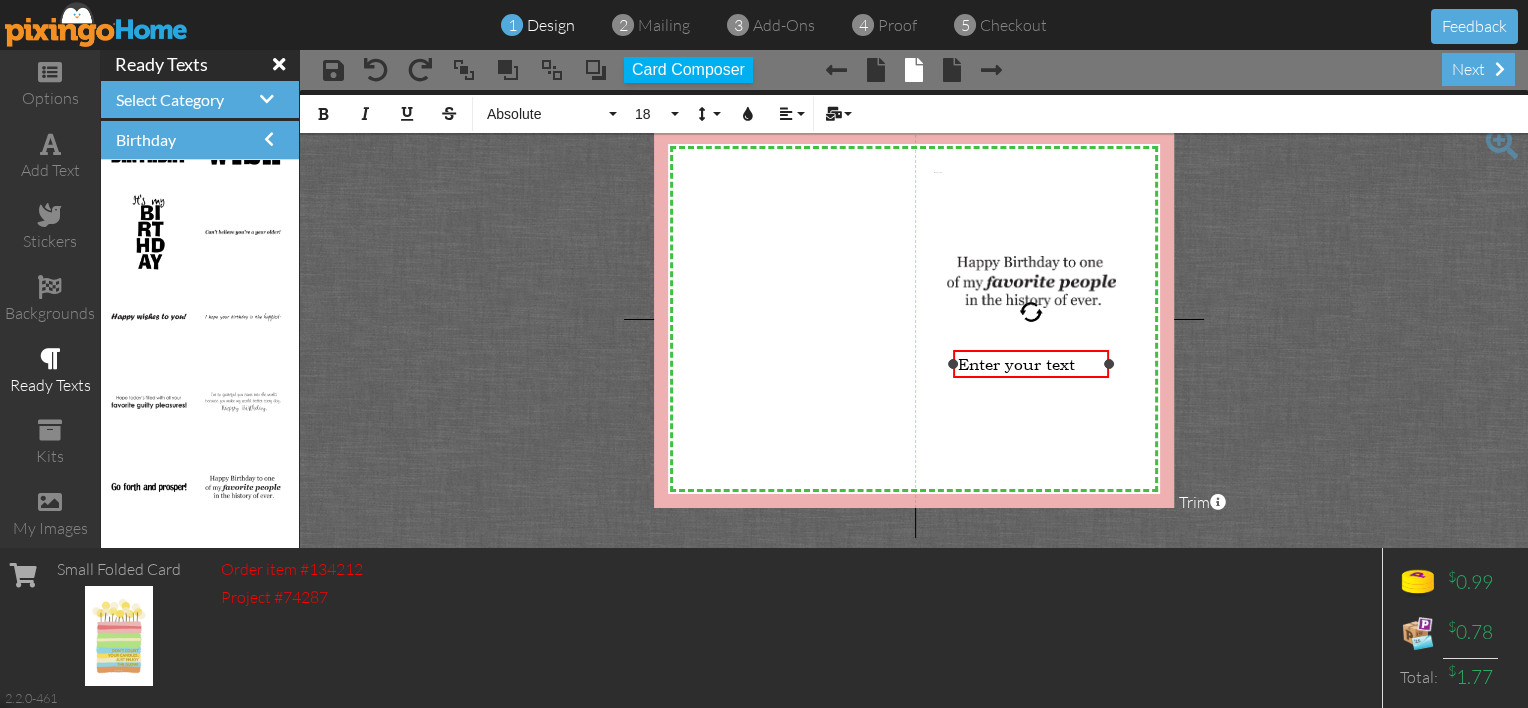 type 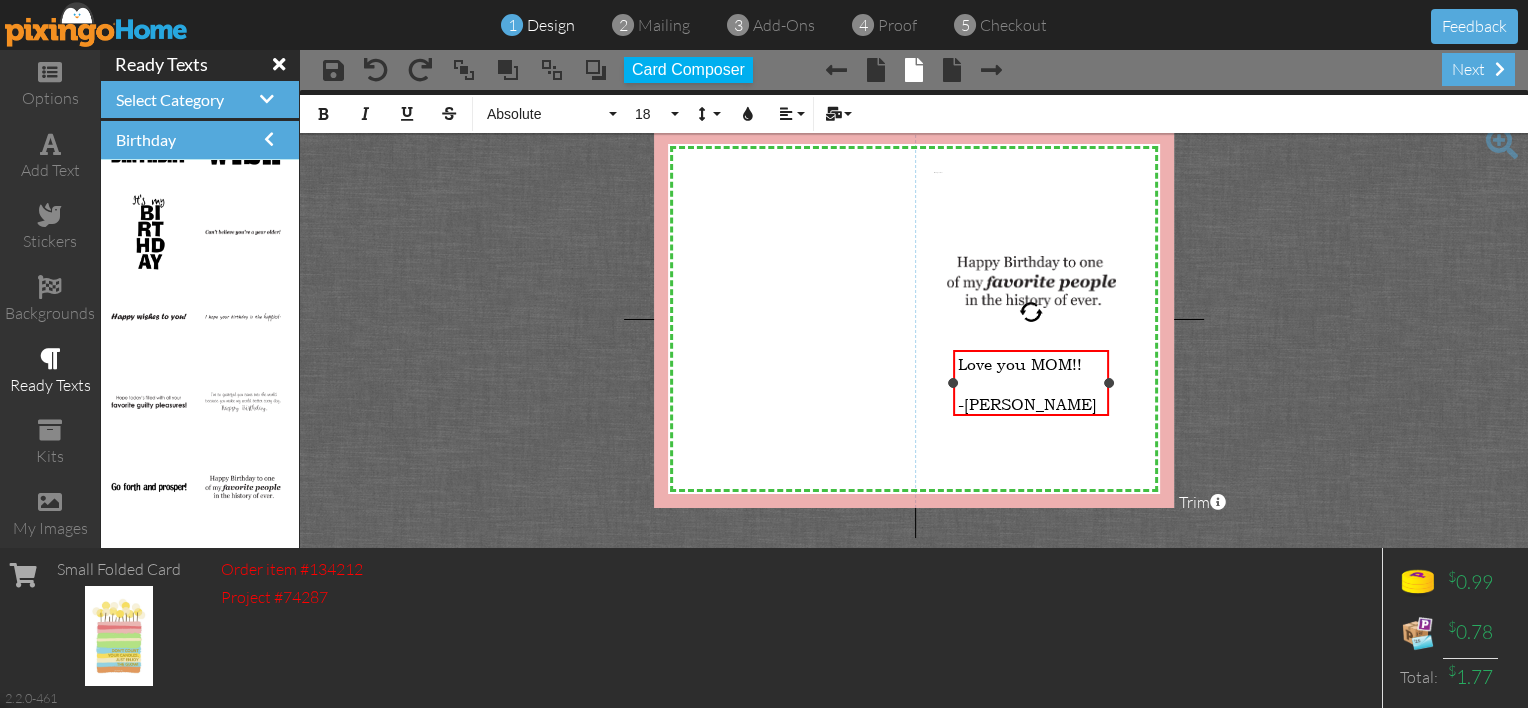 click on "Love you MOM!!" at bounding box center (1031, 364) 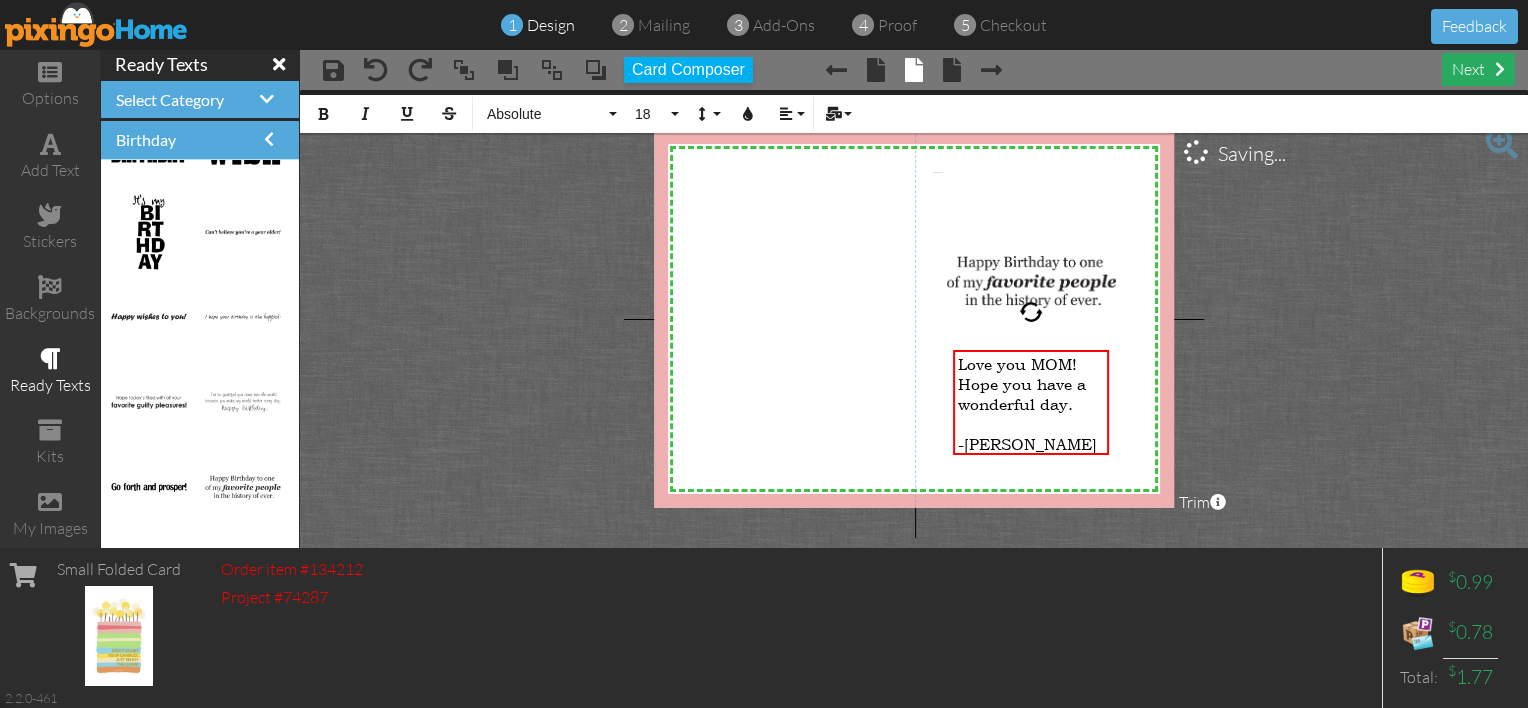 click on "next" at bounding box center [1478, 69] 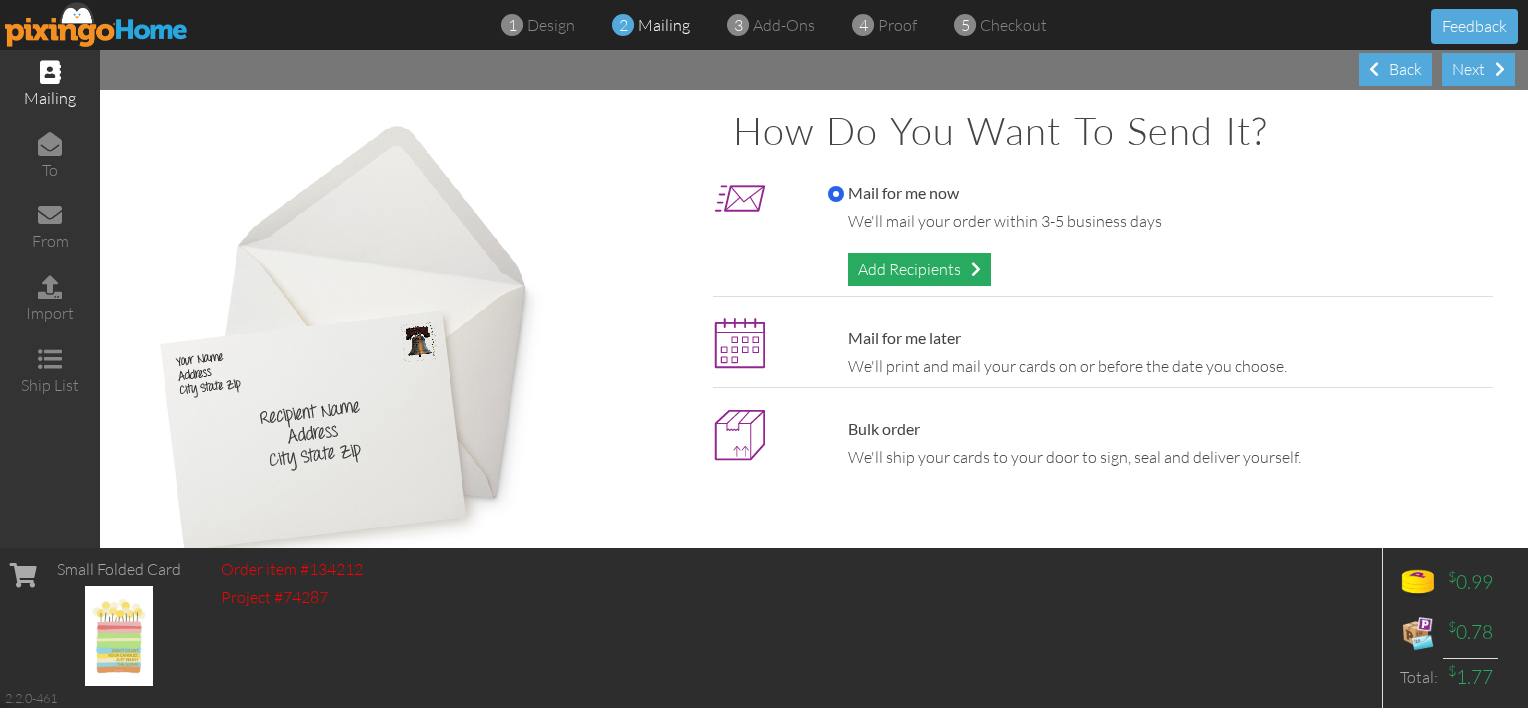 click on "Add Recipients" at bounding box center [919, 269] 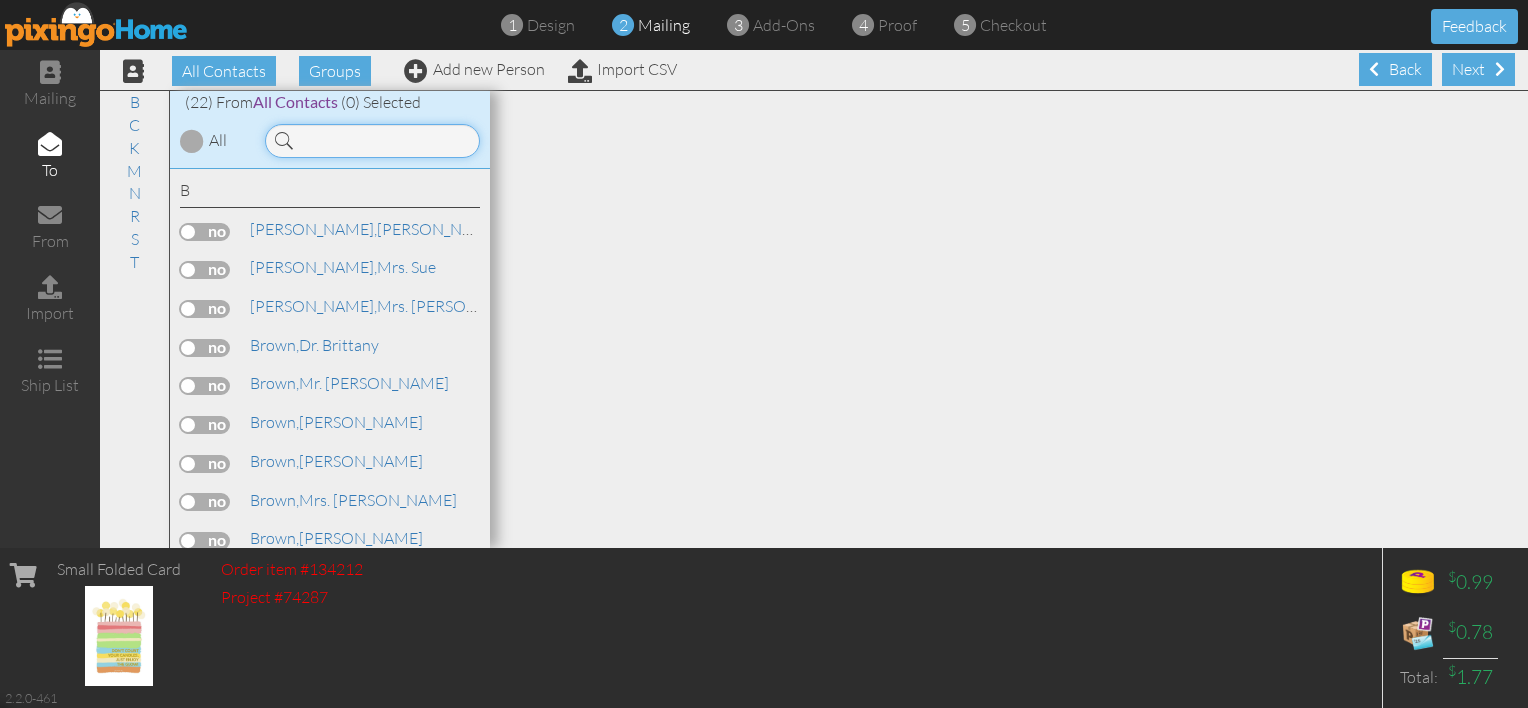 click at bounding box center (372, 141) 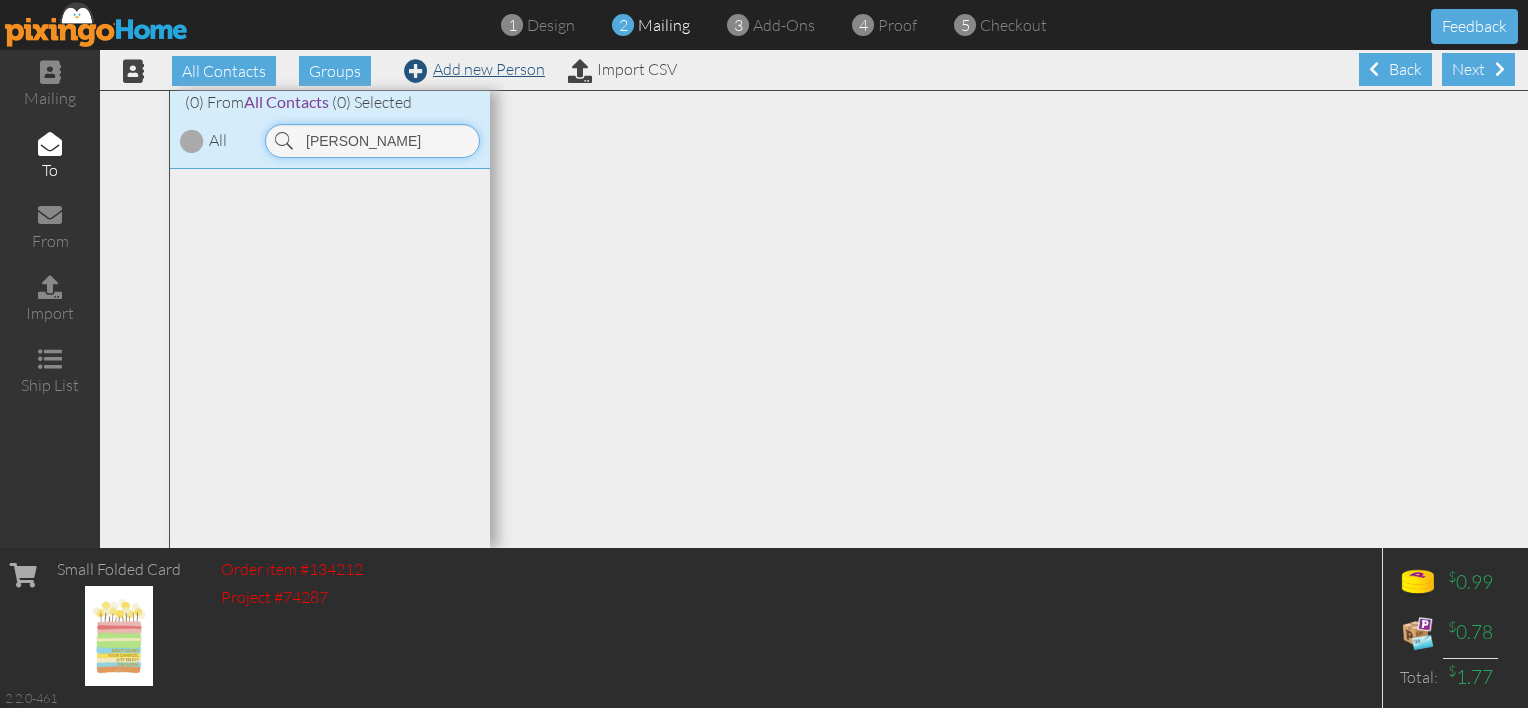type on "[PERSON_NAME]" 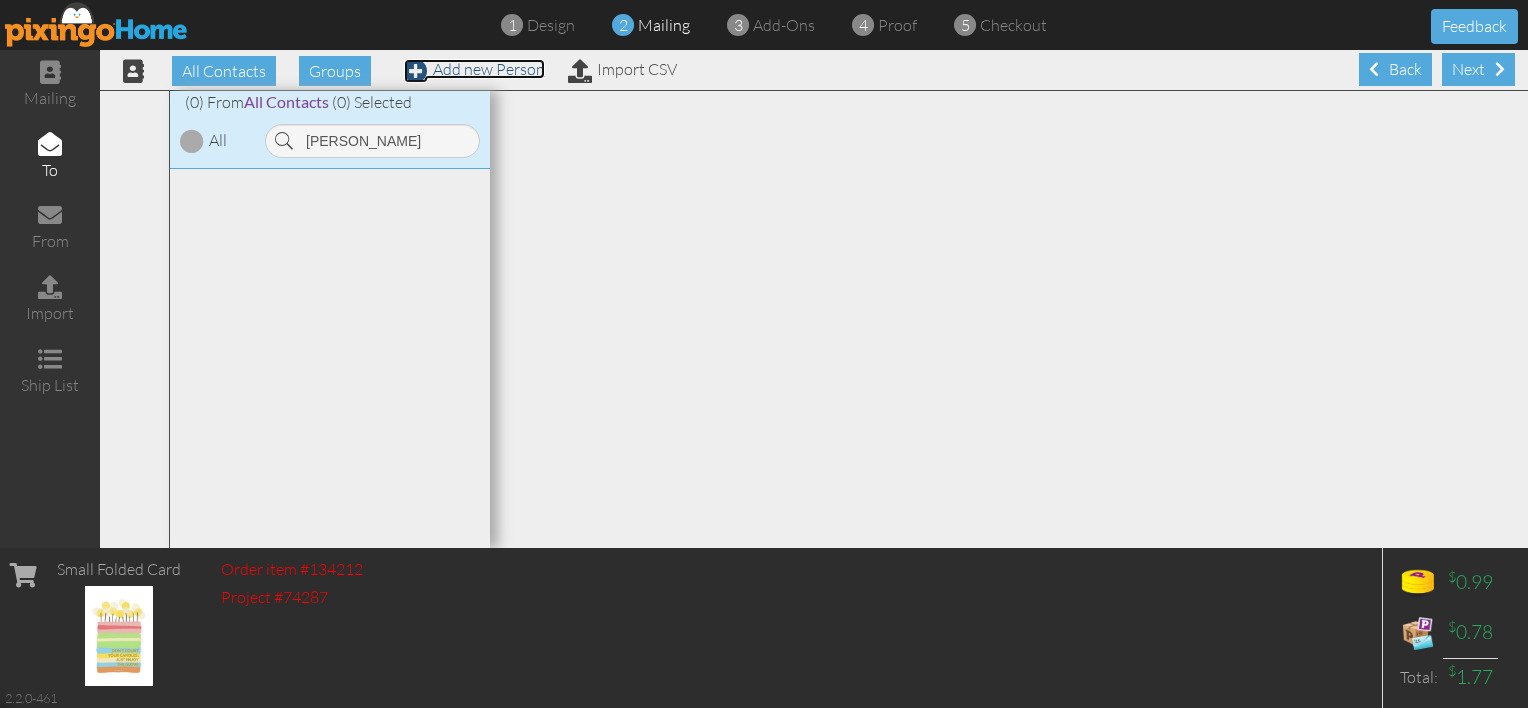 click at bounding box center [416, 71] 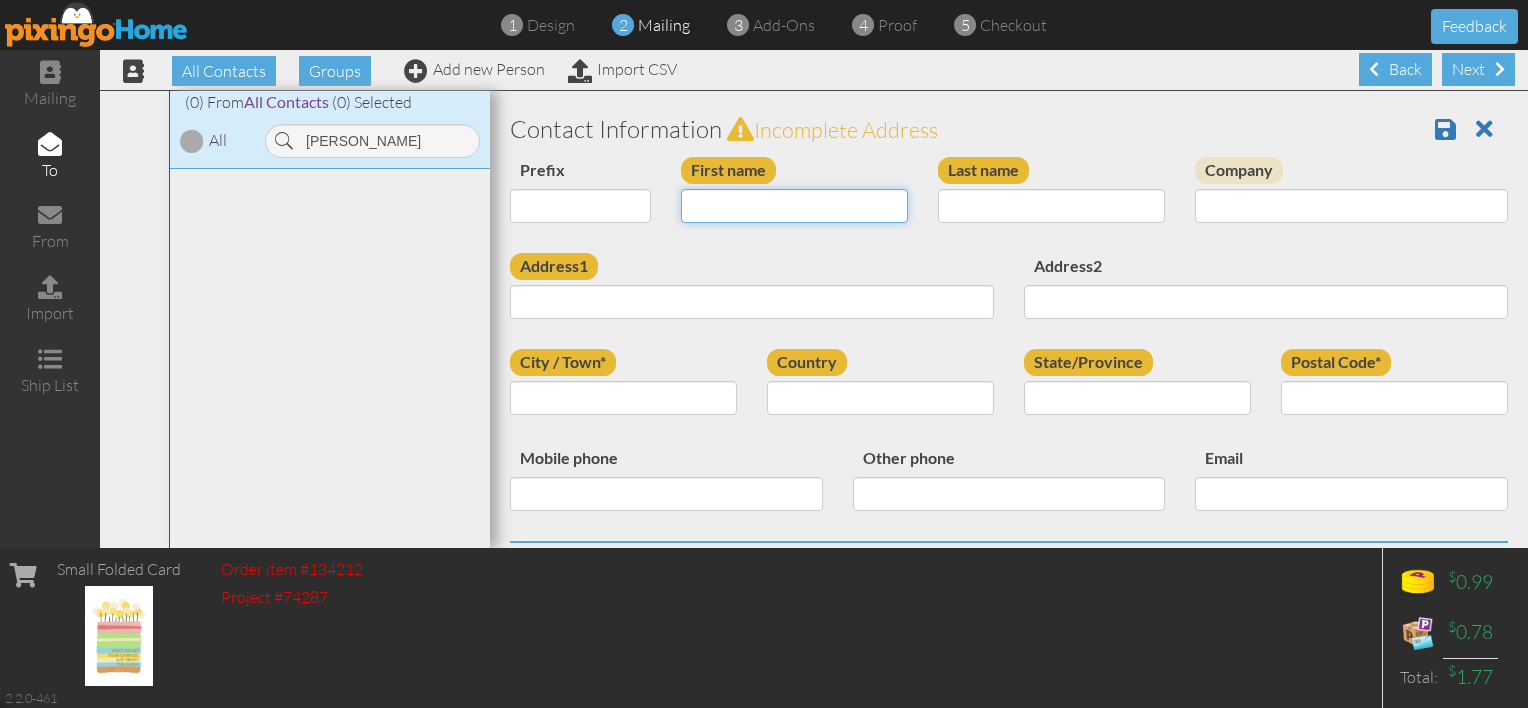 click on "First name" at bounding box center (794, 206) 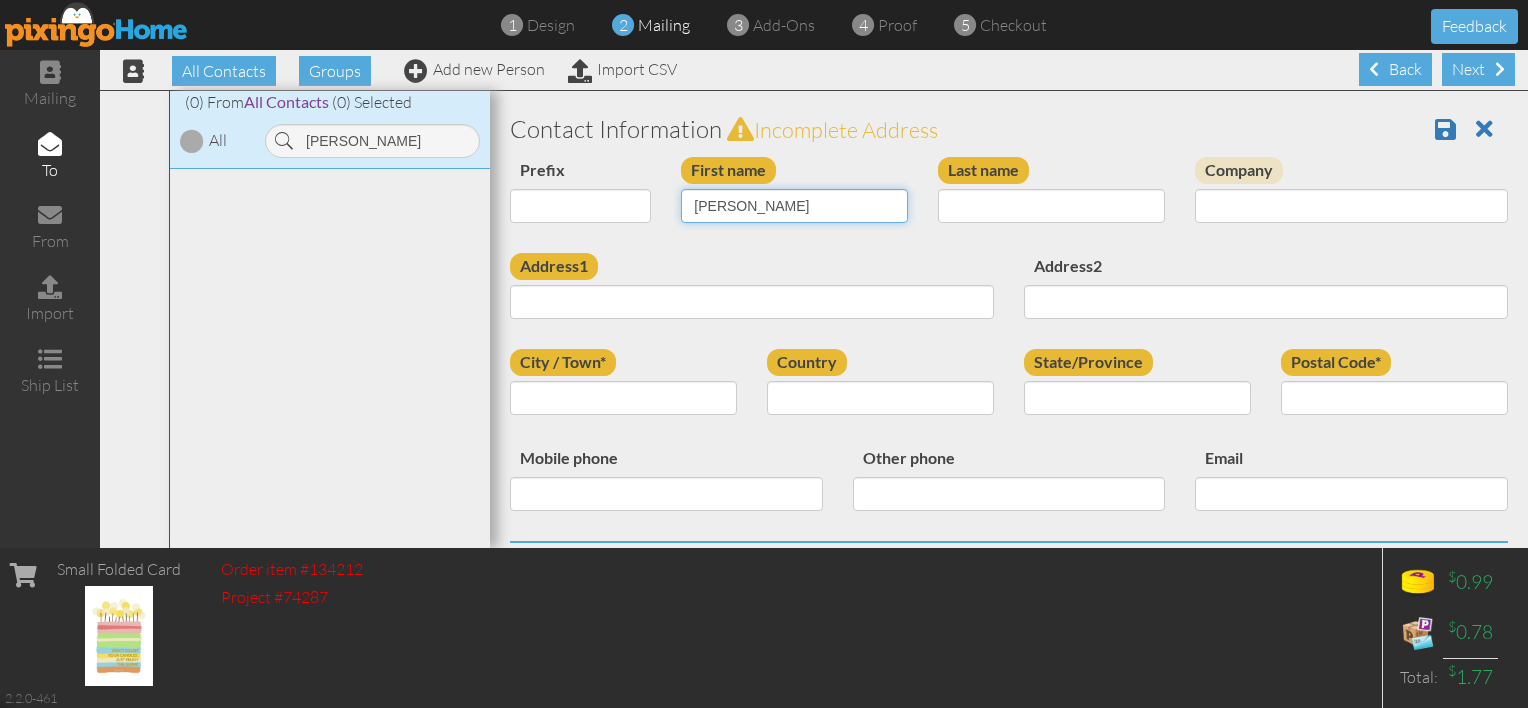 type on "[PERSON_NAME]" 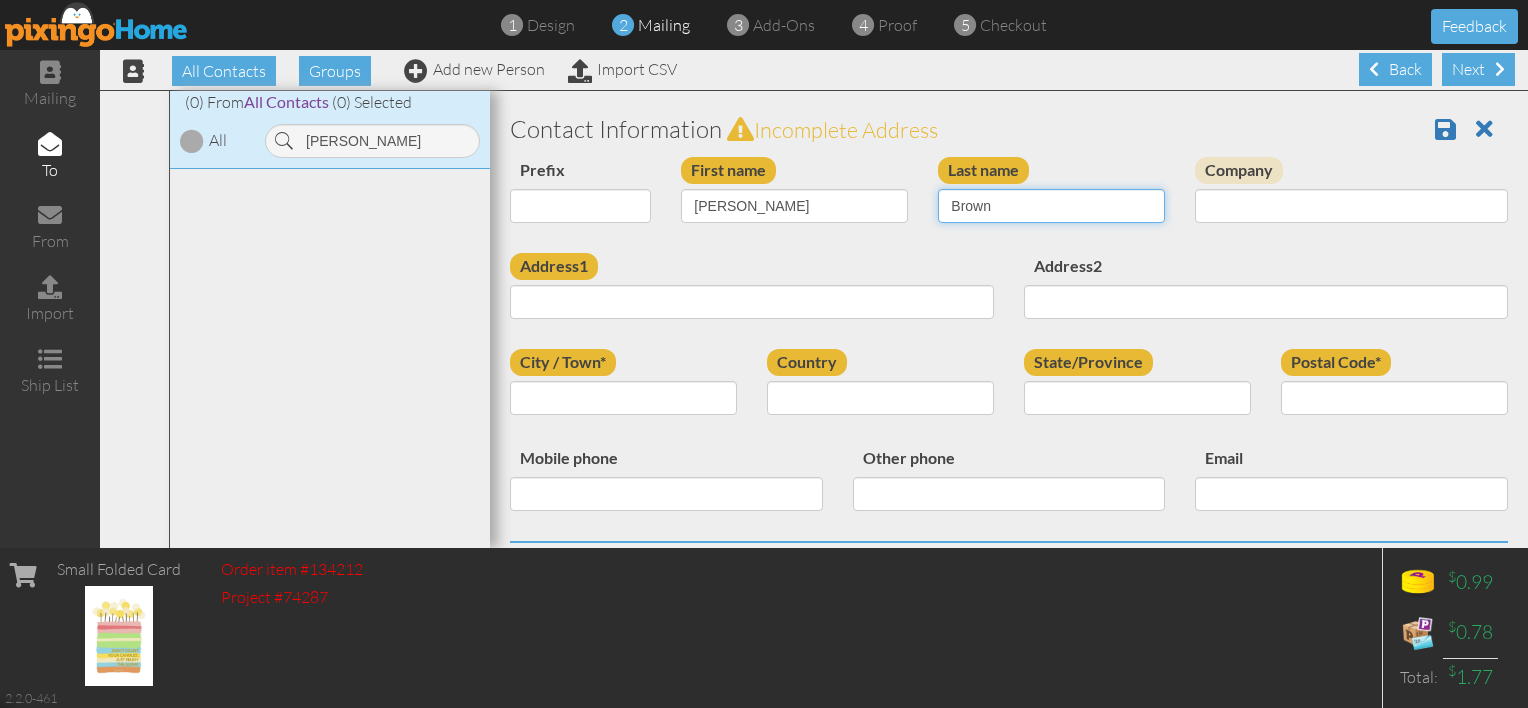 type on "Brown" 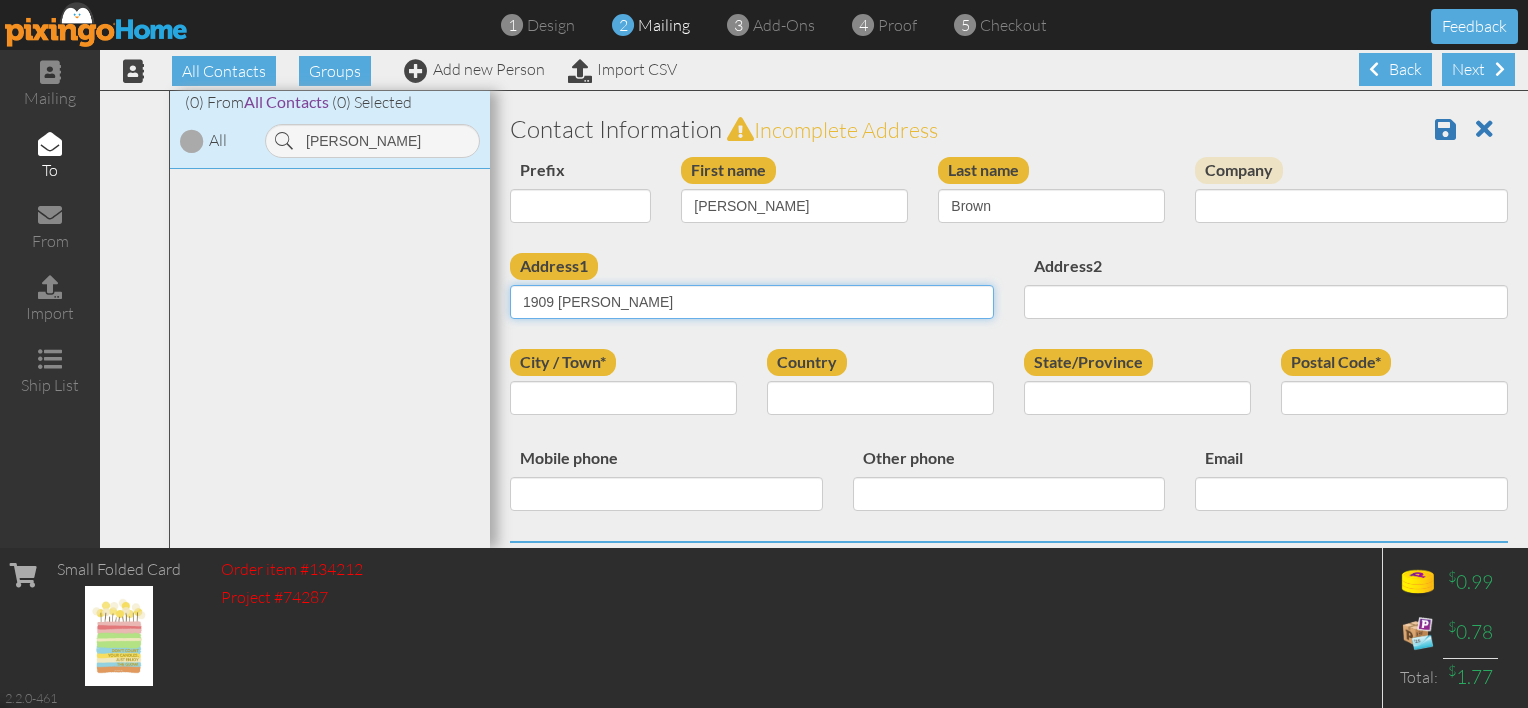 click on "1909 [PERSON_NAME]" at bounding box center (752, 302) 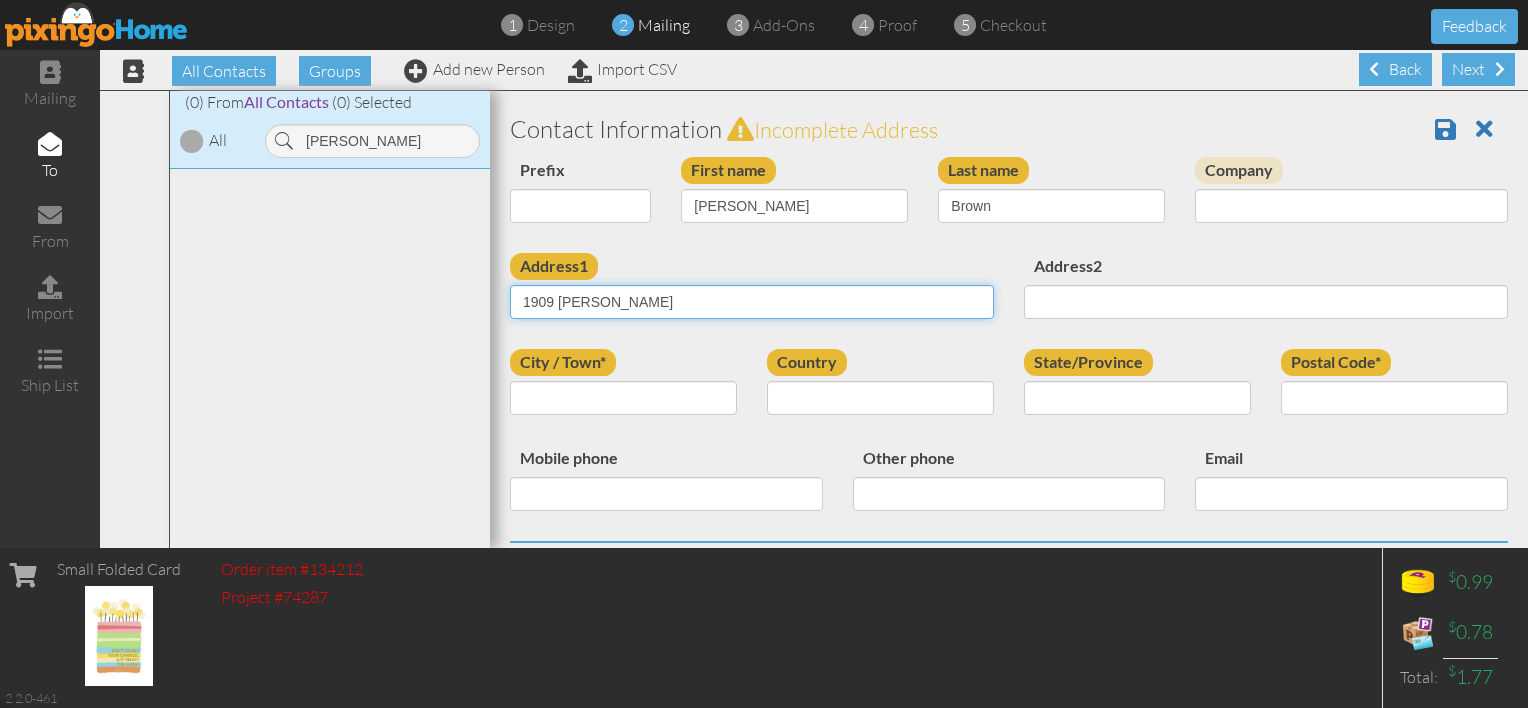 type on "1909 [PERSON_NAME]" 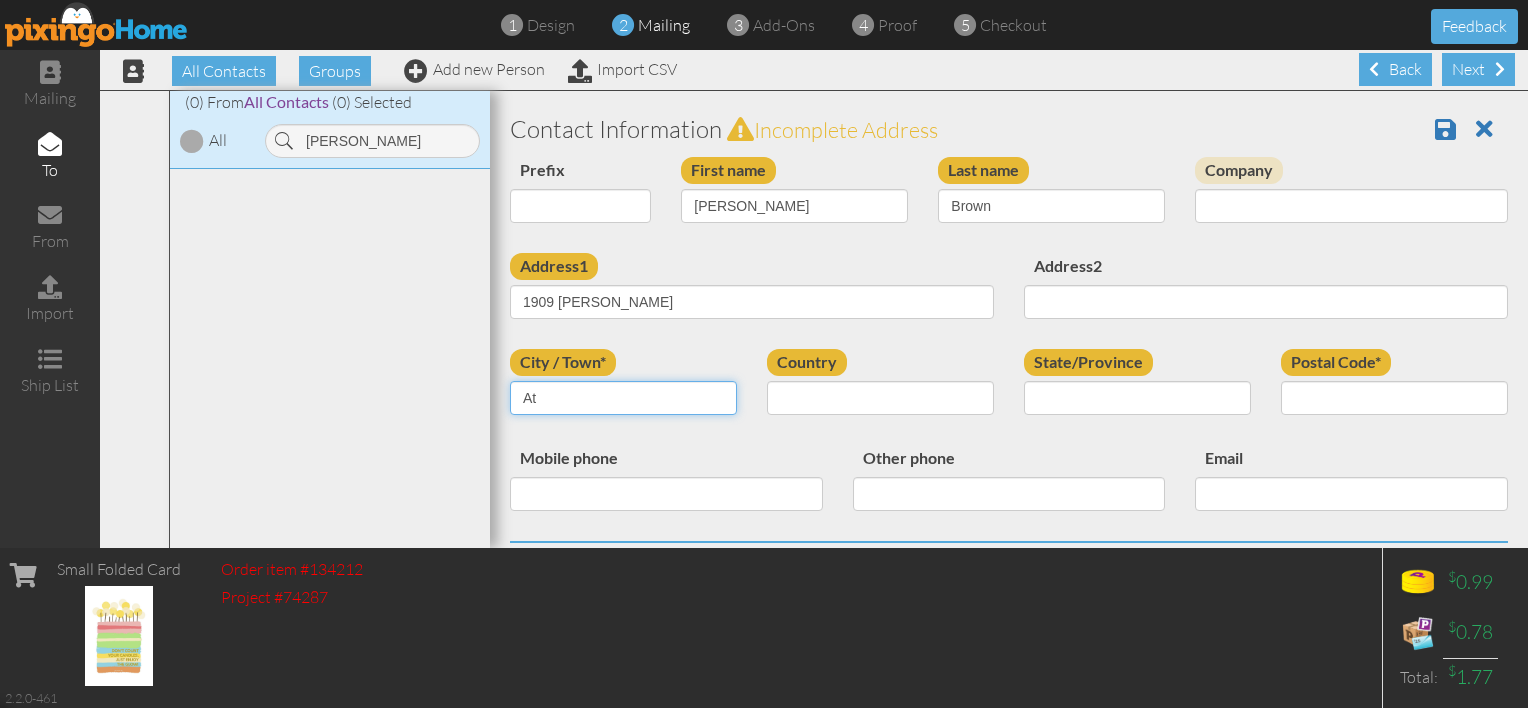 type on "[GEOGRAPHIC_DATA]" 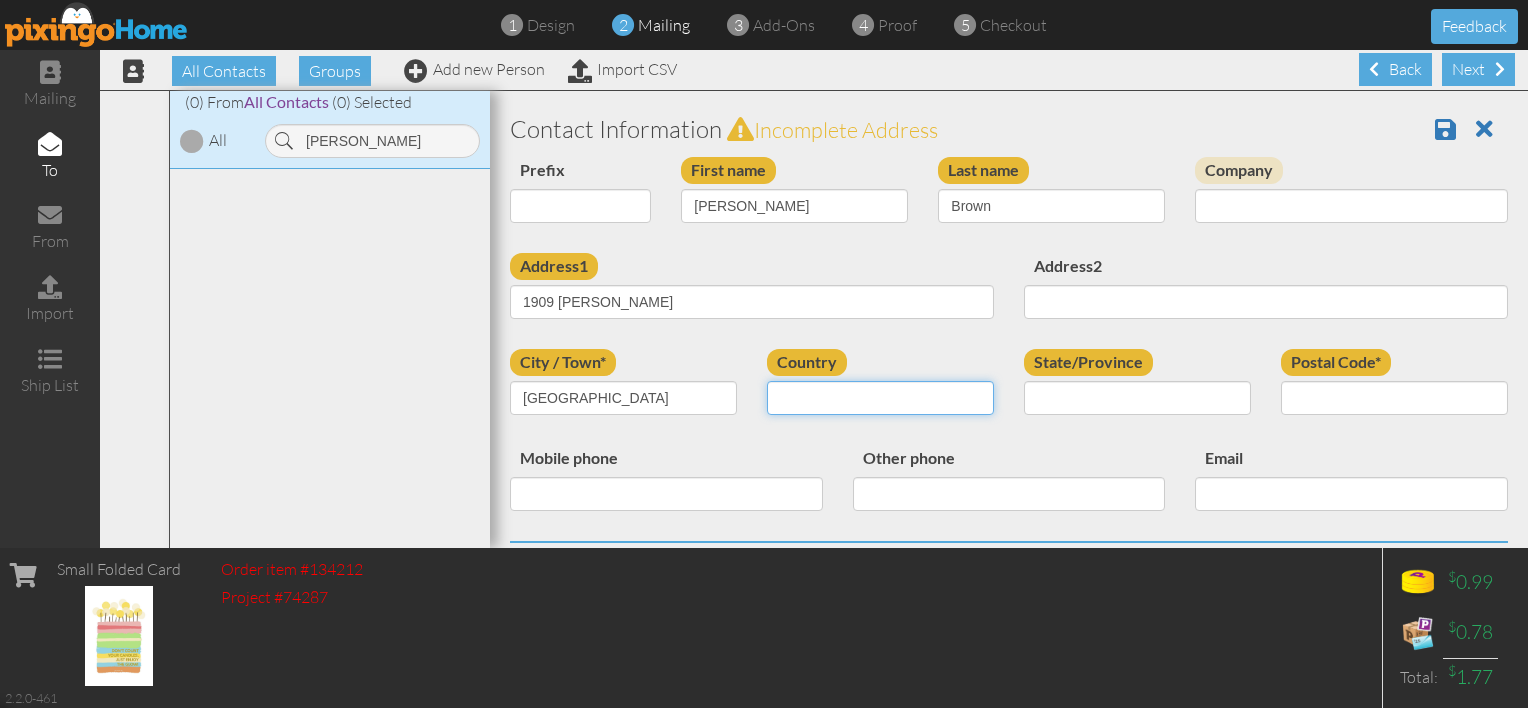 click on "[GEOGRAPHIC_DATA] -------------- [GEOGRAPHIC_DATA] [GEOGRAPHIC_DATA] [GEOGRAPHIC_DATA] [US_STATE] [GEOGRAPHIC_DATA] [GEOGRAPHIC_DATA] [GEOGRAPHIC_DATA] [GEOGRAPHIC_DATA] [GEOGRAPHIC_DATA] [GEOGRAPHIC_DATA] [GEOGRAPHIC_DATA] [GEOGRAPHIC_DATA] [GEOGRAPHIC_DATA] [GEOGRAPHIC_DATA] [GEOGRAPHIC_DATA] [GEOGRAPHIC_DATA] [GEOGRAPHIC_DATA] [GEOGRAPHIC_DATA] [GEOGRAPHIC_DATA] [GEOGRAPHIC_DATA] [GEOGRAPHIC_DATA] [GEOGRAPHIC_DATA] [GEOGRAPHIC_DATA] [GEOGRAPHIC_DATA] [GEOGRAPHIC_DATA] [GEOGRAPHIC_DATA] [GEOGRAPHIC_DATA] [GEOGRAPHIC_DATA] [GEOGRAPHIC_DATA] [GEOGRAPHIC_DATA] [GEOGRAPHIC_DATA] [GEOGRAPHIC_DATA] [GEOGRAPHIC_DATA] [GEOGRAPHIC_DATA] [GEOGRAPHIC_DATA] [GEOGRAPHIC_DATA] [GEOGRAPHIC_DATA] [GEOGRAPHIC_DATA] [GEOGRAPHIC_DATA] [GEOGRAPHIC_DATA] [GEOGRAPHIC_DATA] [GEOGRAPHIC_DATA] [GEOGRAPHIC_DATA] [GEOGRAPHIC_DATA] [GEOGRAPHIC_DATA] [GEOGRAPHIC_DATA] [GEOGRAPHIC_DATA] [GEOGRAPHIC_DATA] [GEOGRAPHIC_DATA] [GEOGRAPHIC_DATA] [GEOGRAPHIC_DATA], [GEOGRAPHIC_DATA] [GEOGRAPHIC_DATA] [GEOGRAPHIC_DATA] [GEOGRAPHIC_DATA] [GEOGRAPHIC_DATA] [GEOGRAPHIC_DATA] [GEOGRAPHIC_DATA] [GEOGRAPHIC_DATA] [GEOGRAPHIC_DATA] [GEOGRAPHIC_DATA] [GEOGRAPHIC_DATA] [GEOGRAPHIC_DATA] [GEOGRAPHIC_DATA] [GEOGRAPHIC_DATA] [GEOGRAPHIC_DATA] [GEOGRAPHIC_DATA] [GEOGRAPHIC_DATA] [GEOGRAPHIC_DATA] [GEOGRAPHIC_DATA] ([GEOGRAPHIC_DATA]) [GEOGRAPHIC_DATA] [GEOGRAPHIC_DATA] [GEOGRAPHIC_DATA] [GEOGRAPHIC_DATA] [GEOGRAPHIC_DATA] [GEOGRAPHIC_DATA] [GEOGRAPHIC_DATA] [GEOGRAPHIC_DATA] [GEOGRAPHIC_DATA] [US_STATE] [GEOGRAPHIC_DATA] [GEOGRAPHIC_DATA] [GEOGRAPHIC_DATA] [GEOGRAPHIC_DATA] [GEOGRAPHIC_DATA] [GEOGRAPHIC_DATA] [GEOGRAPHIC_DATA] [US_STATE] [GEOGRAPHIC_DATA] [GEOGRAPHIC_DATA] [GEOGRAPHIC_DATA] [GEOGRAPHIC_DATA]" at bounding box center (880, 398) 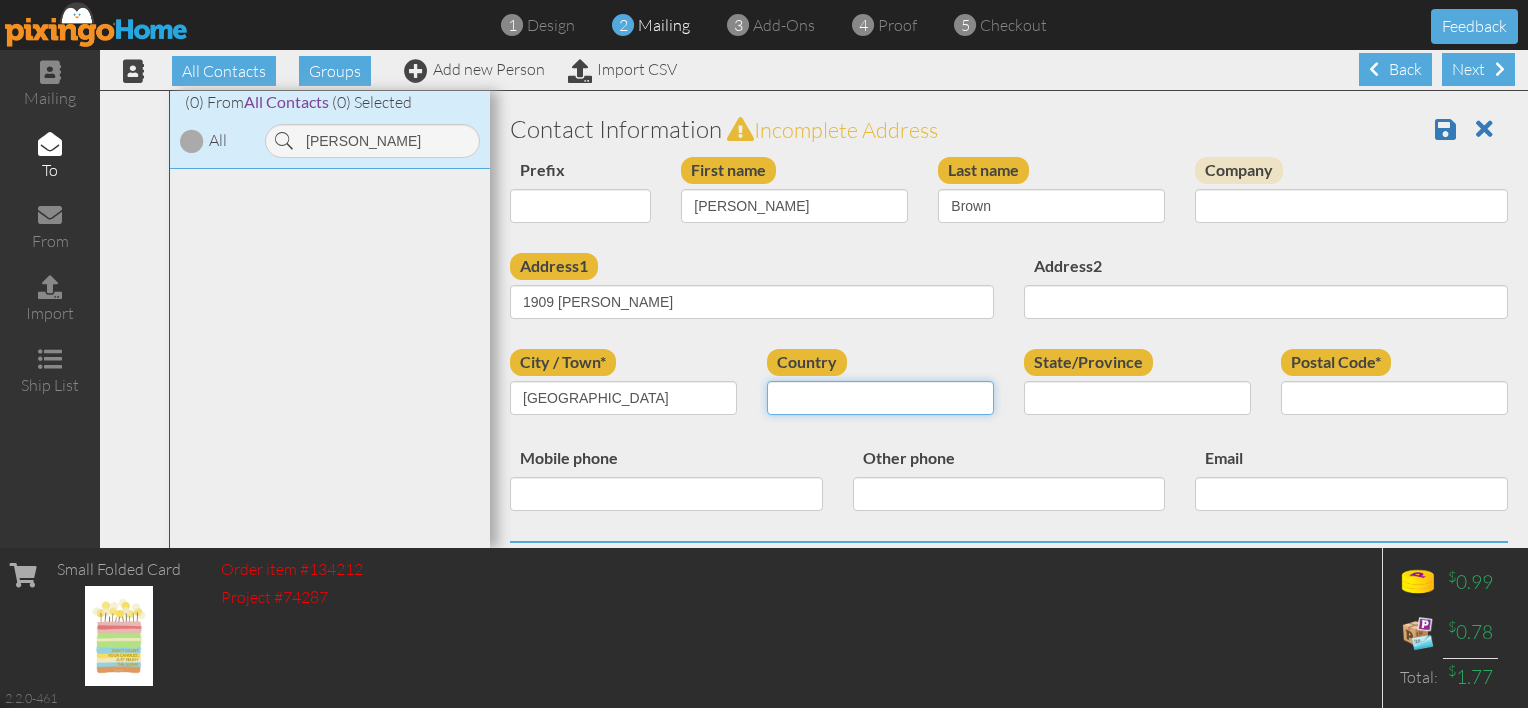 select on "object:2479" 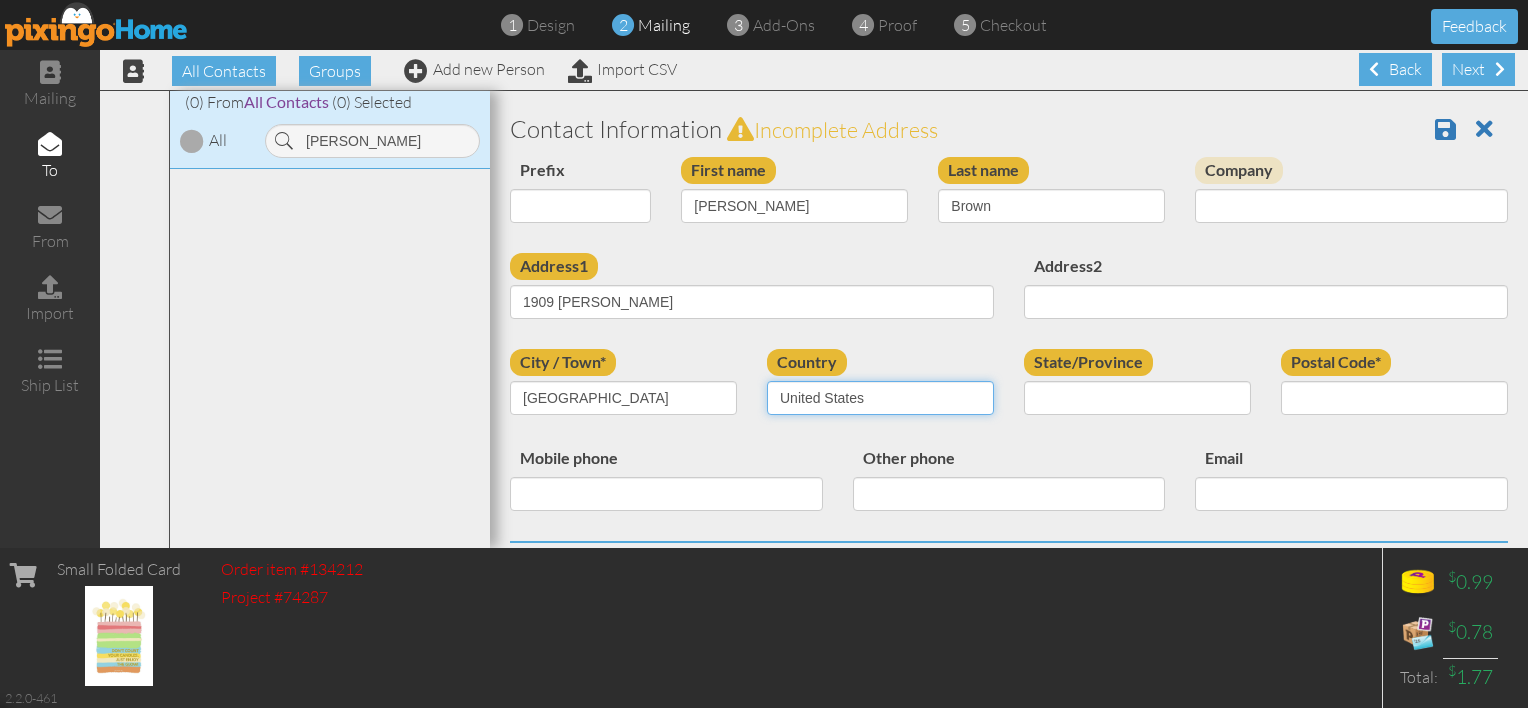 click on "[GEOGRAPHIC_DATA] -------------- [GEOGRAPHIC_DATA] [GEOGRAPHIC_DATA] [GEOGRAPHIC_DATA] [US_STATE] [GEOGRAPHIC_DATA] [GEOGRAPHIC_DATA] [GEOGRAPHIC_DATA] [GEOGRAPHIC_DATA] [GEOGRAPHIC_DATA] [GEOGRAPHIC_DATA] [GEOGRAPHIC_DATA] [GEOGRAPHIC_DATA] [GEOGRAPHIC_DATA] [GEOGRAPHIC_DATA] [GEOGRAPHIC_DATA] [GEOGRAPHIC_DATA] [GEOGRAPHIC_DATA] [GEOGRAPHIC_DATA] [GEOGRAPHIC_DATA] [GEOGRAPHIC_DATA] [GEOGRAPHIC_DATA] [GEOGRAPHIC_DATA] [GEOGRAPHIC_DATA] [GEOGRAPHIC_DATA] [GEOGRAPHIC_DATA] [GEOGRAPHIC_DATA] [GEOGRAPHIC_DATA] [GEOGRAPHIC_DATA] [GEOGRAPHIC_DATA] [GEOGRAPHIC_DATA] [GEOGRAPHIC_DATA] [GEOGRAPHIC_DATA] [GEOGRAPHIC_DATA] [GEOGRAPHIC_DATA] [GEOGRAPHIC_DATA] [GEOGRAPHIC_DATA] [GEOGRAPHIC_DATA] [GEOGRAPHIC_DATA] [GEOGRAPHIC_DATA] [GEOGRAPHIC_DATA] [GEOGRAPHIC_DATA] [GEOGRAPHIC_DATA] [GEOGRAPHIC_DATA] [GEOGRAPHIC_DATA] [GEOGRAPHIC_DATA] [GEOGRAPHIC_DATA] [GEOGRAPHIC_DATA] [GEOGRAPHIC_DATA] [GEOGRAPHIC_DATA] [GEOGRAPHIC_DATA] [GEOGRAPHIC_DATA], [GEOGRAPHIC_DATA] [GEOGRAPHIC_DATA] [GEOGRAPHIC_DATA] [GEOGRAPHIC_DATA] [GEOGRAPHIC_DATA] [GEOGRAPHIC_DATA] [GEOGRAPHIC_DATA] [GEOGRAPHIC_DATA] [GEOGRAPHIC_DATA] [GEOGRAPHIC_DATA] [GEOGRAPHIC_DATA] [GEOGRAPHIC_DATA] [GEOGRAPHIC_DATA] [GEOGRAPHIC_DATA] [GEOGRAPHIC_DATA] [GEOGRAPHIC_DATA] [GEOGRAPHIC_DATA] [GEOGRAPHIC_DATA] [GEOGRAPHIC_DATA] ([GEOGRAPHIC_DATA]) [GEOGRAPHIC_DATA] [GEOGRAPHIC_DATA] [GEOGRAPHIC_DATA] [GEOGRAPHIC_DATA] [GEOGRAPHIC_DATA] [GEOGRAPHIC_DATA] [GEOGRAPHIC_DATA] [GEOGRAPHIC_DATA] [GEOGRAPHIC_DATA] [US_STATE] [GEOGRAPHIC_DATA] [GEOGRAPHIC_DATA] [GEOGRAPHIC_DATA] [GEOGRAPHIC_DATA] [GEOGRAPHIC_DATA] [GEOGRAPHIC_DATA] [GEOGRAPHIC_DATA] [US_STATE] [GEOGRAPHIC_DATA] [GEOGRAPHIC_DATA] [GEOGRAPHIC_DATA] [GEOGRAPHIC_DATA]" at bounding box center [880, 398] 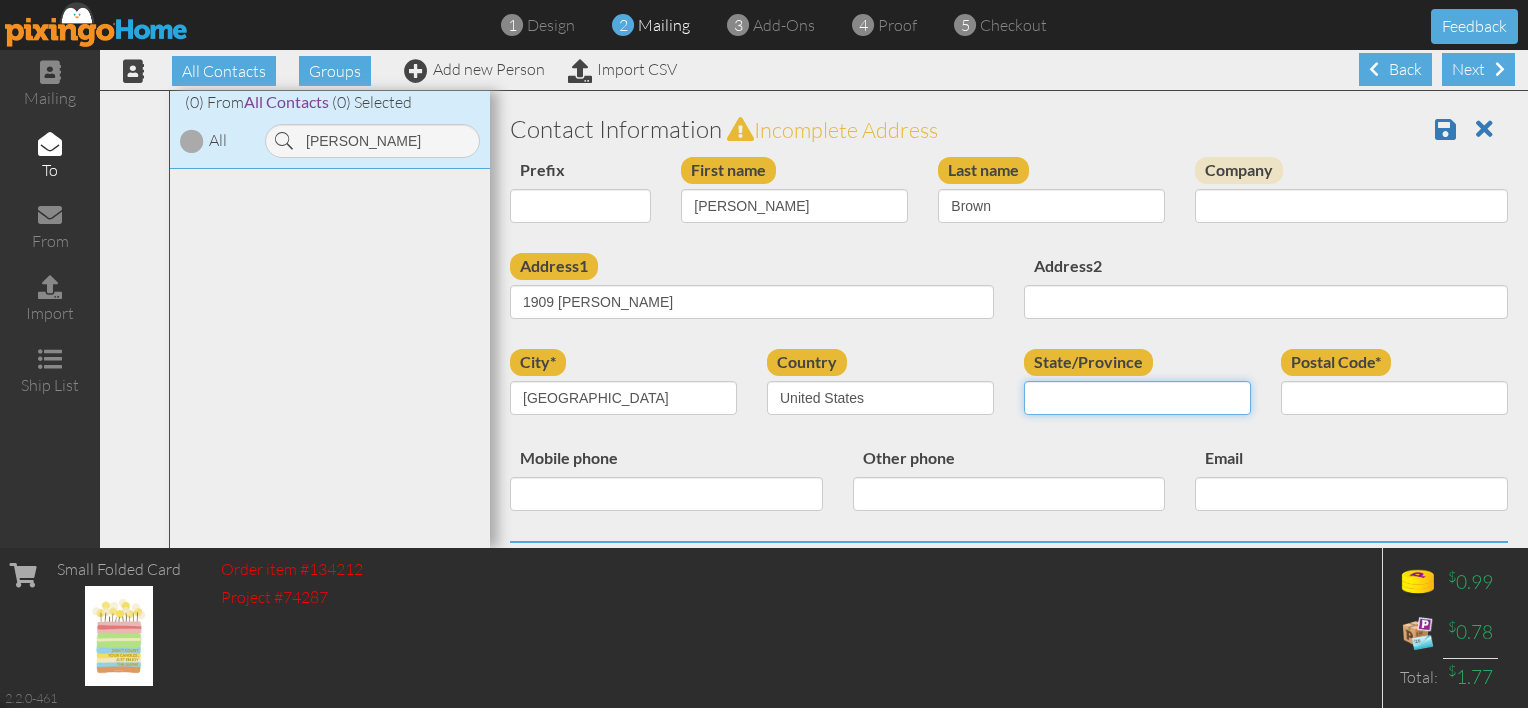 click on "AA (Military) AE (Military) [US_STATE] [US_STATE] [US_STATE] AP (Military) [US_STATE] [US_STATE] [US_STATE] [US_STATE] [US_STATE] [US_STATE] [GEOGRAPHIC_DATA][US_STATE][GEOGRAPHIC_DATA] [US_STATE] [US_STATE] [US_STATE] [US_STATE] [US_STATE] [US_STATE] [US_STATE] [US_STATE] [US_STATE] [US_STATE] [US_STATE] [US_STATE] [US_STATE] [PERSON_NAME][US_STATE] [US_STATE] [US_STATE] [US_STATE] [US_STATE] [US_STATE] [US_STATE] [US_STATE] [US_STATE] [US_STATE] [US_STATE] [US_STATE] [US_STATE] [US_STATE] [US_STATE] [US_STATE] [US_STATE] [US_STATE] [US_STATE] [US_STATE] [US_STATE] [US_STATE] [US_STATE] [US_STATE] [US_STATE] [US_STATE] [US_STATE] [US_STATE] [US_STATE] [US_STATE] [GEOGRAPHIC_DATA] [US_STATE][PERSON_NAME][US_STATE] [US_STATE][PERSON_NAME] [US_STATE] [US_STATE]" at bounding box center (1137, 398) 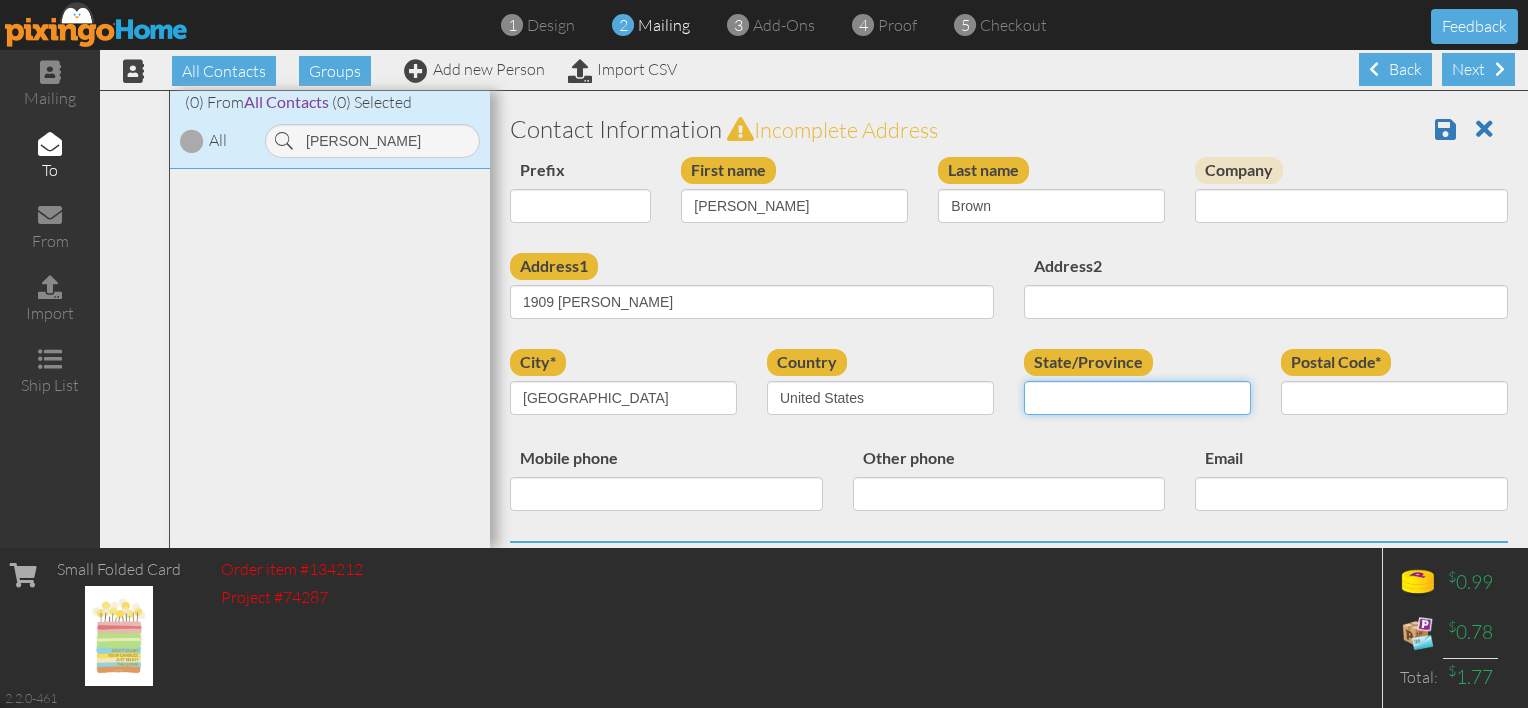 select on "object:2726" 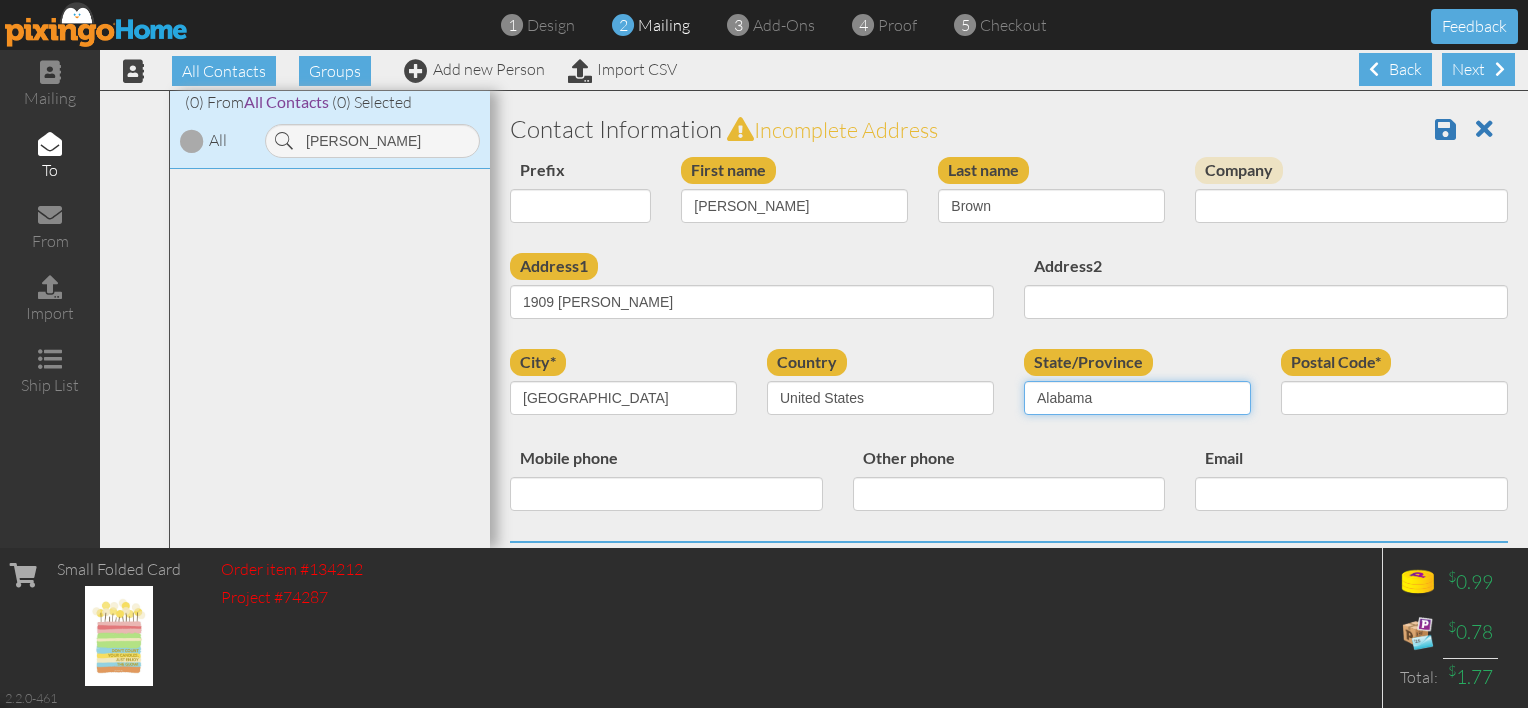 click on "AA (Military) AE (Military) [US_STATE] [US_STATE] [US_STATE] AP (Military) [US_STATE] [US_STATE] [US_STATE] [US_STATE] [US_STATE] [US_STATE] [GEOGRAPHIC_DATA][US_STATE][GEOGRAPHIC_DATA] [US_STATE] [US_STATE] [US_STATE] [US_STATE] [US_STATE] [US_STATE] [US_STATE] [US_STATE] [US_STATE] [US_STATE] [US_STATE] [US_STATE] [US_STATE] [PERSON_NAME][US_STATE] [US_STATE] [US_STATE] [US_STATE] [US_STATE] [US_STATE] [US_STATE] [US_STATE] [US_STATE] [US_STATE] [US_STATE] [US_STATE] [US_STATE] [US_STATE] [US_STATE] [US_STATE] [US_STATE] [US_STATE] [US_STATE] [US_STATE] [US_STATE] [US_STATE] [US_STATE] [US_STATE] [US_STATE] [US_STATE] [US_STATE] [US_STATE] [US_STATE] [US_STATE] [GEOGRAPHIC_DATA] [US_STATE][PERSON_NAME][US_STATE] [US_STATE][PERSON_NAME] [US_STATE] [US_STATE]" at bounding box center (1137, 398) 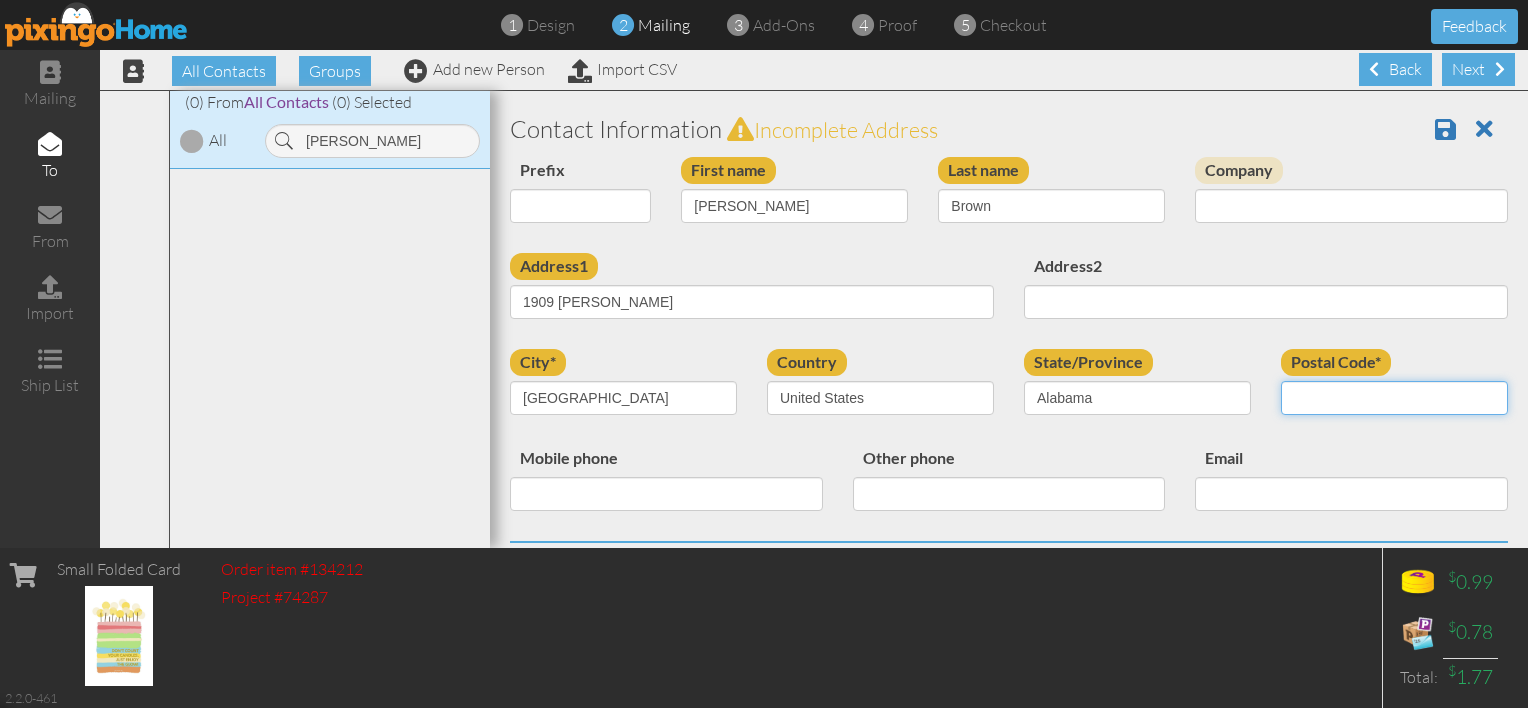 click on "Postal Code*" at bounding box center [1394, 398] 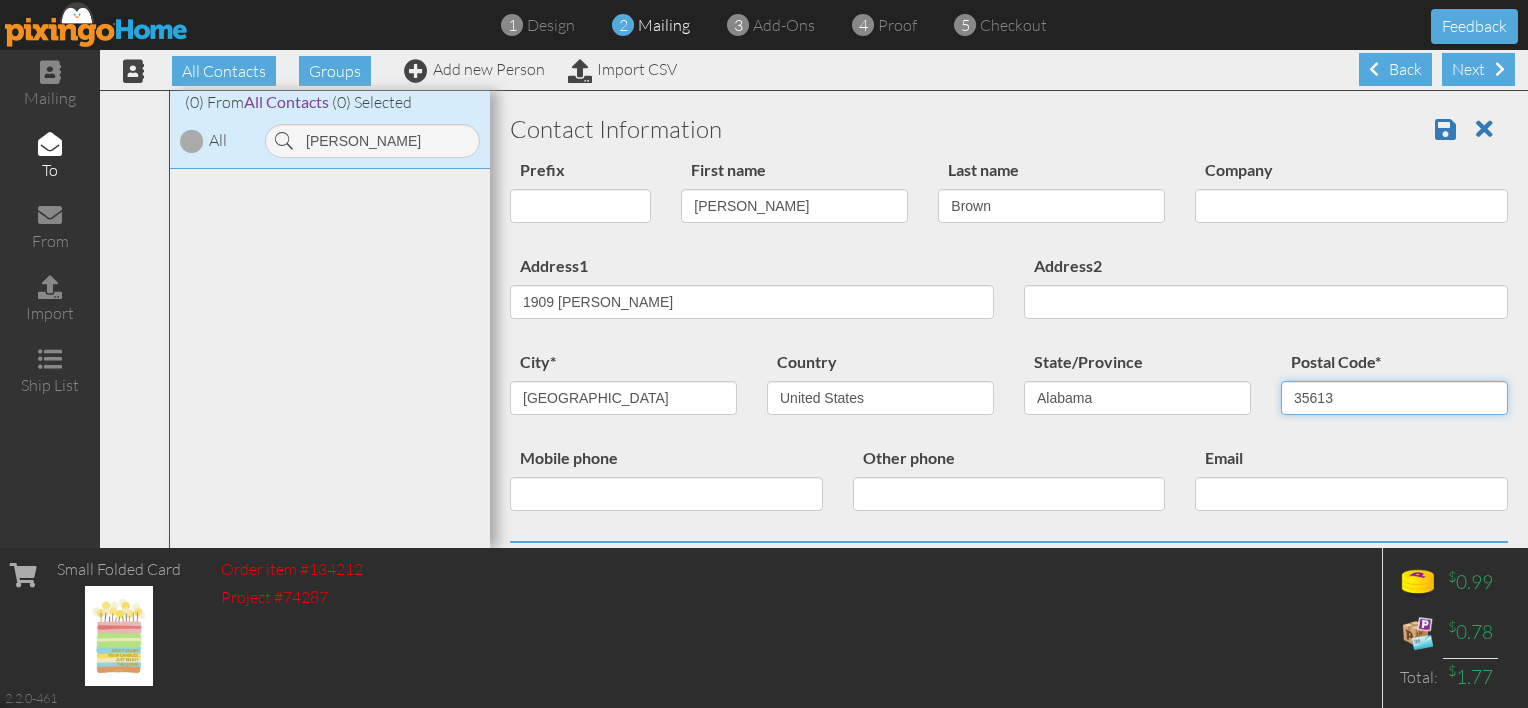 type on "35613" 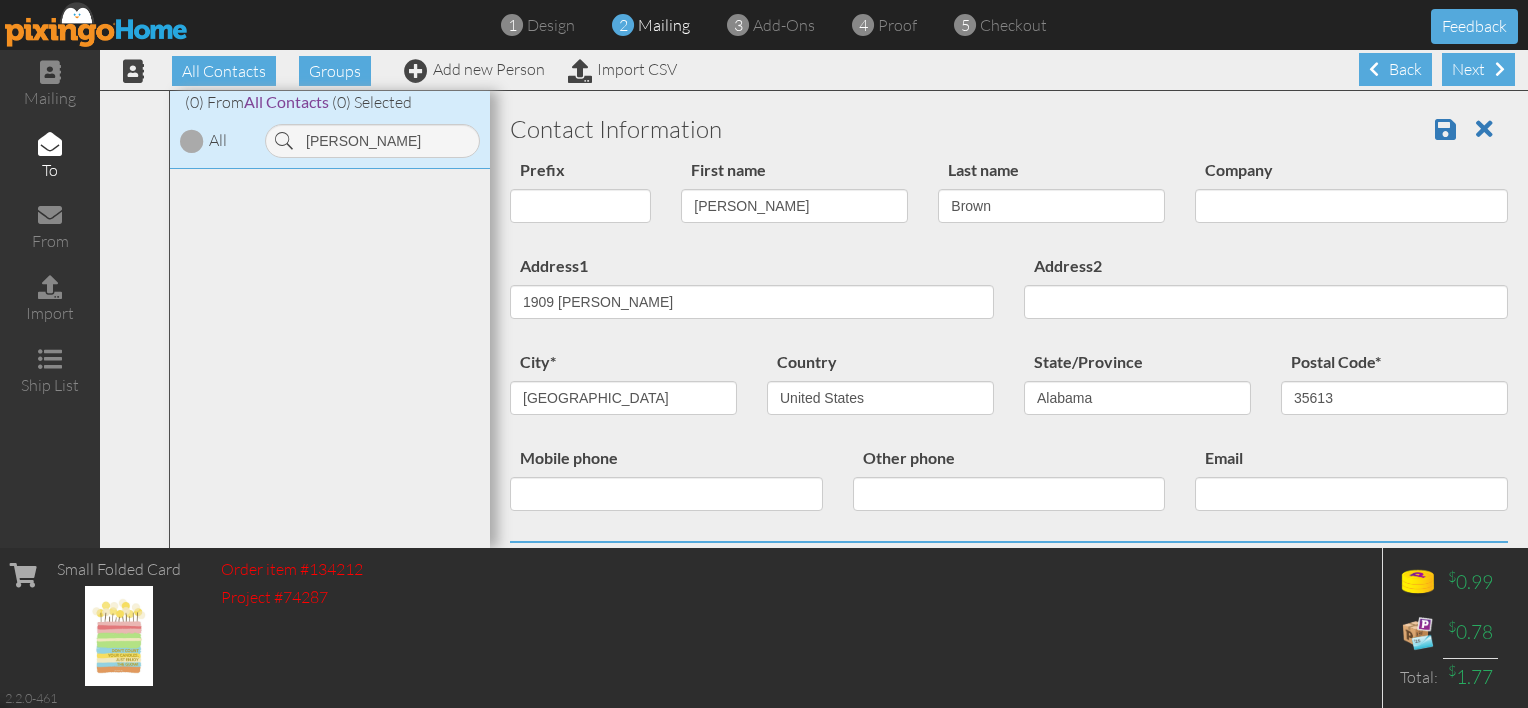 click on "Postal Code*" at bounding box center (1336, 362) 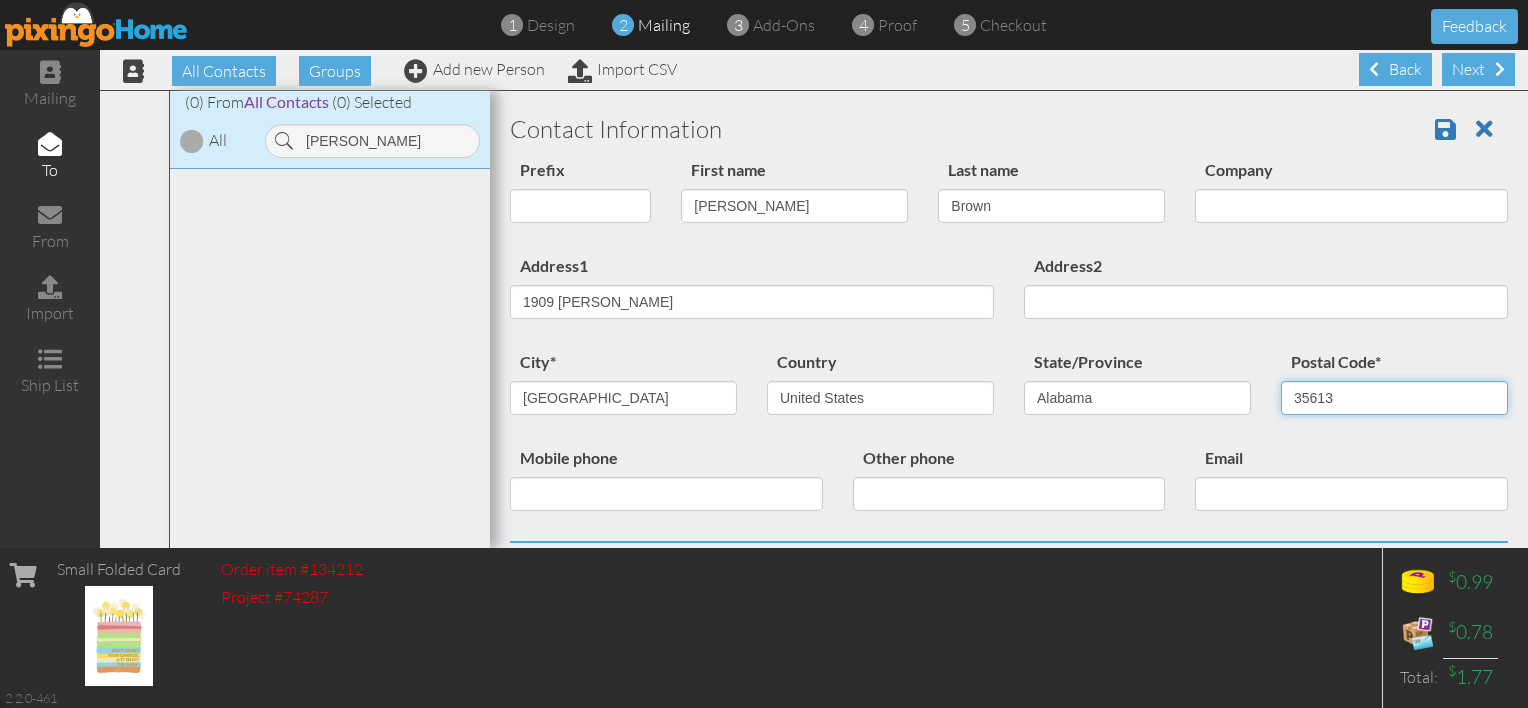click on "35613" at bounding box center (1394, 398) 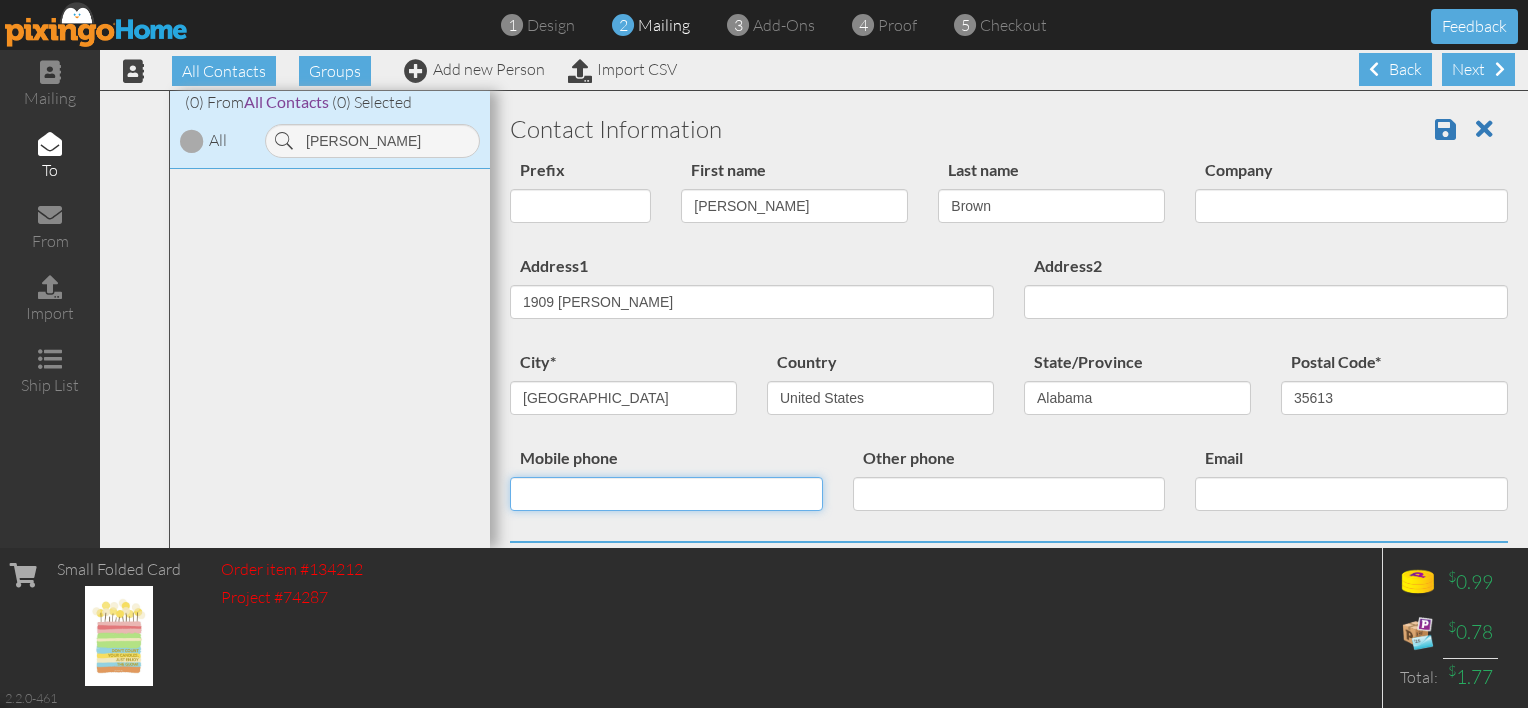 click on "Mobile phone" at bounding box center [666, 494] 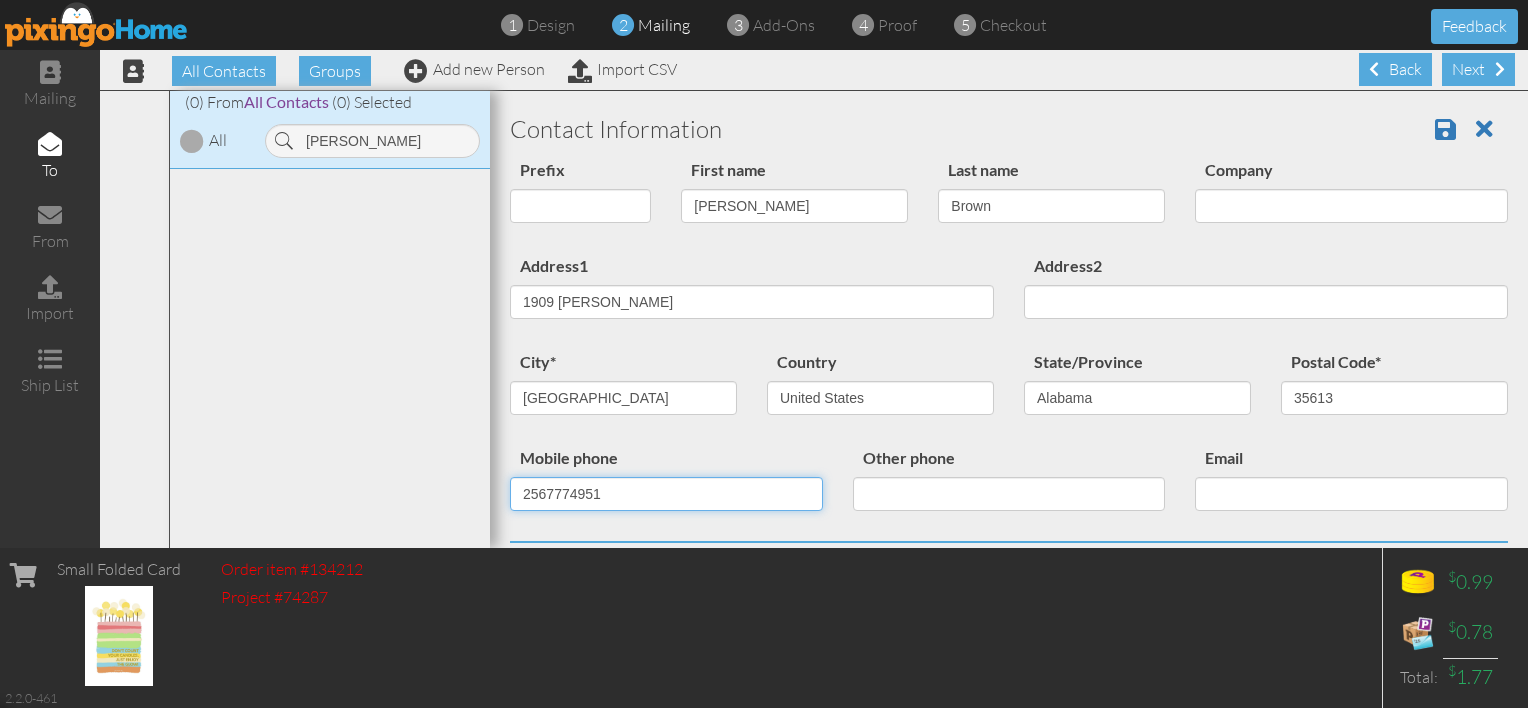 type on "2567774951" 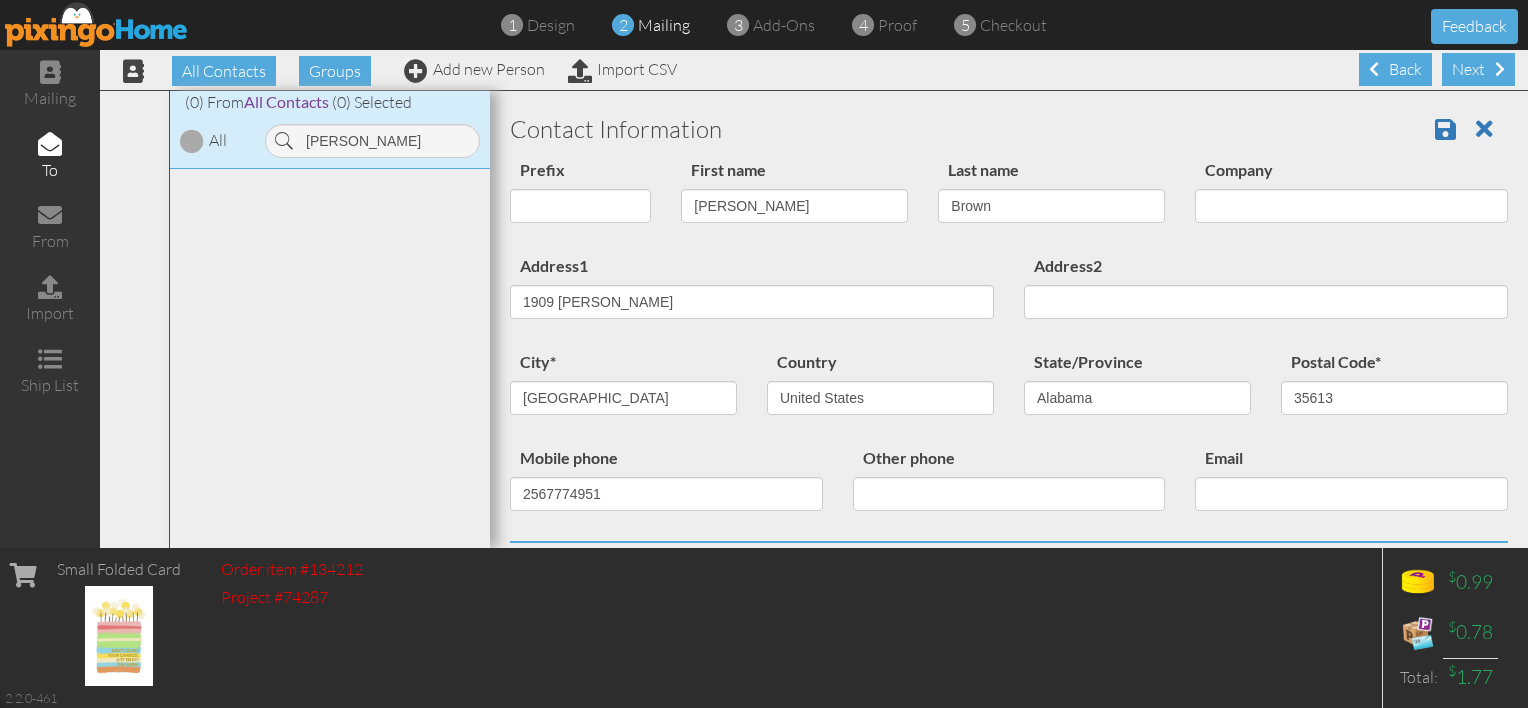 click on "Mobile phone
[PHONE_NUMBER]" at bounding box center (666, 485) 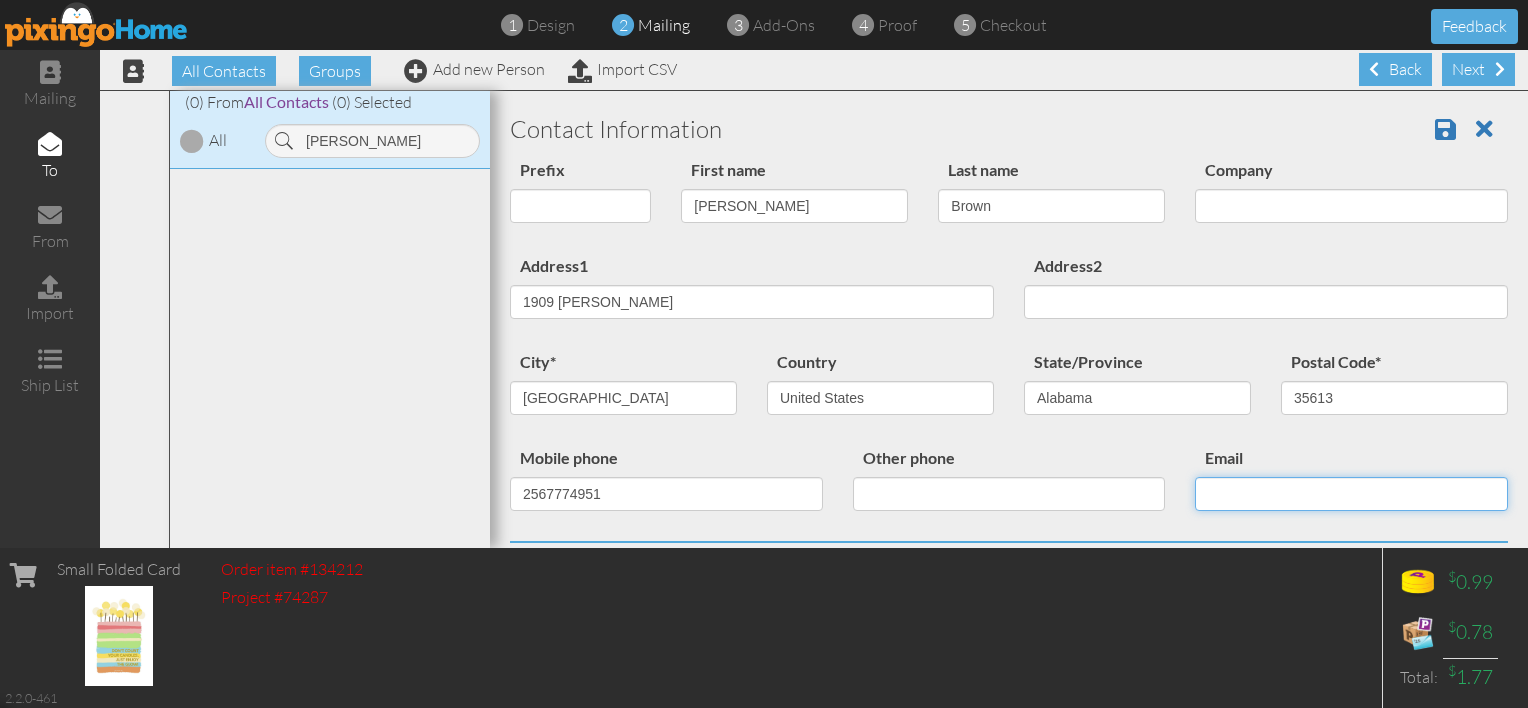 click on "Email" at bounding box center [1351, 494] 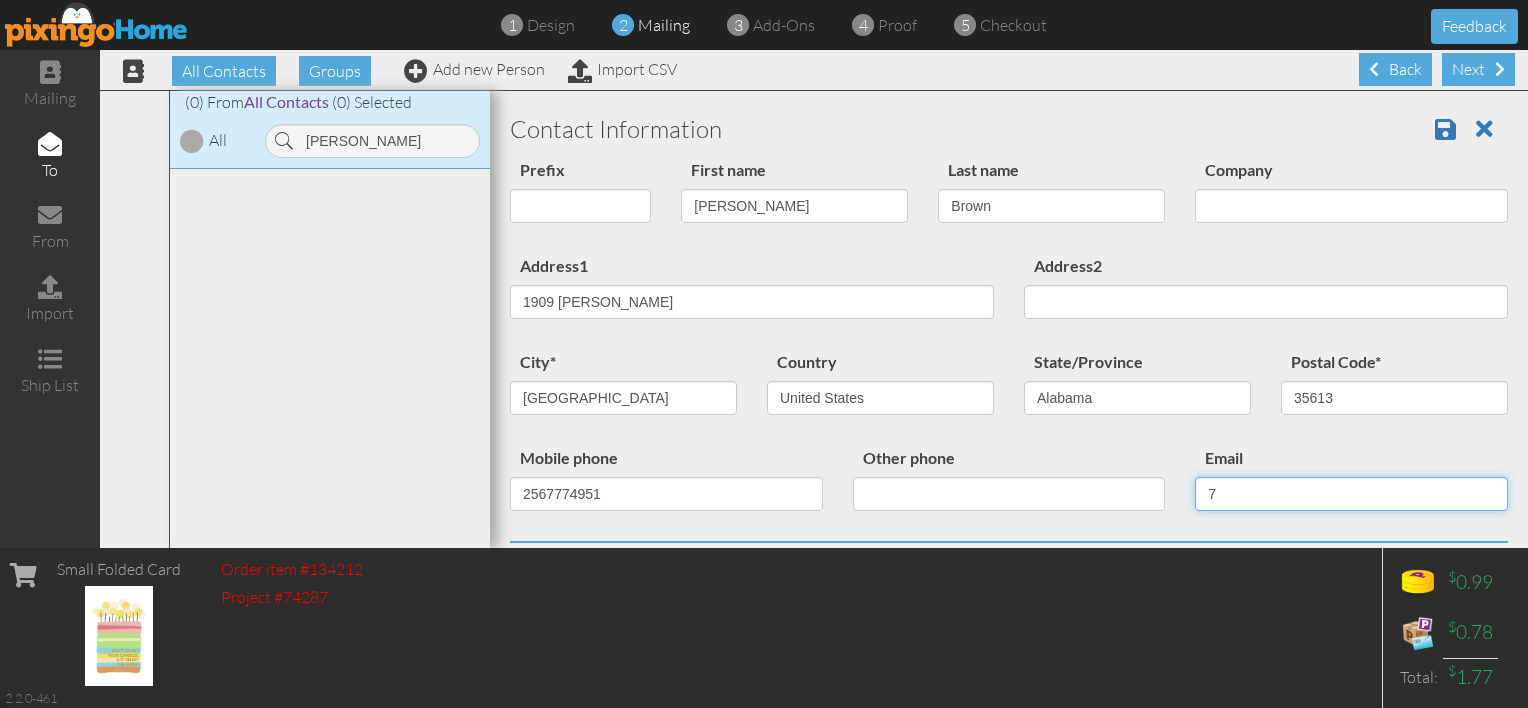 type on "[EMAIL_ADDRESS][DOMAIN_NAME]" 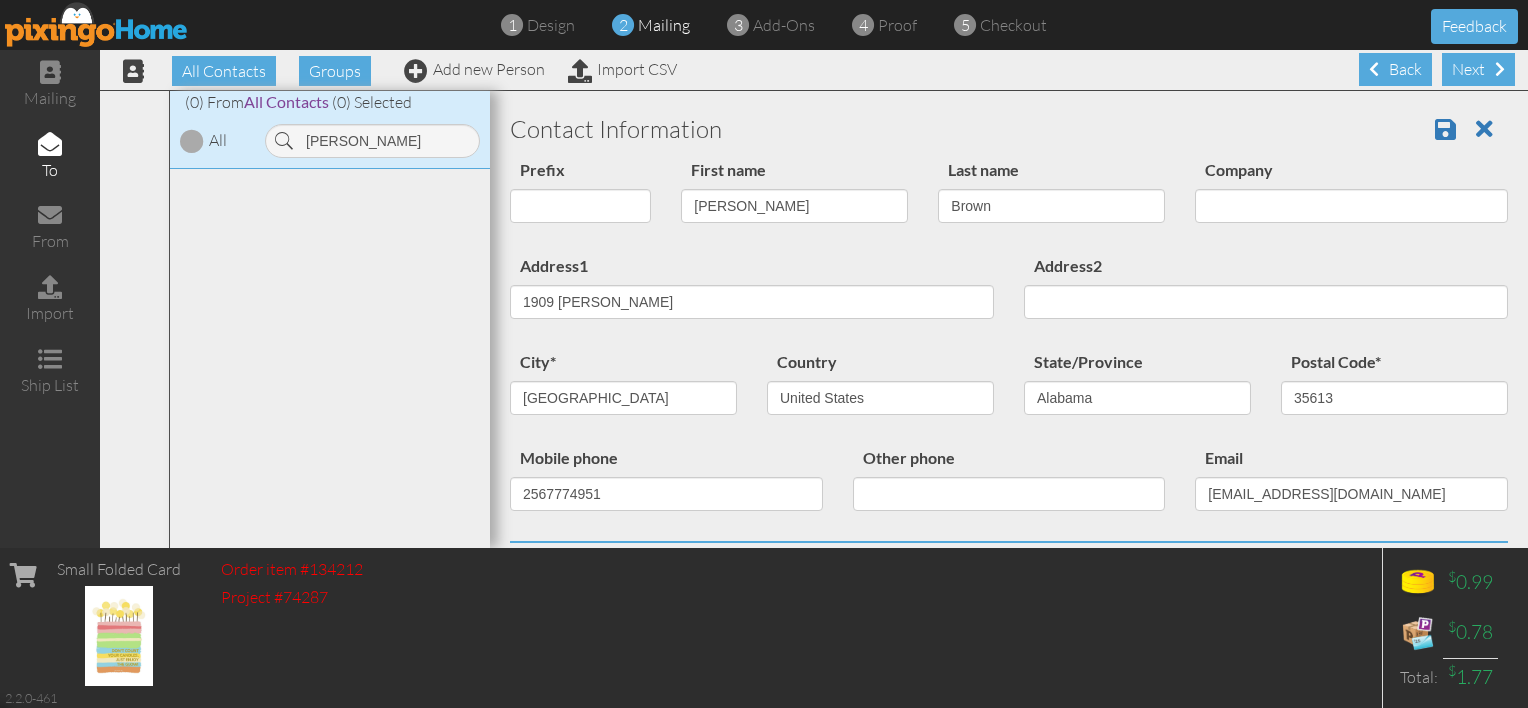 click on "city*
[GEOGRAPHIC_DATA]
Country
[GEOGRAPHIC_DATA] -------------- [GEOGRAPHIC_DATA] [GEOGRAPHIC_DATA] [GEOGRAPHIC_DATA] [US_STATE] [GEOGRAPHIC_DATA] [GEOGRAPHIC_DATA] [GEOGRAPHIC_DATA] [GEOGRAPHIC_DATA] [GEOGRAPHIC_DATA] [GEOGRAPHIC_DATA] [GEOGRAPHIC_DATA] [GEOGRAPHIC_DATA] [GEOGRAPHIC_DATA] [GEOGRAPHIC_DATA] [GEOGRAPHIC_DATA] [GEOGRAPHIC_DATA] [GEOGRAPHIC_DATA] [GEOGRAPHIC_DATA] [GEOGRAPHIC_DATA] [GEOGRAPHIC_DATA] [GEOGRAPHIC_DATA] [GEOGRAPHIC_DATA] [GEOGRAPHIC_DATA] [GEOGRAPHIC_DATA] [GEOGRAPHIC_DATA] [GEOGRAPHIC_DATA] [GEOGRAPHIC_DATA] [GEOGRAPHIC_DATA] [GEOGRAPHIC_DATA] [GEOGRAPHIC_DATA] [GEOGRAPHIC_DATA] [GEOGRAPHIC_DATA] [GEOGRAPHIC_DATA] [GEOGRAPHIC_DATA] [GEOGRAPHIC_DATA] [GEOGRAPHIC_DATA] [GEOGRAPHIC_DATA] [GEOGRAPHIC_DATA] [GEOGRAPHIC_DATA] [GEOGRAPHIC_DATA] [GEOGRAPHIC_DATA] [GEOGRAPHIC_DATA] [GEOGRAPHIC_DATA] [GEOGRAPHIC_DATA] [GEOGRAPHIC_DATA] [GEOGRAPHIC_DATA] [GEOGRAPHIC_DATA] [GEOGRAPHIC_DATA] [GEOGRAPHIC_DATA] [GEOGRAPHIC_DATA] [GEOGRAPHIC_DATA], [GEOGRAPHIC_DATA] [GEOGRAPHIC_DATA] [GEOGRAPHIC_DATA] [GEOGRAPHIC_DATA] [GEOGRAPHIC_DATA] [GEOGRAPHIC_DATA] [GEOGRAPHIC_DATA] [GEOGRAPHIC_DATA] [GEOGRAPHIC_DATA] [GEOGRAPHIC_DATA] [GEOGRAPHIC_DATA] [GEOGRAPHIC_DATA] [GEOGRAPHIC_DATA] [GEOGRAPHIC_DATA] [GEOGRAPHIC_DATA] [GEOGRAPHIC_DATA] [GEOGRAPHIC_DATA] [GEOGRAPHIC_DATA] [GEOGRAPHIC_DATA] ([GEOGRAPHIC_DATA]) [GEOGRAPHIC_DATA] [GEOGRAPHIC_DATA] [GEOGRAPHIC_DATA] [GEOGRAPHIC_DATA] [GEOGRAPHIC_DATA] [GEOGRAPHIC_DATA] [GEOGRAPHIC_DATA] [GEOGRAPHIC_DATA]" at bounding box center (1009, 397) 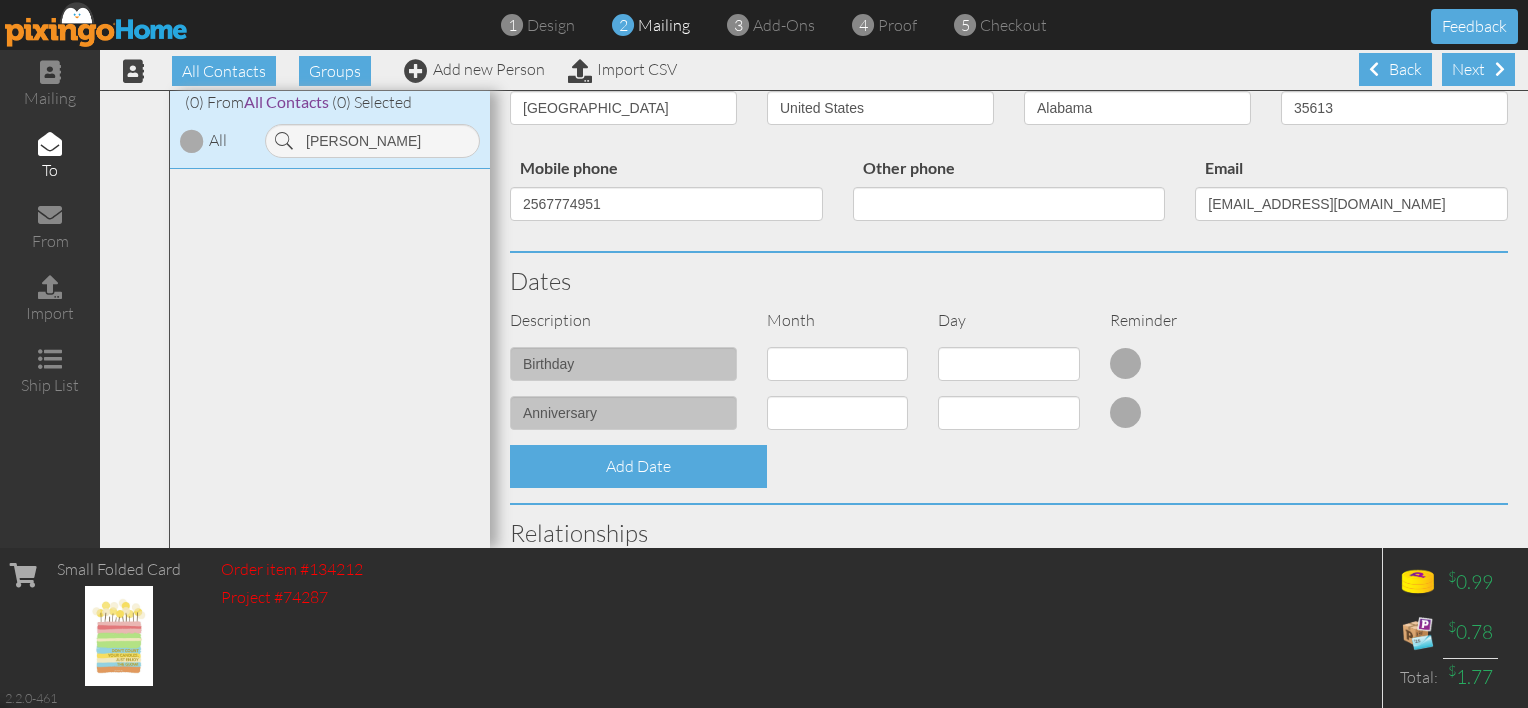 scroll, scrollTop: 302, scrollLeft: 0, axis: vertical 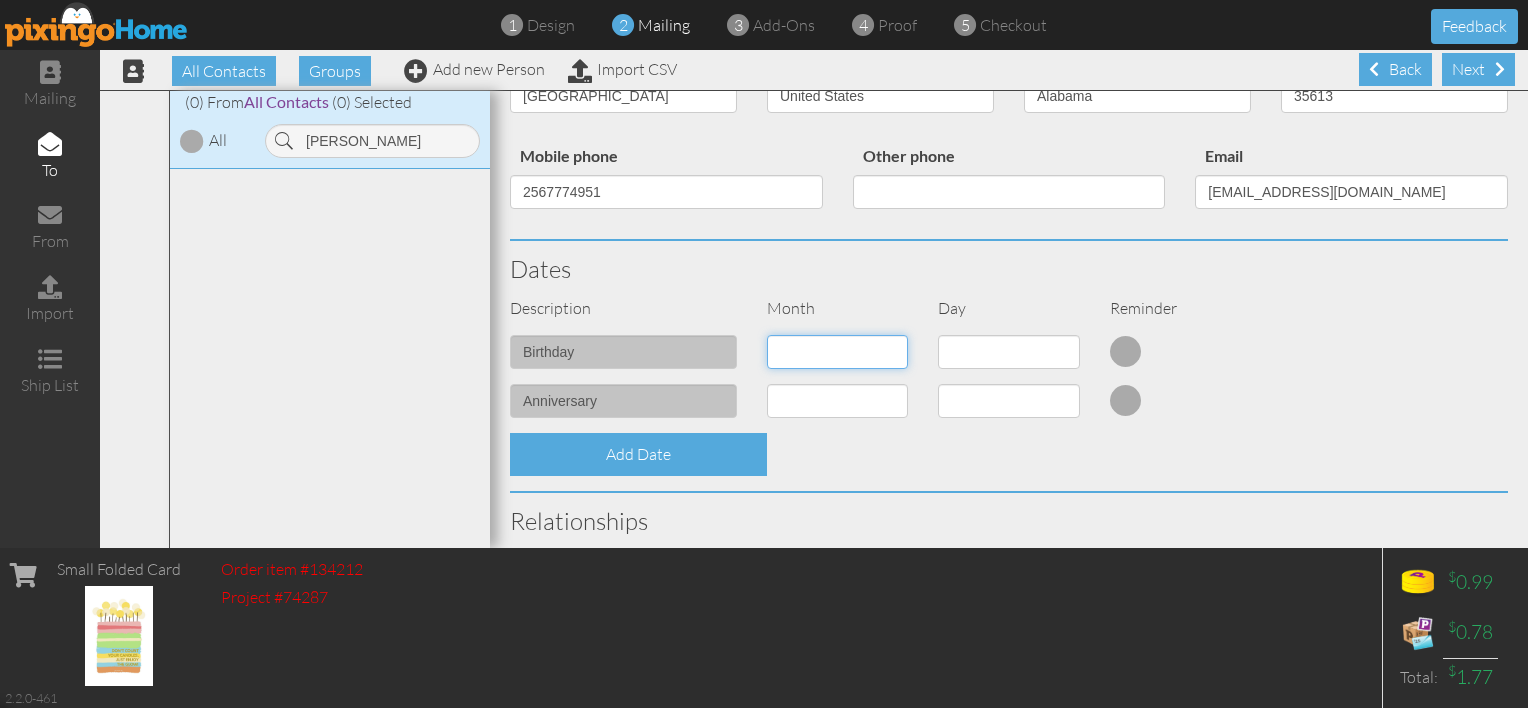 click on "1 - [DATE] - [DATE] - [DATE] - [DATE] - [DATE] - [DATE] - [DATE] - [DATE] - [DATE] - [DATE] - [DATE] - Dec" at bounding box center (837, 352) 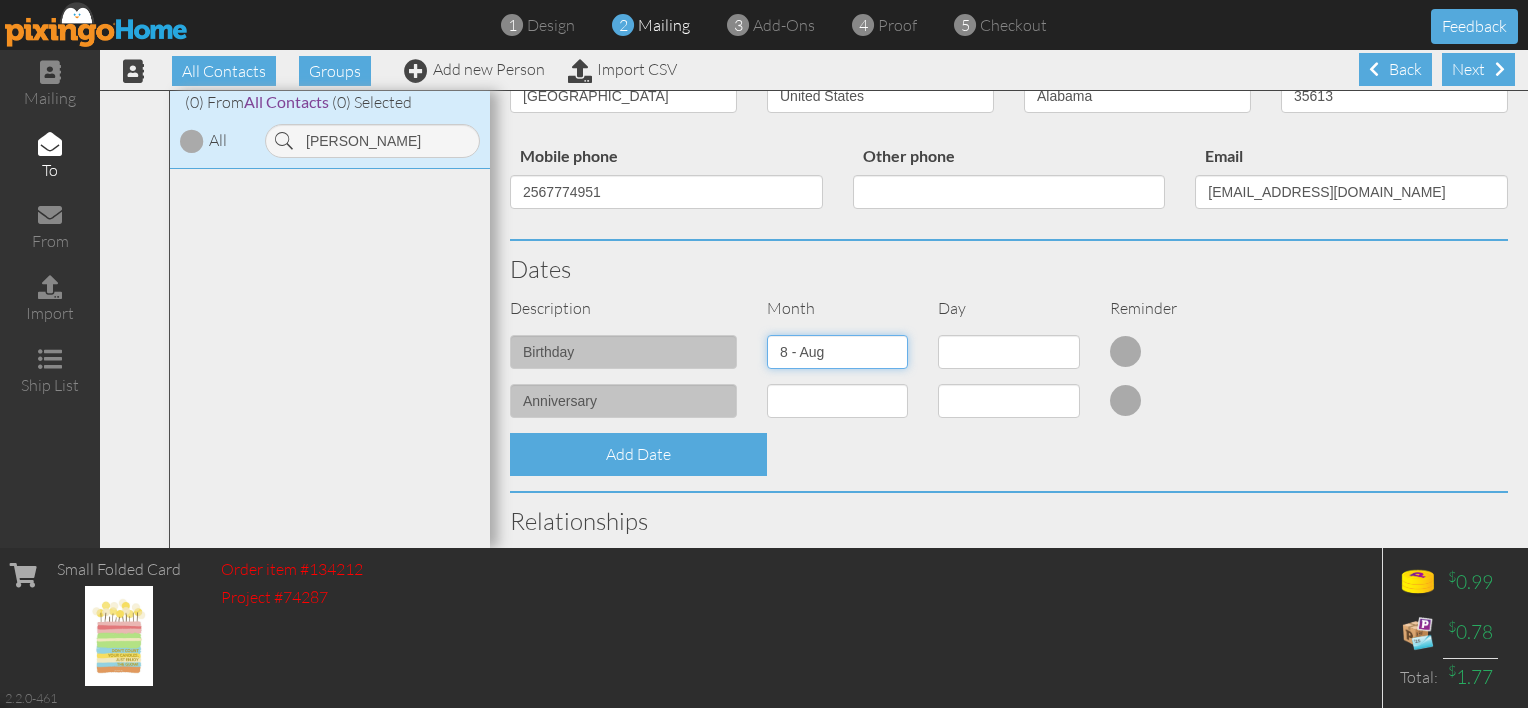 click on "1 - [DATE] - [DATE] - [DATE] - [DATE] - [DATE] - [DATE] - [DATE] - [DATE] - [DATE] - [DATE] - [DATE] - Dec" at bounding box center [837, 352] 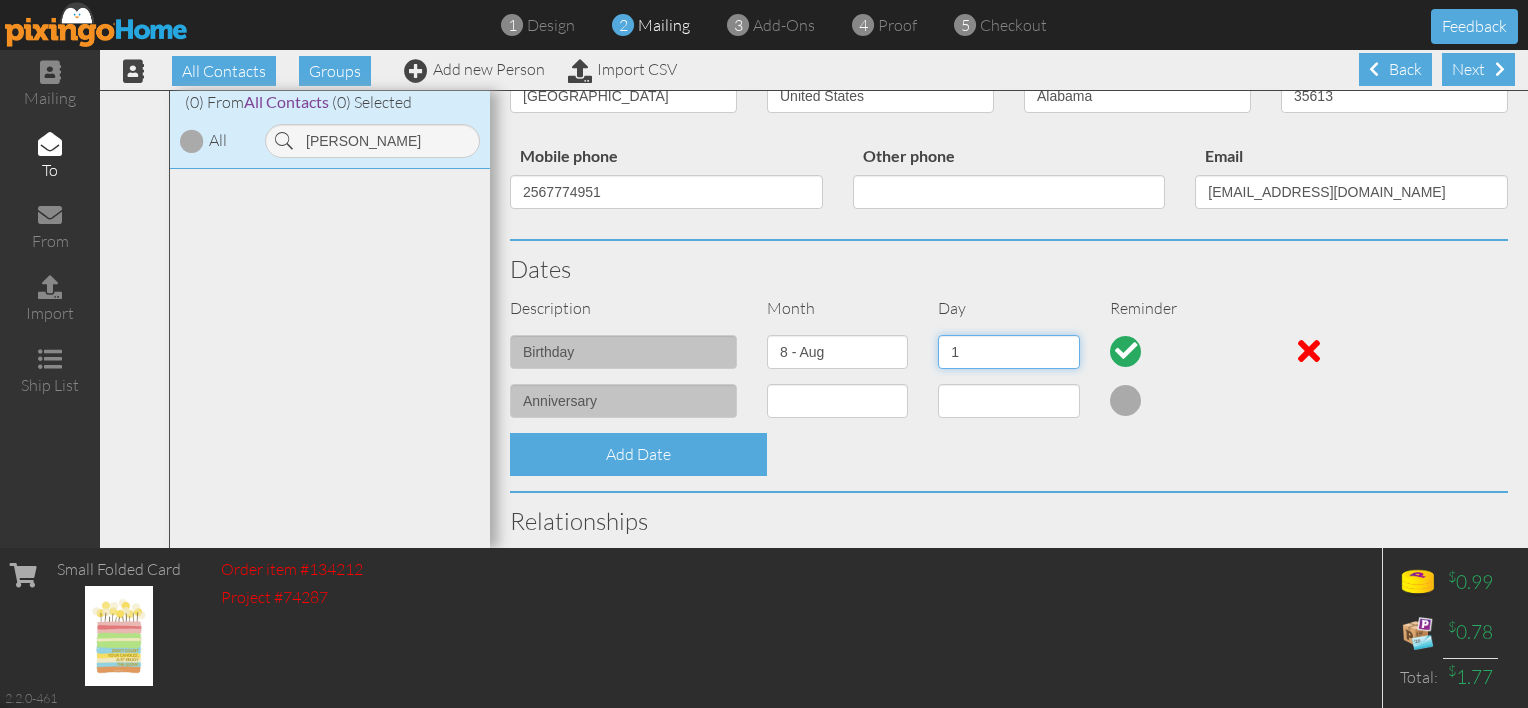 click on "1 2 3 4 5 6 7 8 9 10 11 12 13 14 15 16 17 18 19 20 21 22 23 24 25 26 27 28 29 30 31" at bounding box center [1008, 352] 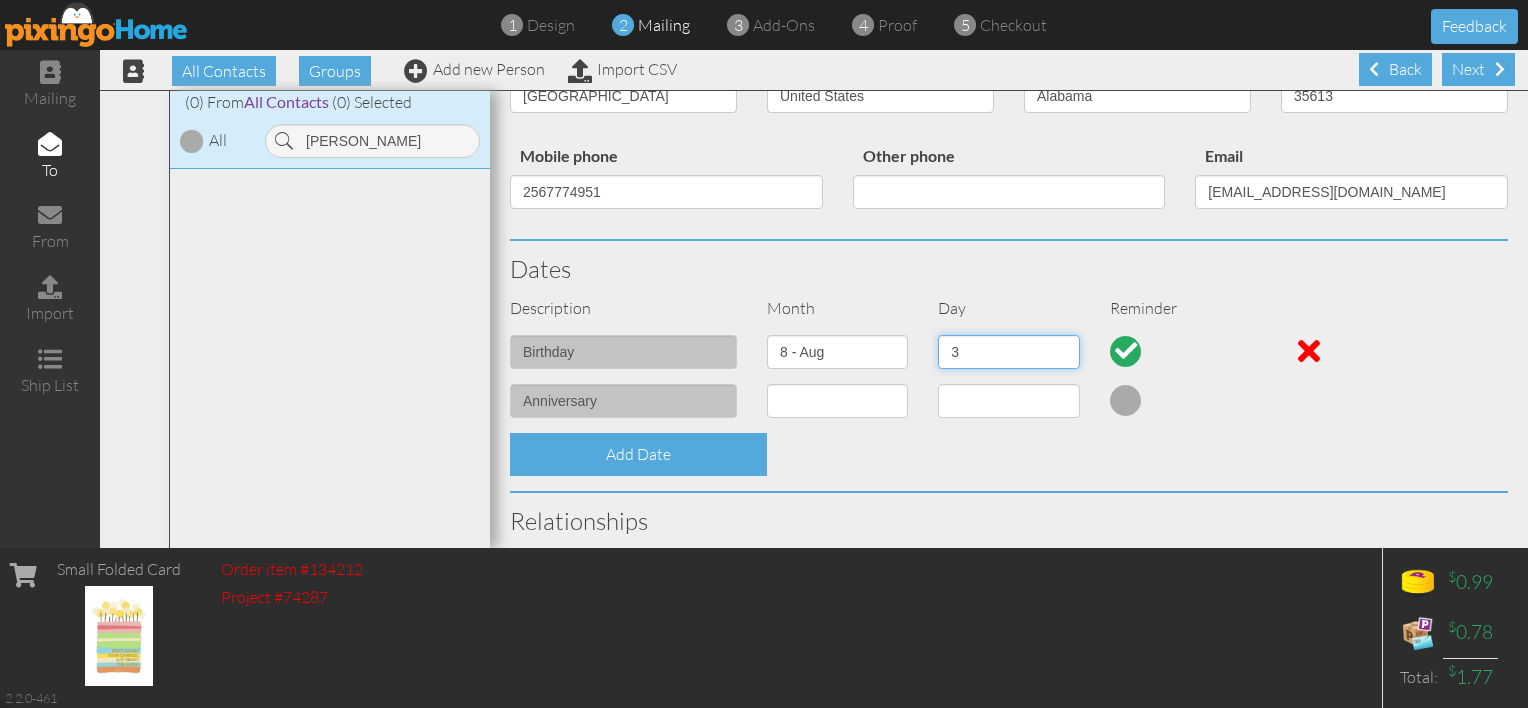 click on "1 2 3 4 5 6 7 8 9 10 11 12 13 14 15 16 17 18 19 20 21 22 23 24 25 26 27 28 29 30 31" at bounding box center (1008, 352) 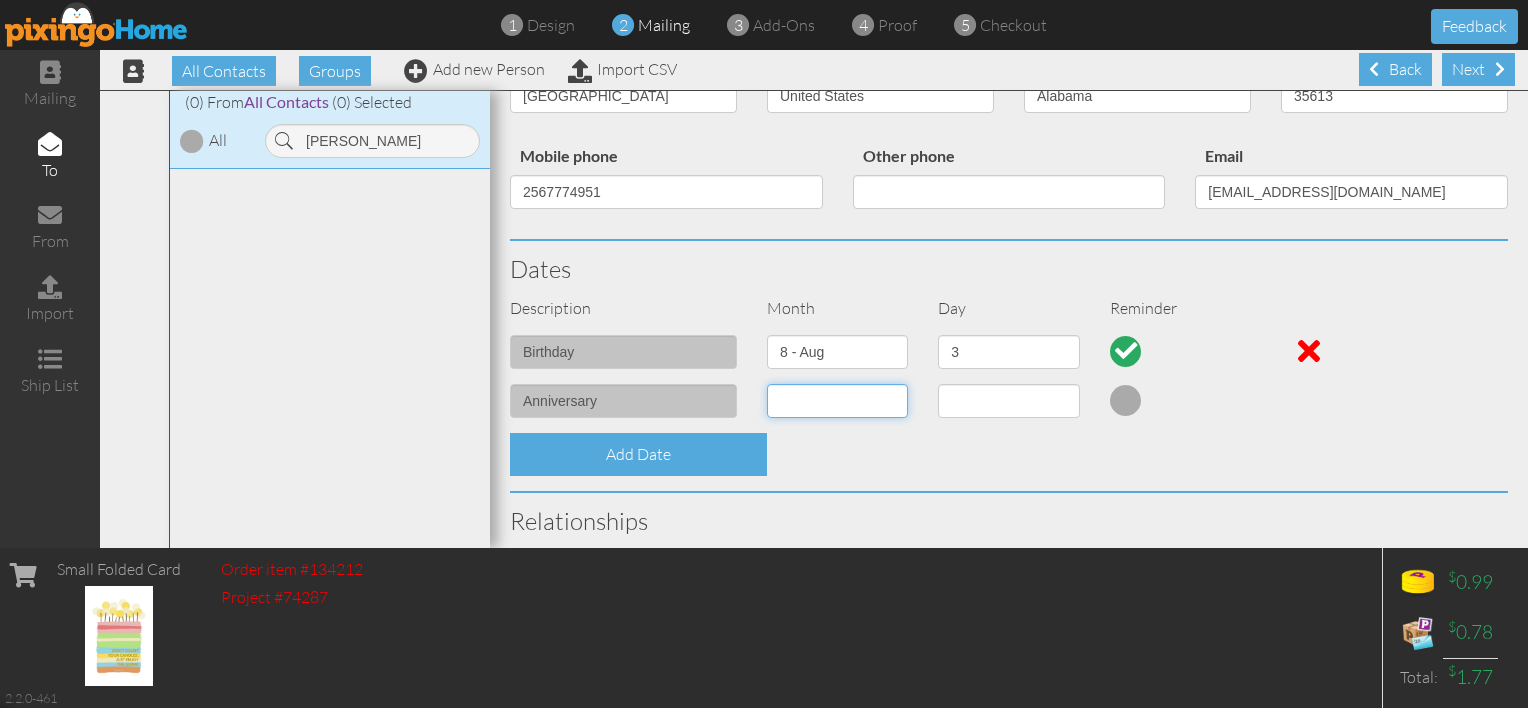click on "1 - [DATE] - [DATE] - [DATE] - [DATE] - [DATE] - [DATE] - [DATE] - [DATE] - [DATE] - [DATE] - [DATE] - Dec" at bounding box center [837, 401] 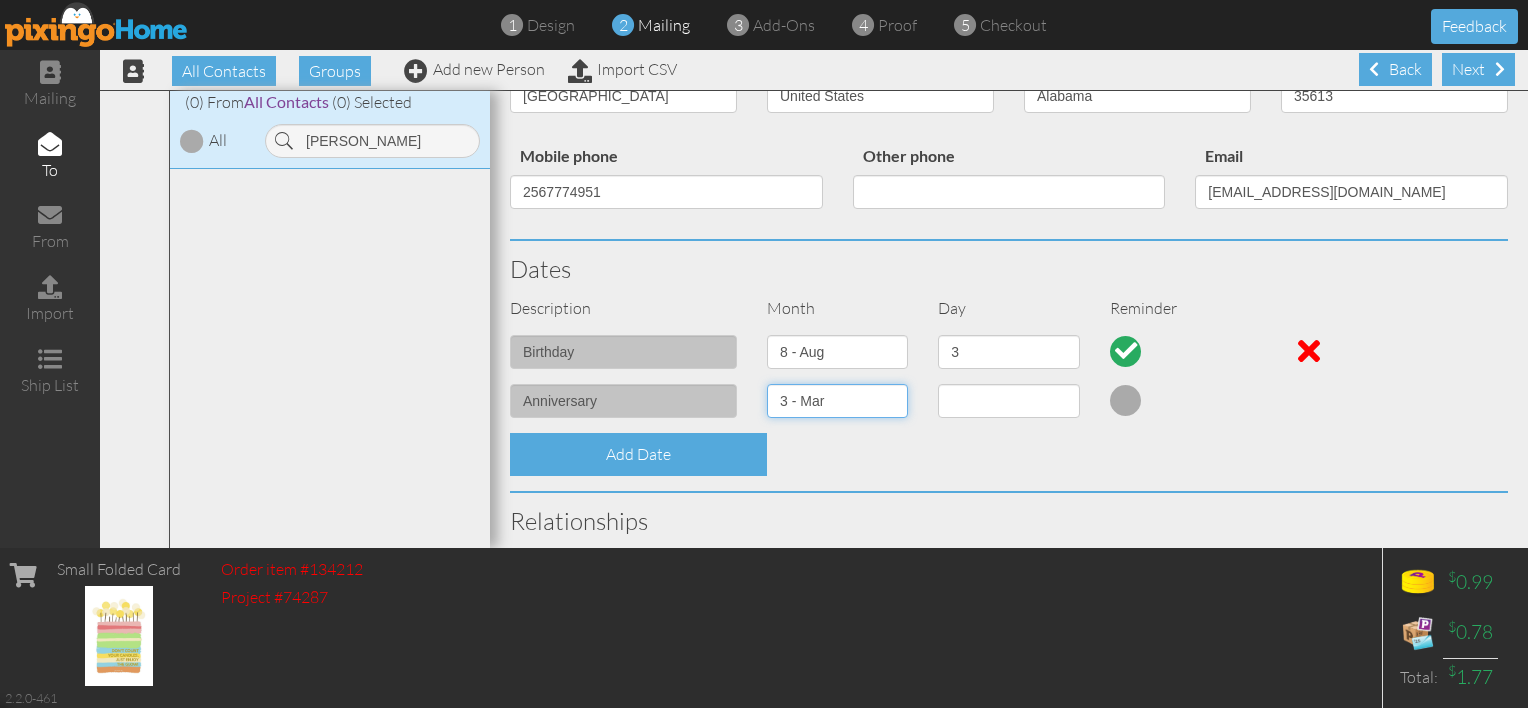 click on "1 - [DATE] - [DATE] - [DATE] - [DATE] - [DATE] - [DATE] - [DATE] - [DATE] - [DATE] - [DATE] - [DATE] - Dec" at bounding box center [837, 401] 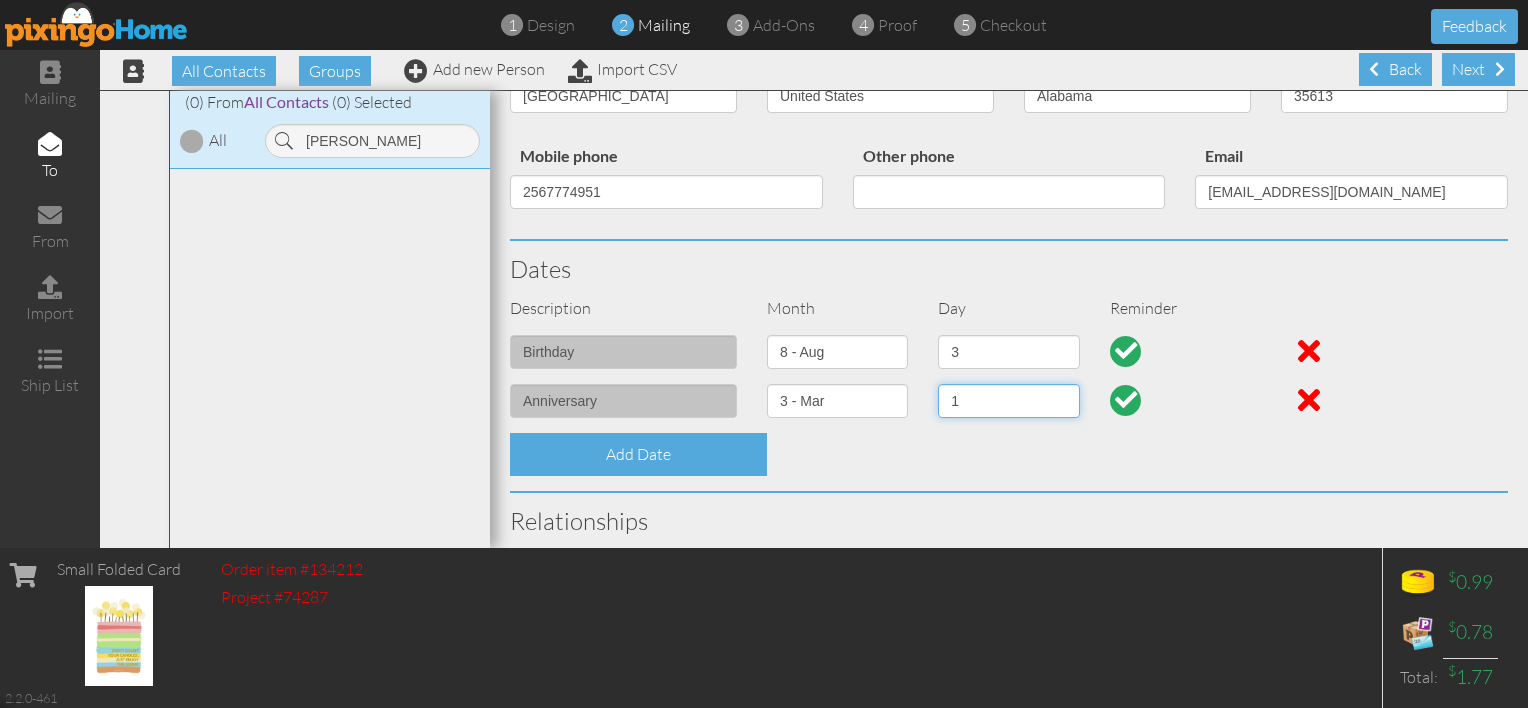 click on "1 2 3 4 5 6 7 8 9 10 11 12 13 14 15 16 17 18 19 20 21 22 23 24 25 26 27 28 29 30 31" at bounding box center (1008, 401) 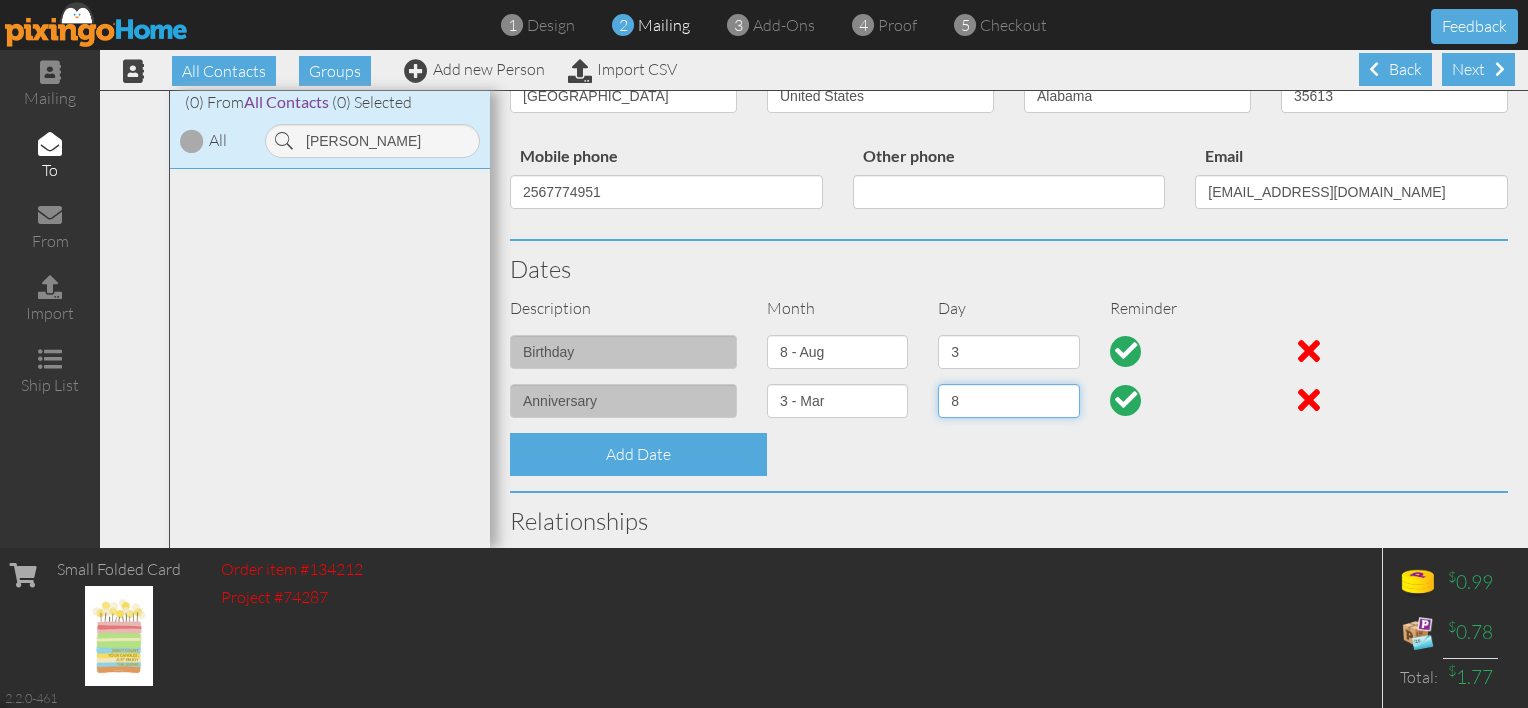 click on "1 2 3 4 5 6 7 8 9 10 11 12 13 14 15 16 17 18 19 20 21 22 23 24 25 26 27 28 29 30 31" at bounding box center (1008, 401) 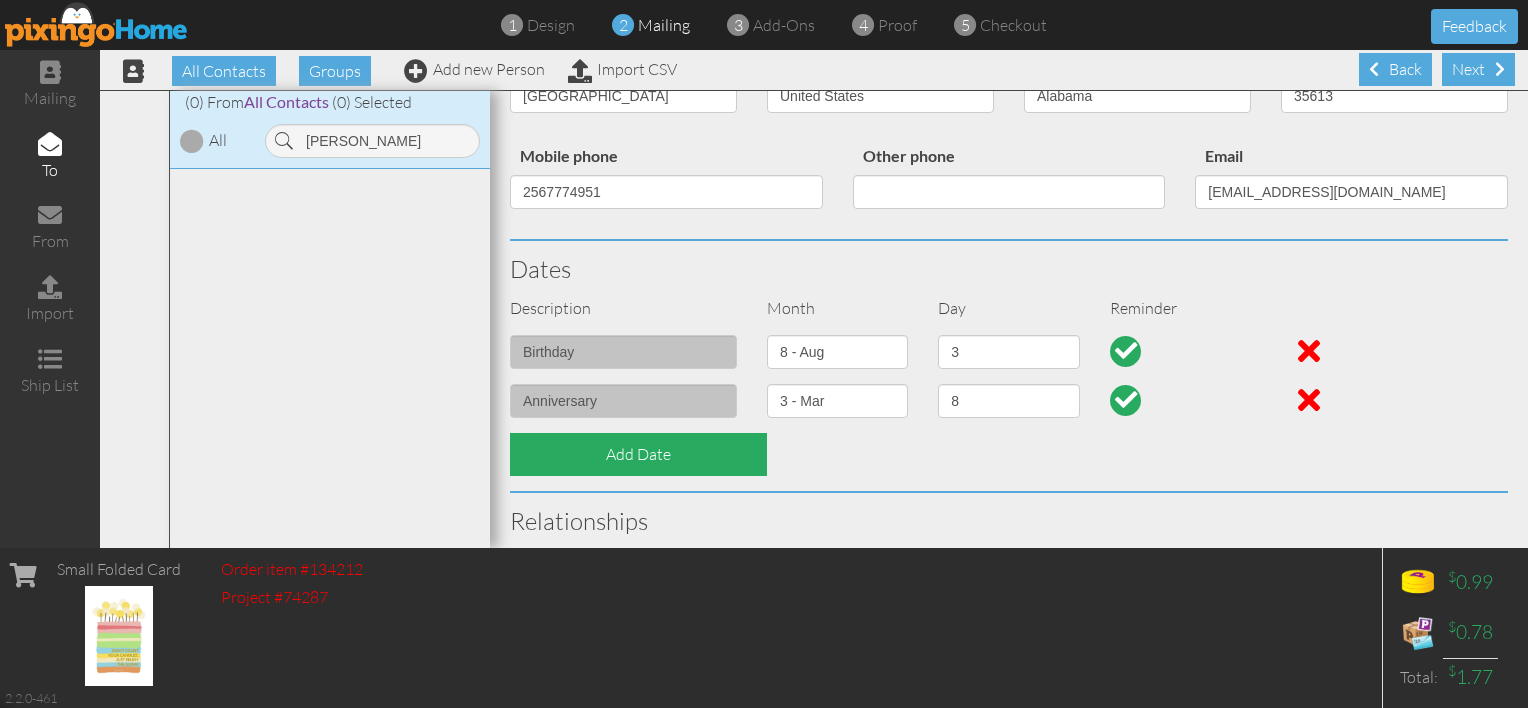 click on "Add Date" at bounding box center (638, 454) 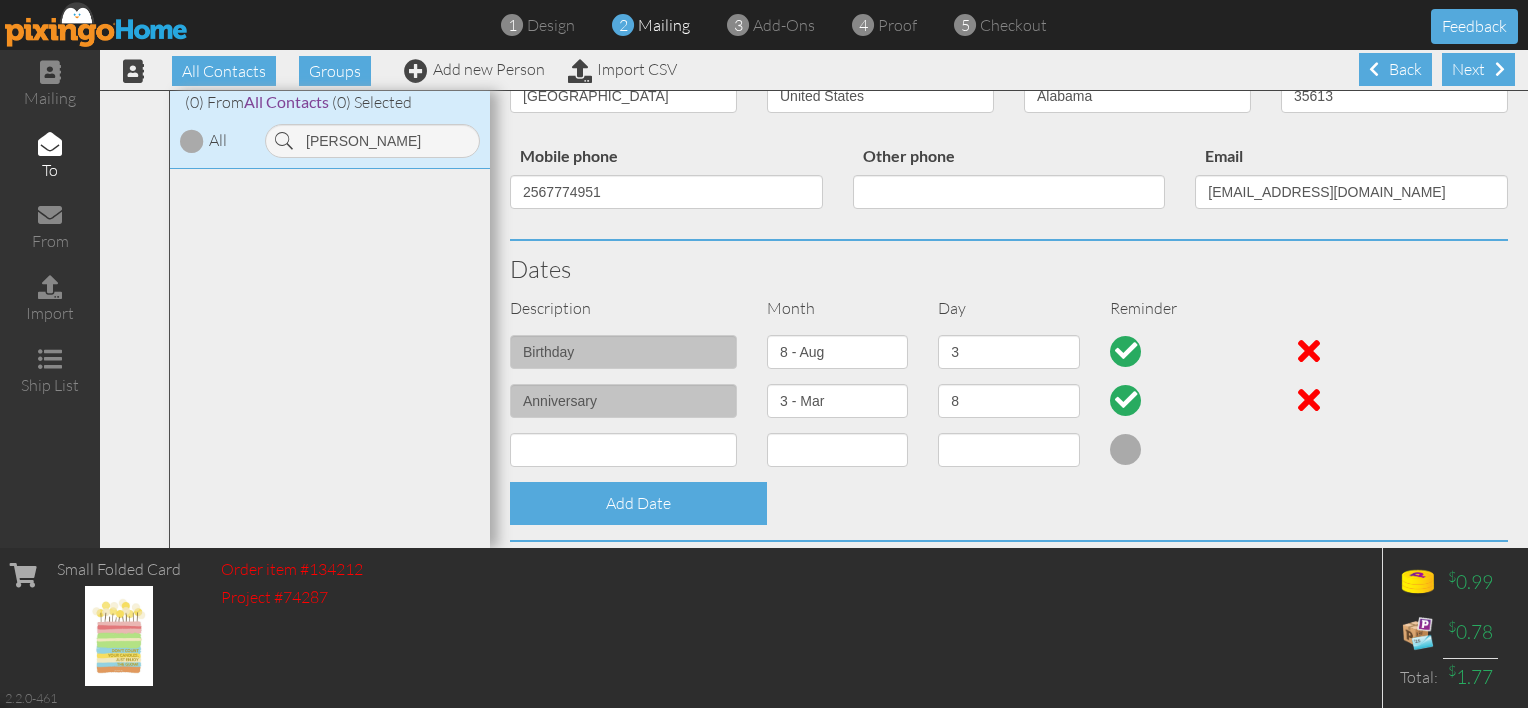 scroll, scrollTop: 556, scrollLeft: 0, axis: vertical 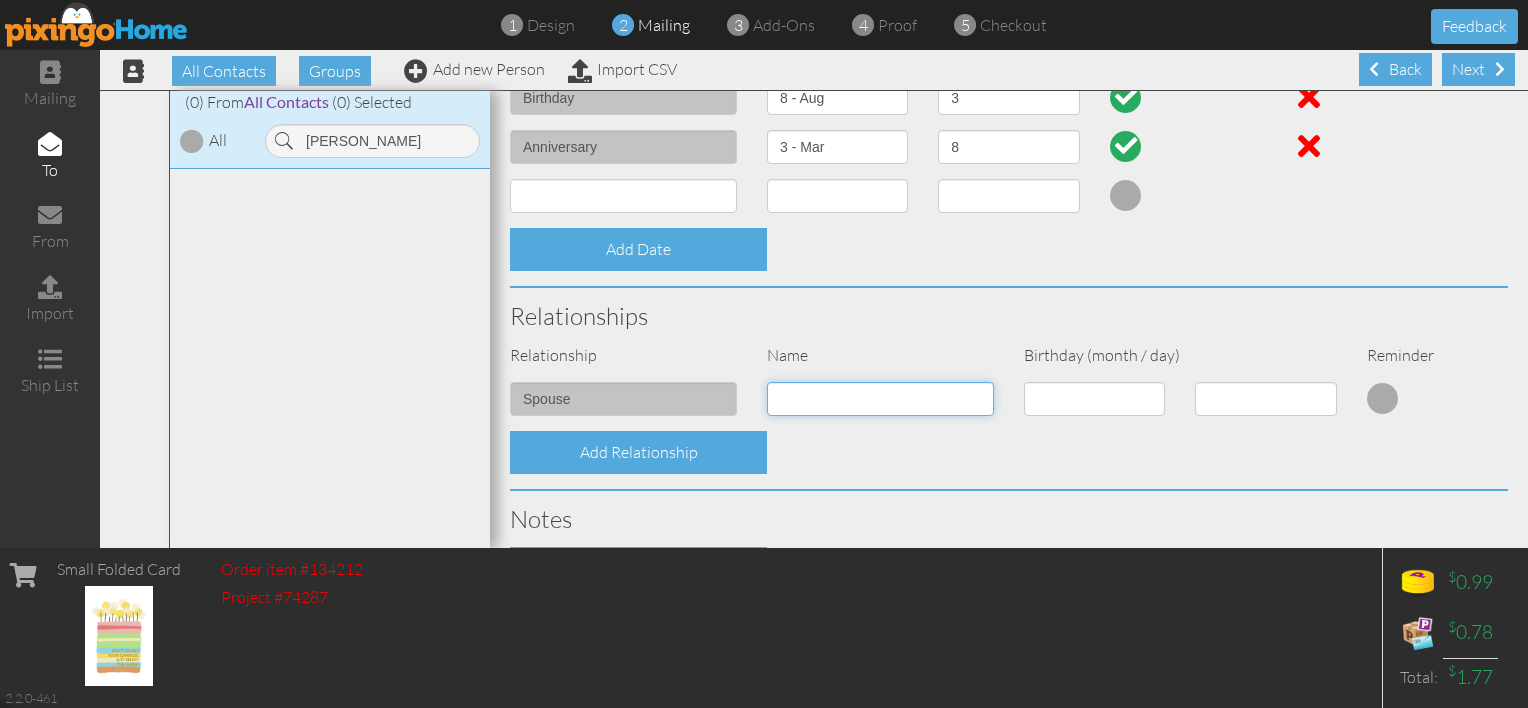 click at bounding box center [880, 399] 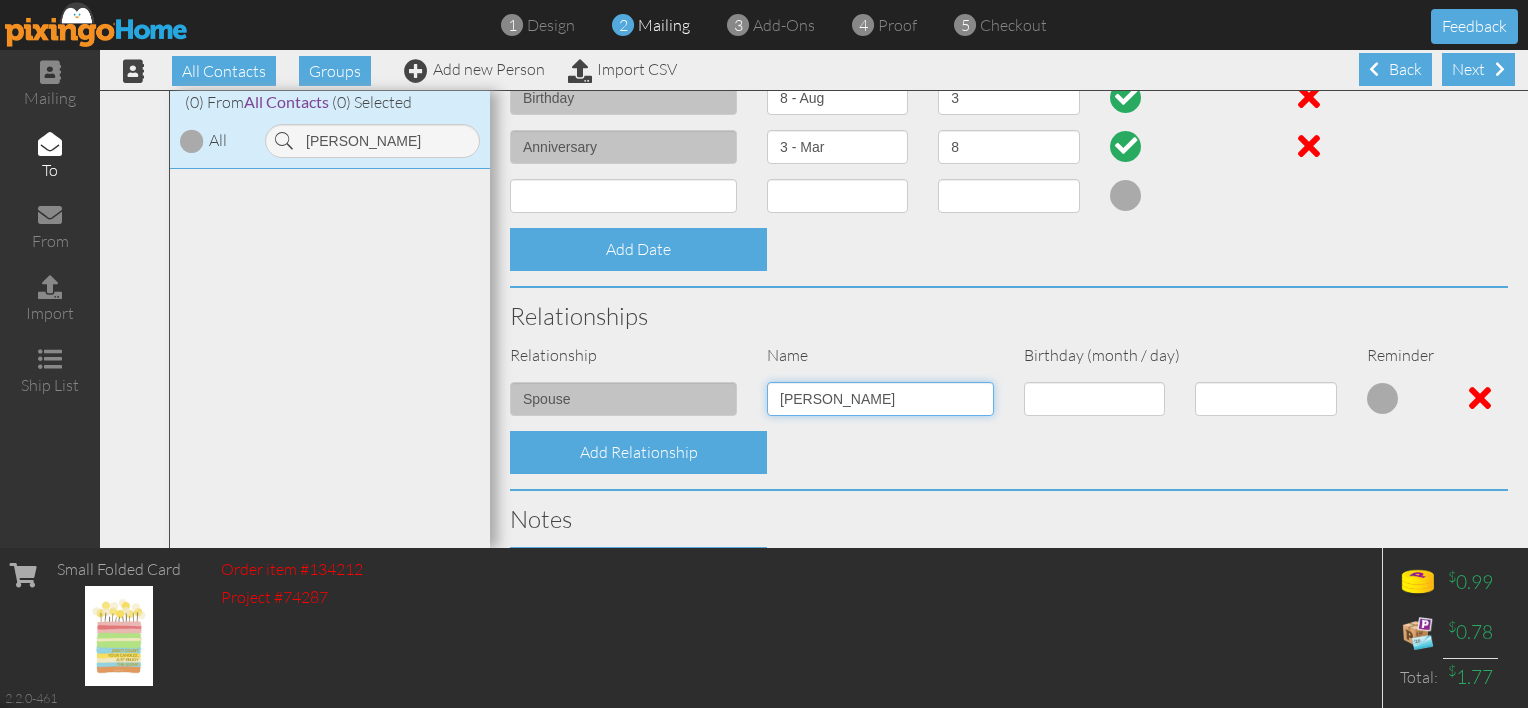 type on "[PERSON_NAME]" 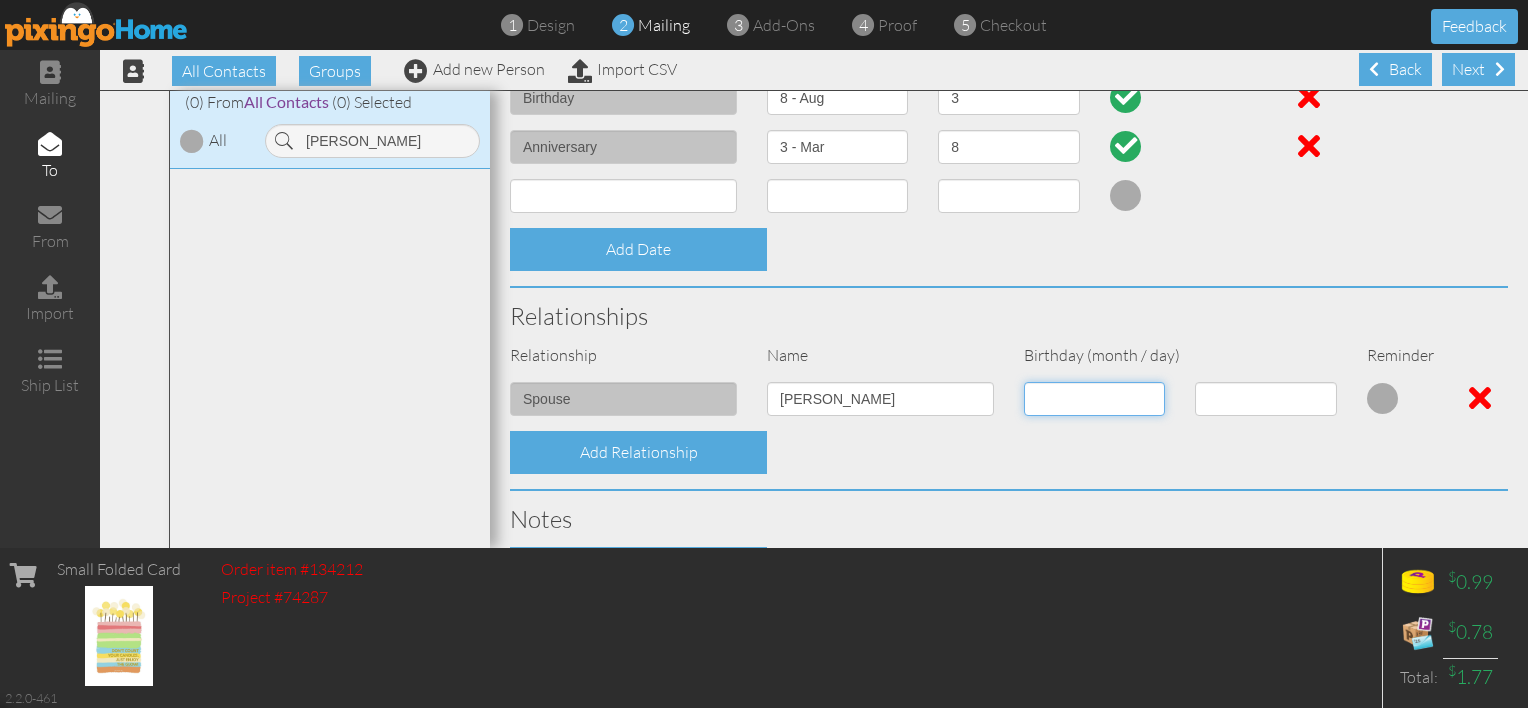 click on "1 - [DATE] - [DATE] - [DATE] - [DATE] - [DATE] - [DATE] - [DATE] - [DATE] - [DATE] - [DATE] - [DATE] - Dec" at bounding box center (1094, 399) 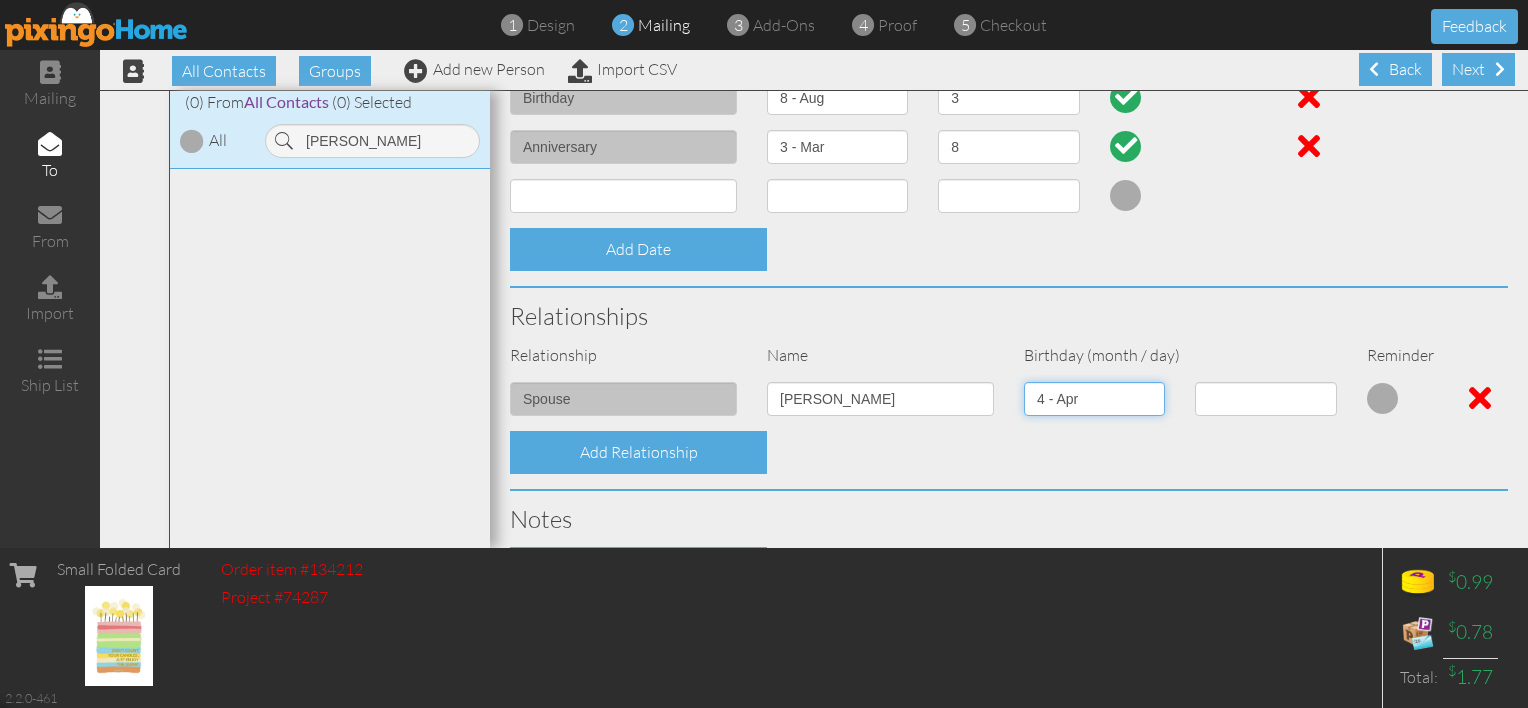 click on "1 - [DATE] - [DATE] - [DATE] - [DATE] - [DATE] - [DATE] - [DATE] - [DATE] - [DATE] - [DATE] - [DATE] - Dec" at bounding box center [1094, 399] 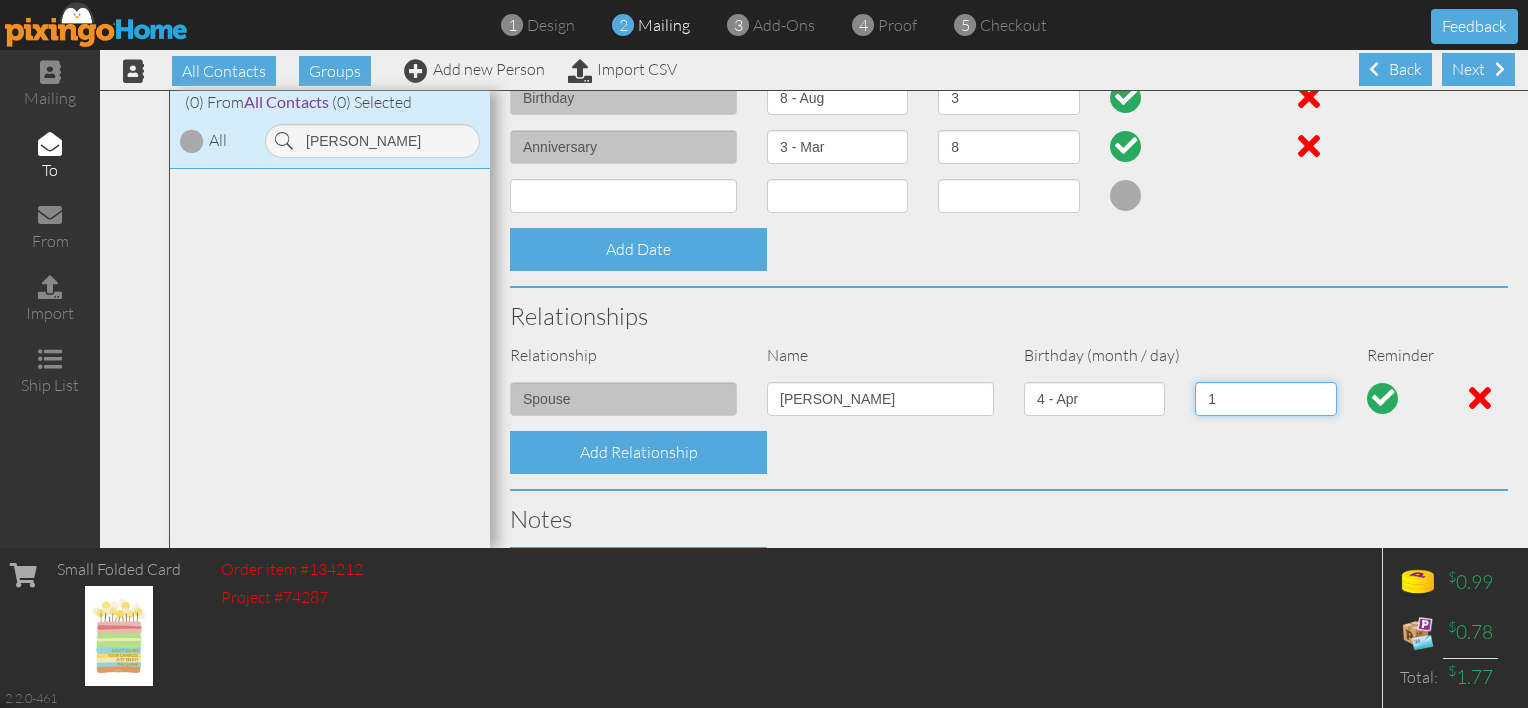 click on "1 2 3 4 5 6 7 8 9 10 11 12 13 14 15 16 17 18 19 20 21 22 23 24 25 26 27 28 29 30" at bounding box center [1265, 399] 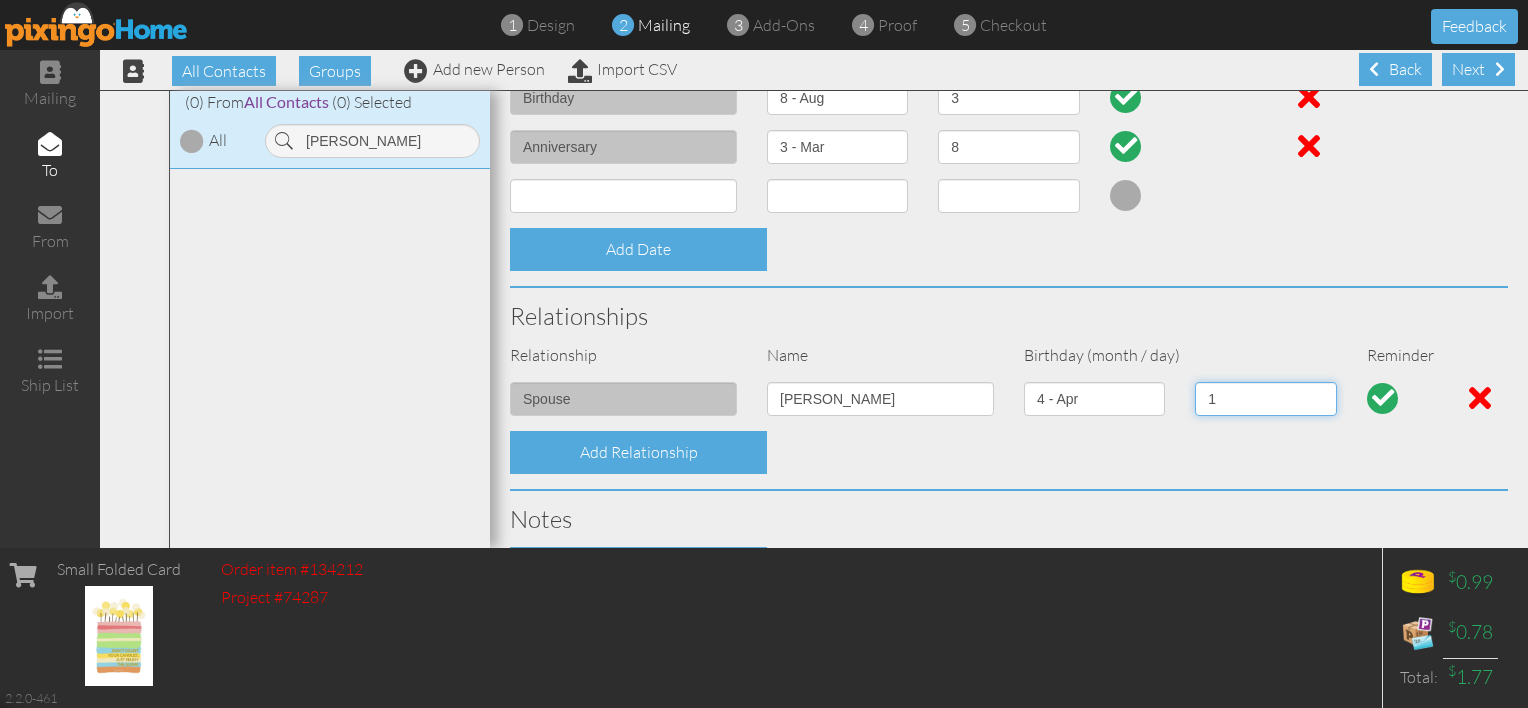 select on "number:29" 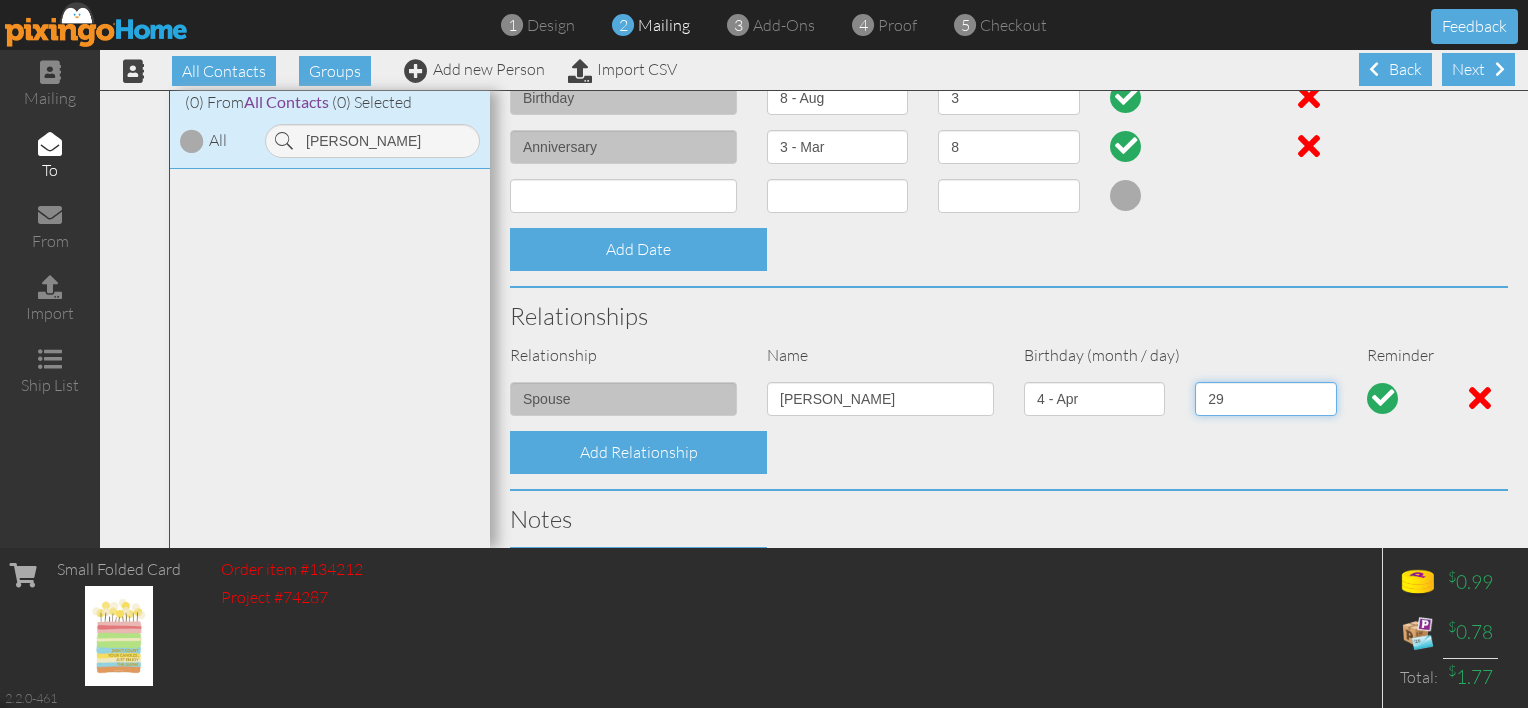 click on "1 2 3 4 5 6 7 8 9 10 11 12 13 14 15 16 17 18 19 20 21 22 23 24 25 26 27 28 29 30" at bounding box center (1265, 399) 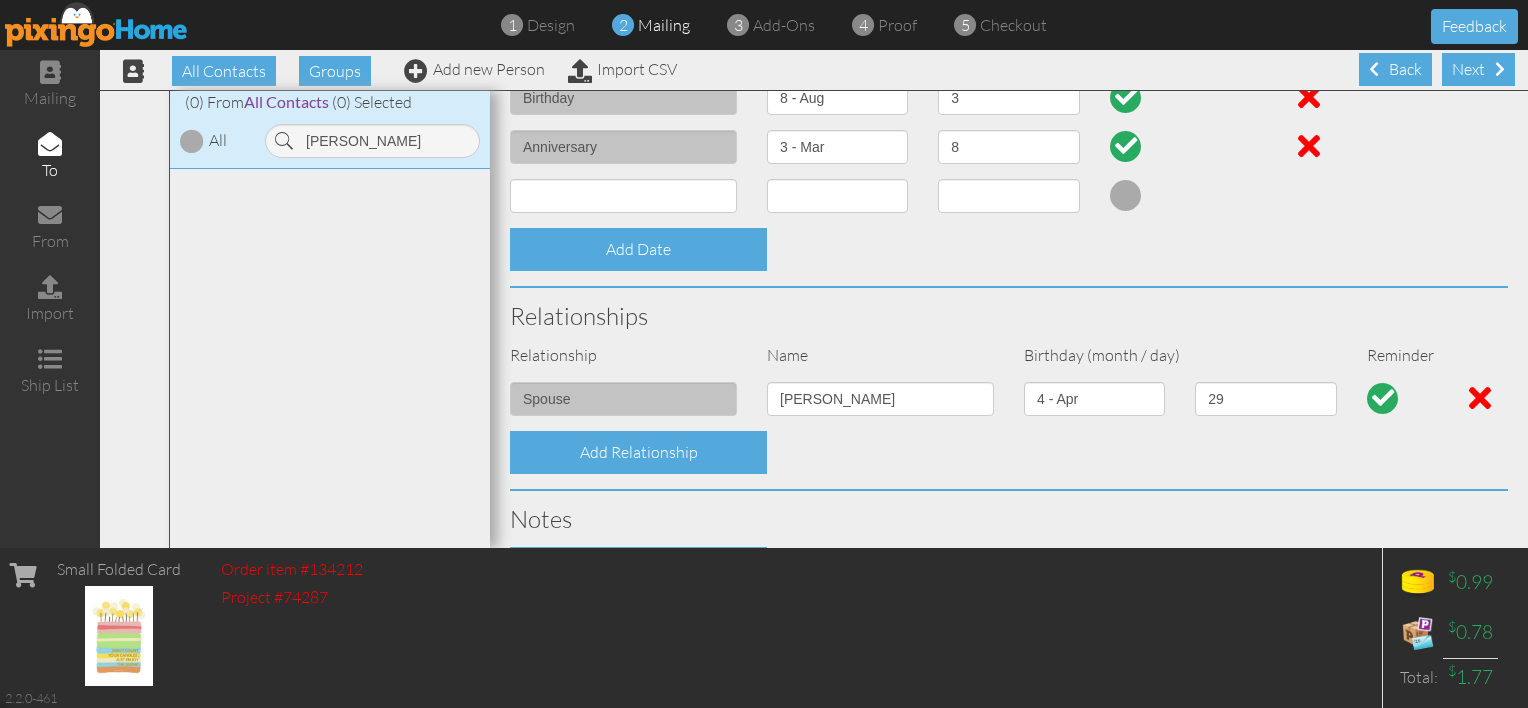 click on "Add Relationship" at bounding box center (1009, 452) 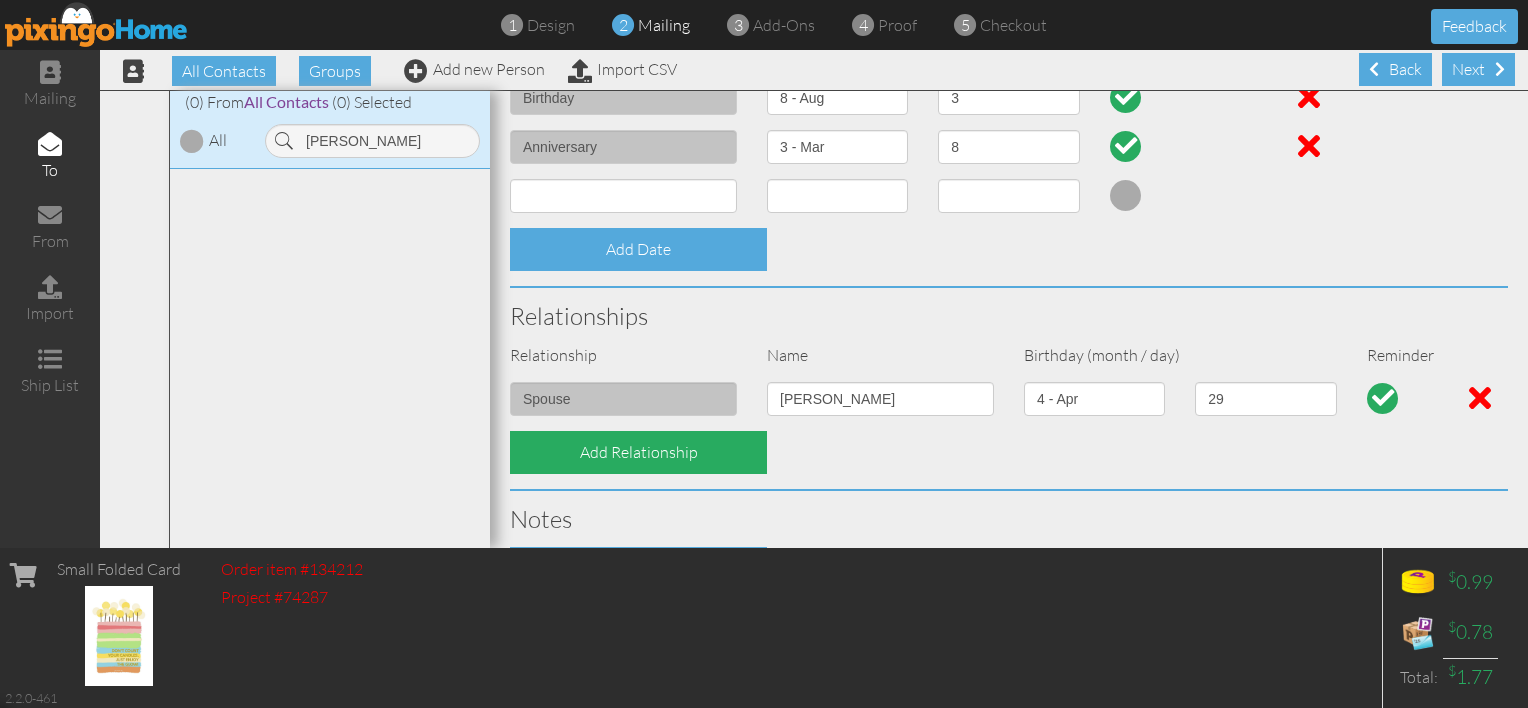 click on "Add Relationship" at bounding box center (638, 452) 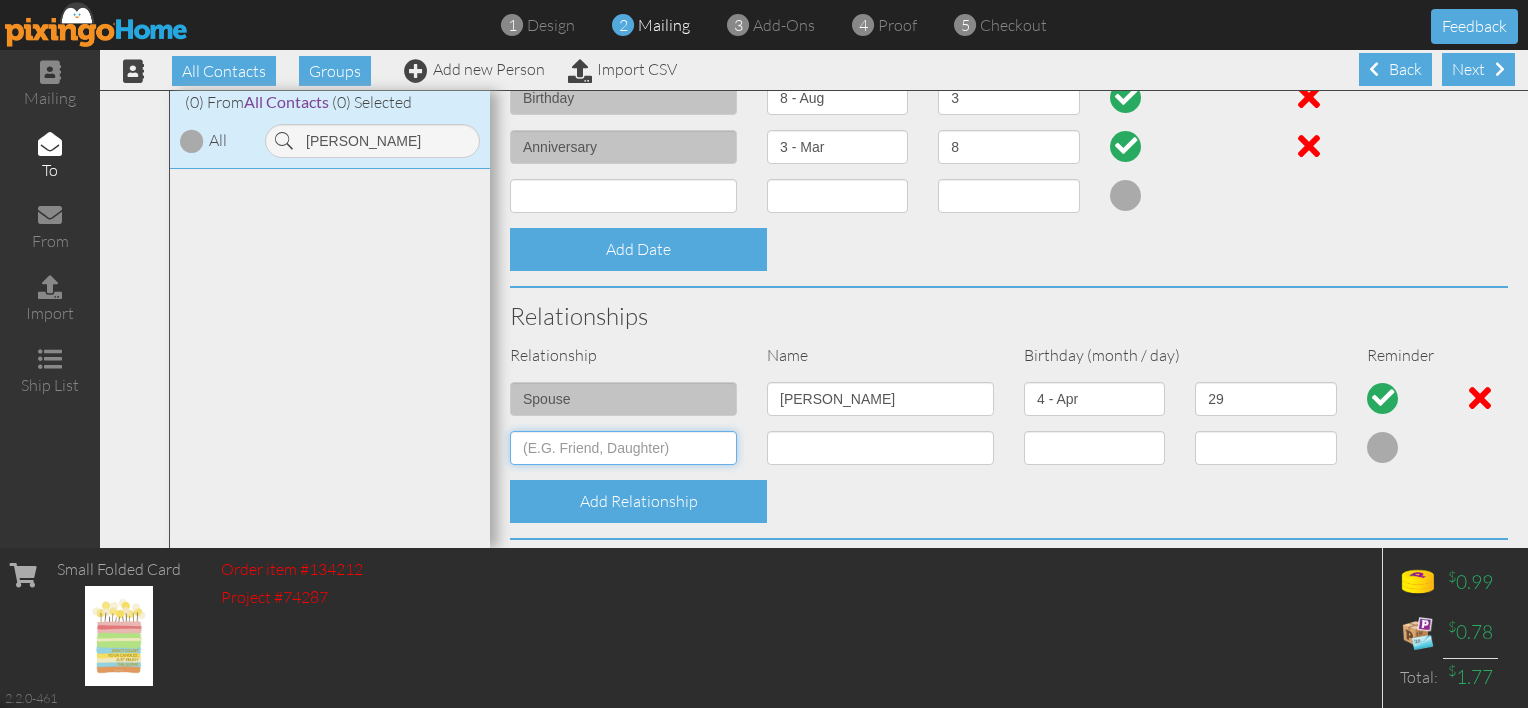 click at bounding box center [623, 448] 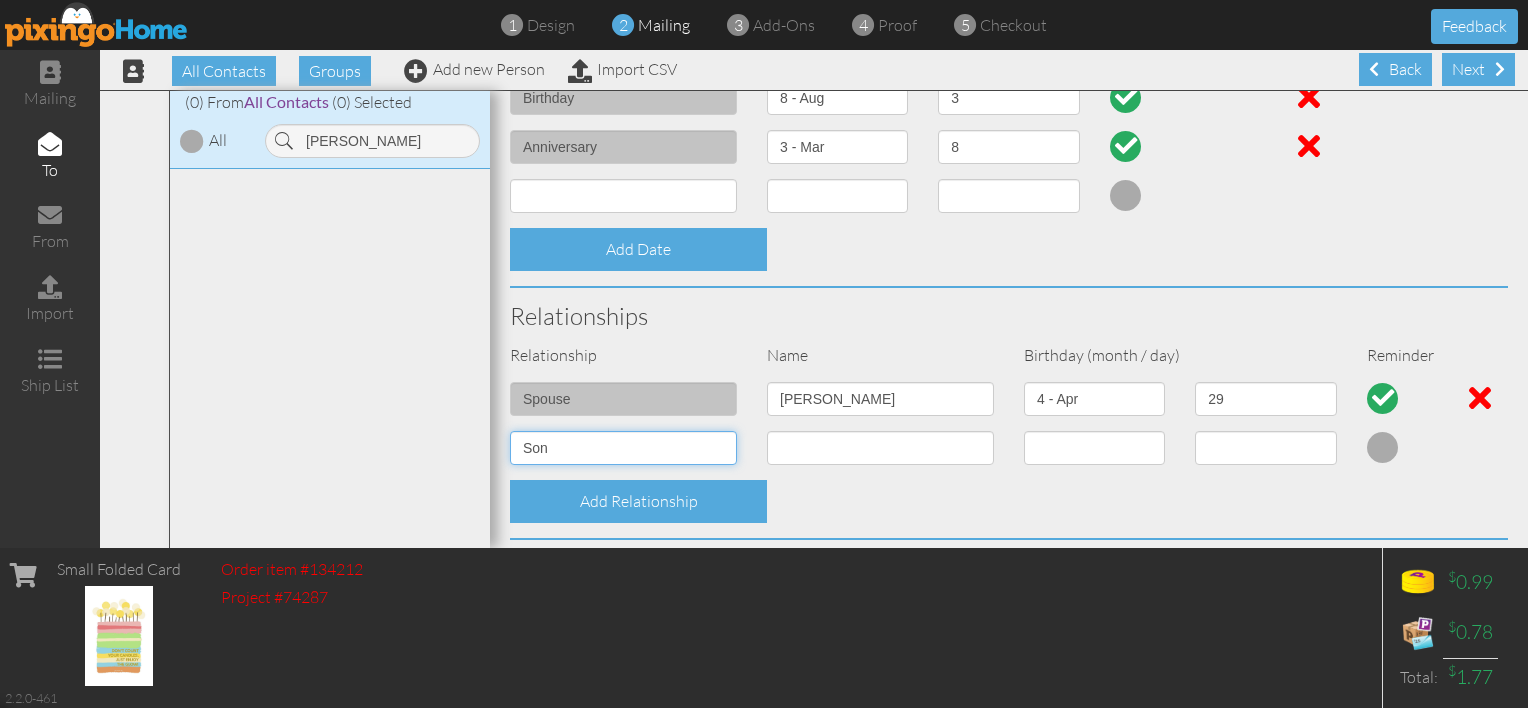 type on "Son" 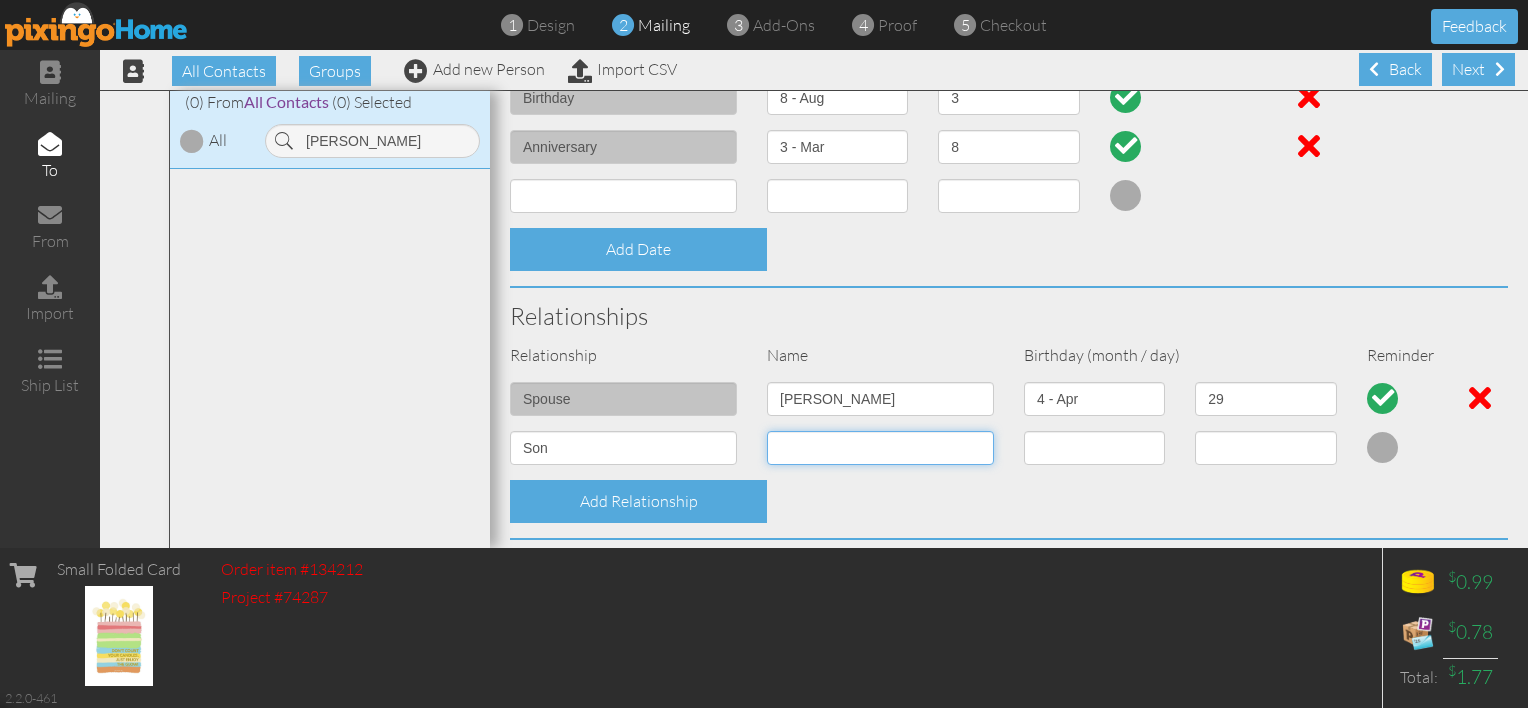 type on "V" 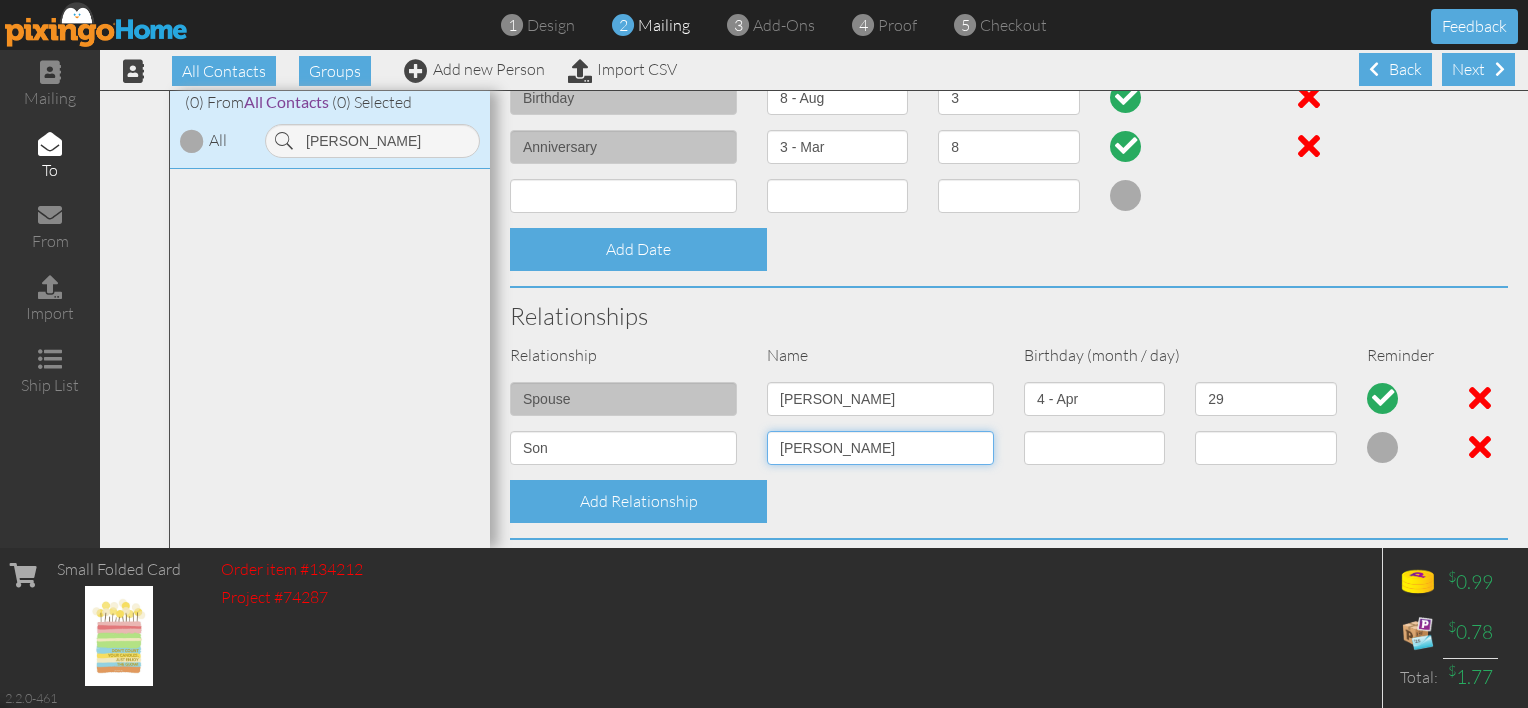 type on "[PERSON_NAME]" 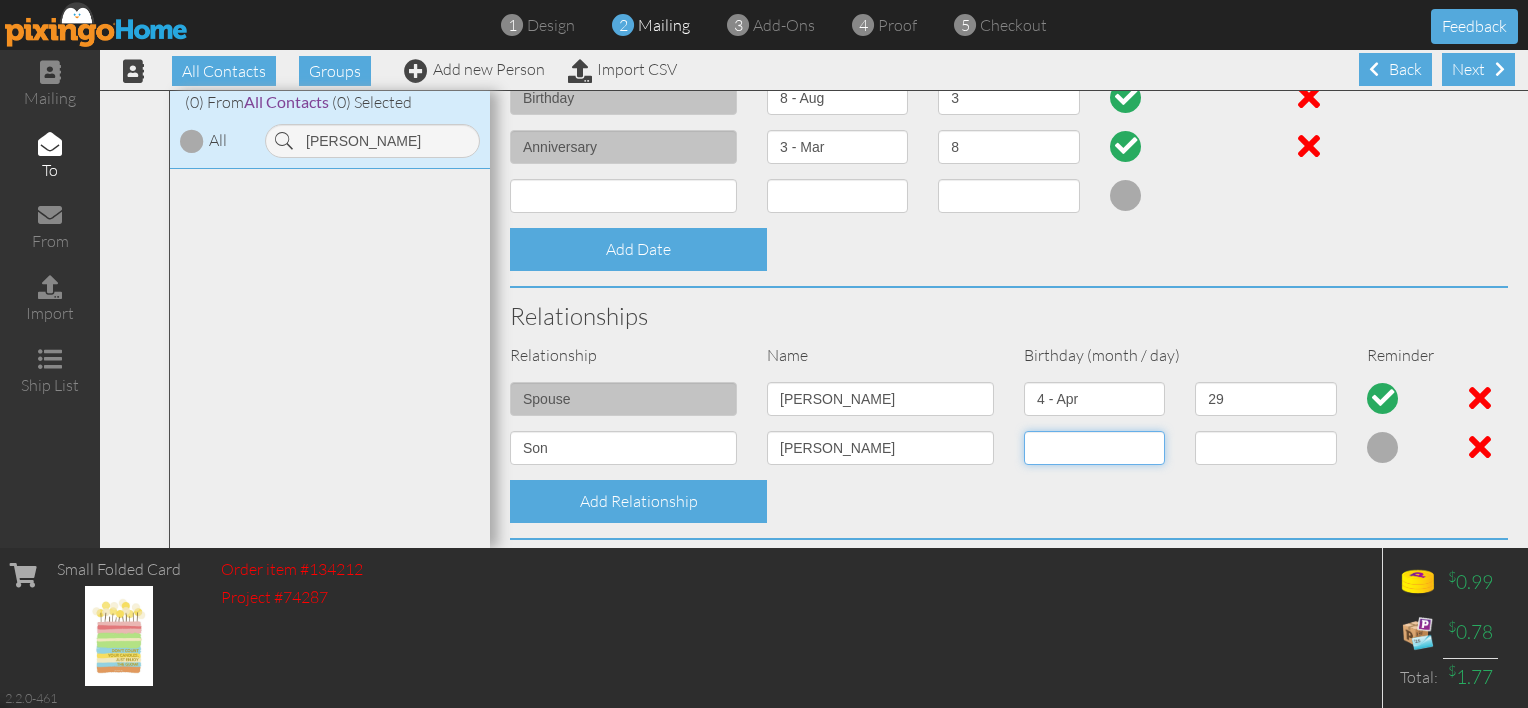 click on "1 - [DATE] - [DATE] - [DATE] - [DATE] - [DATE] - [DATE] - [DATE] - [DATE] - [DATE] - [DATE] - [DATE] - Dec" at bounding box center (1094, 448) 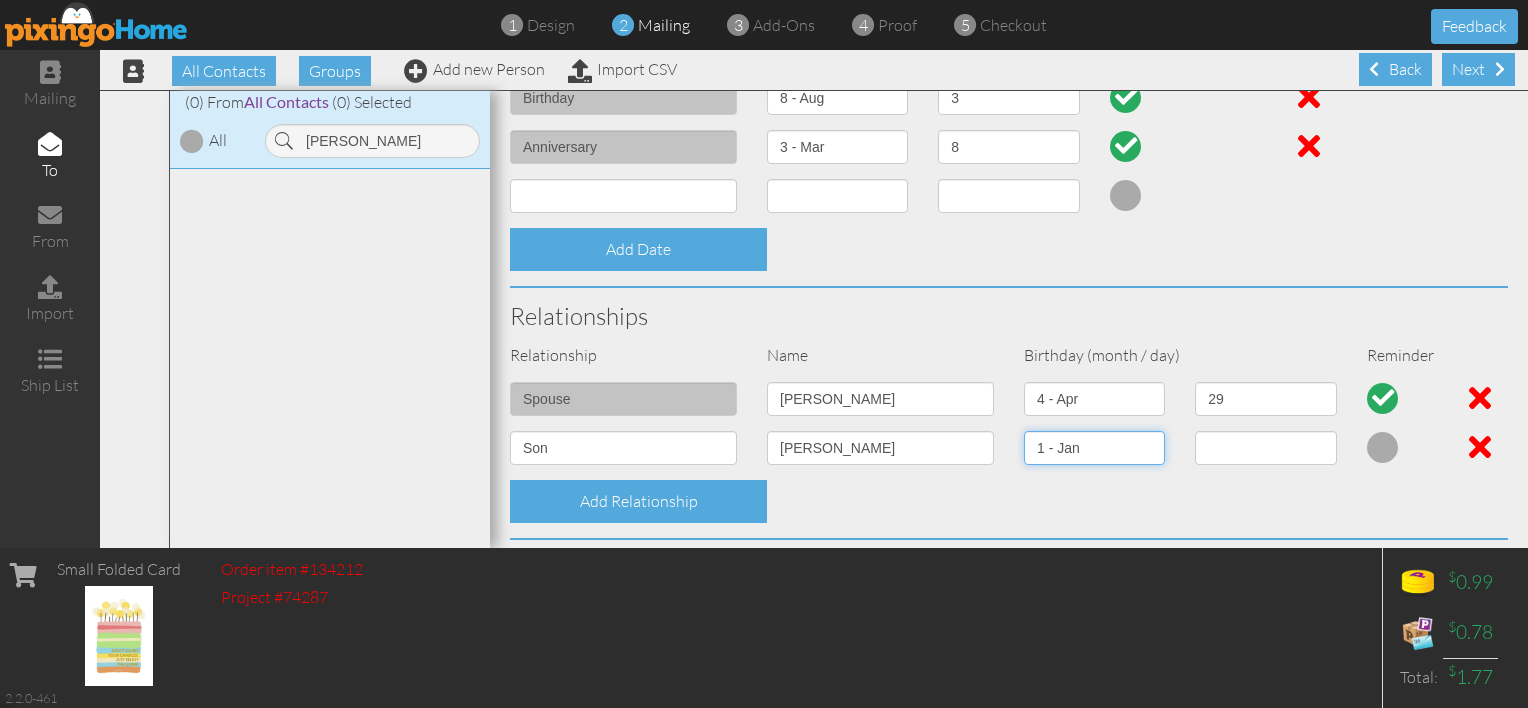 click on "1 - [DATE] - [DATE] - [DATE] - [DATE] - [DATE] - [DATE] - [DATE] - [DATE] - [DATE] - [DATE] - [DATE] - Dec" at bounding box center (1094, 448) 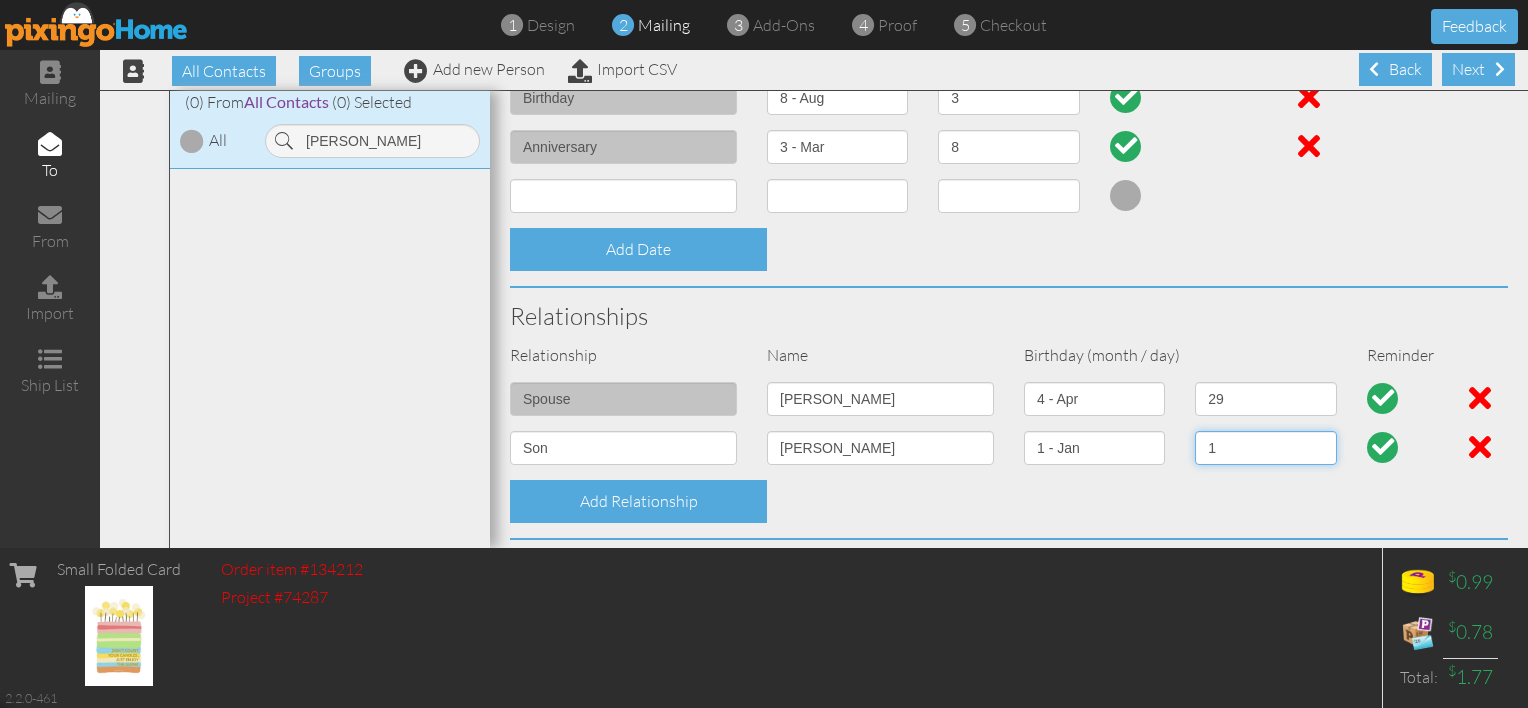 click on "1 2 3 4 5 6 7 8 9 10 11 12 13 14 15 16 17 18 19 20 21 22 23 24 25 26 27 28 29 30 31" at bounding box center (1265, 448) 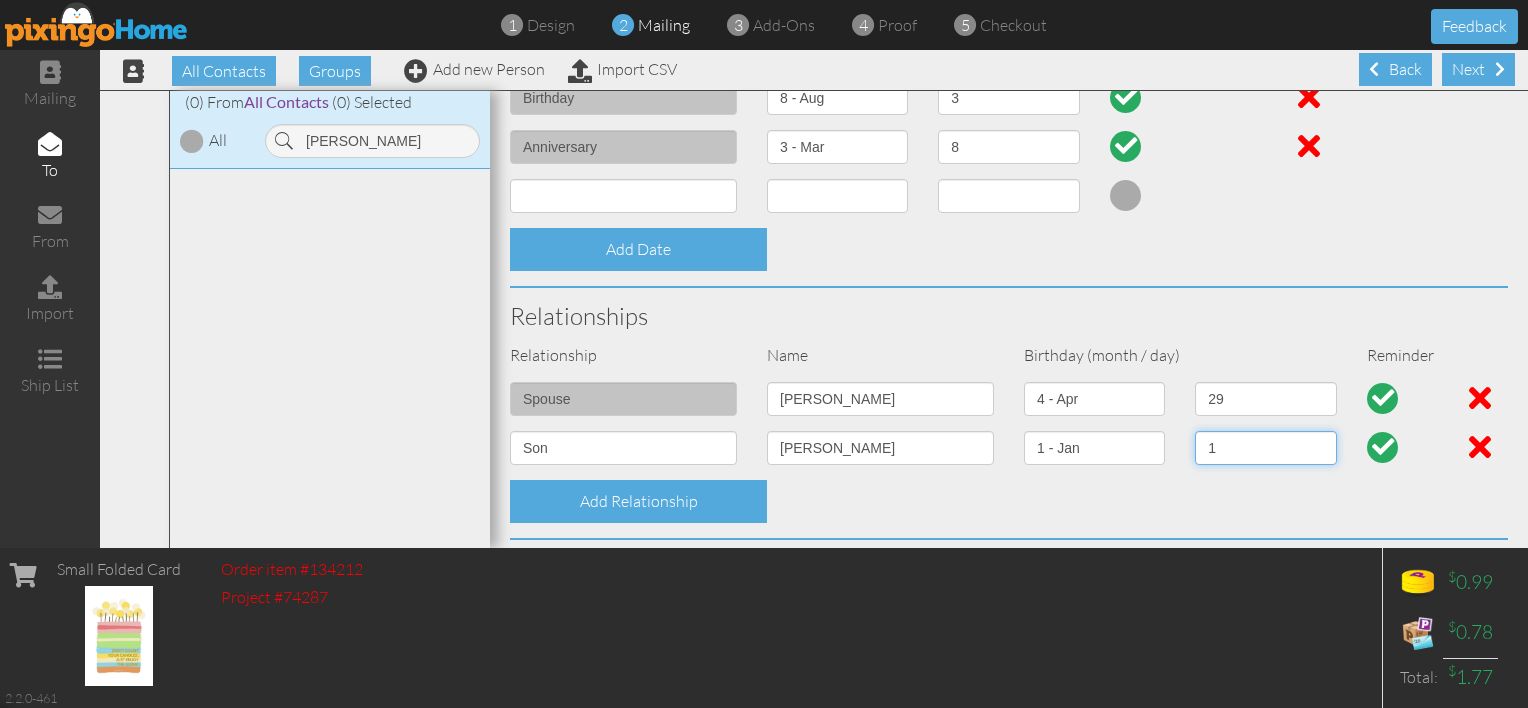 select on "number:29" 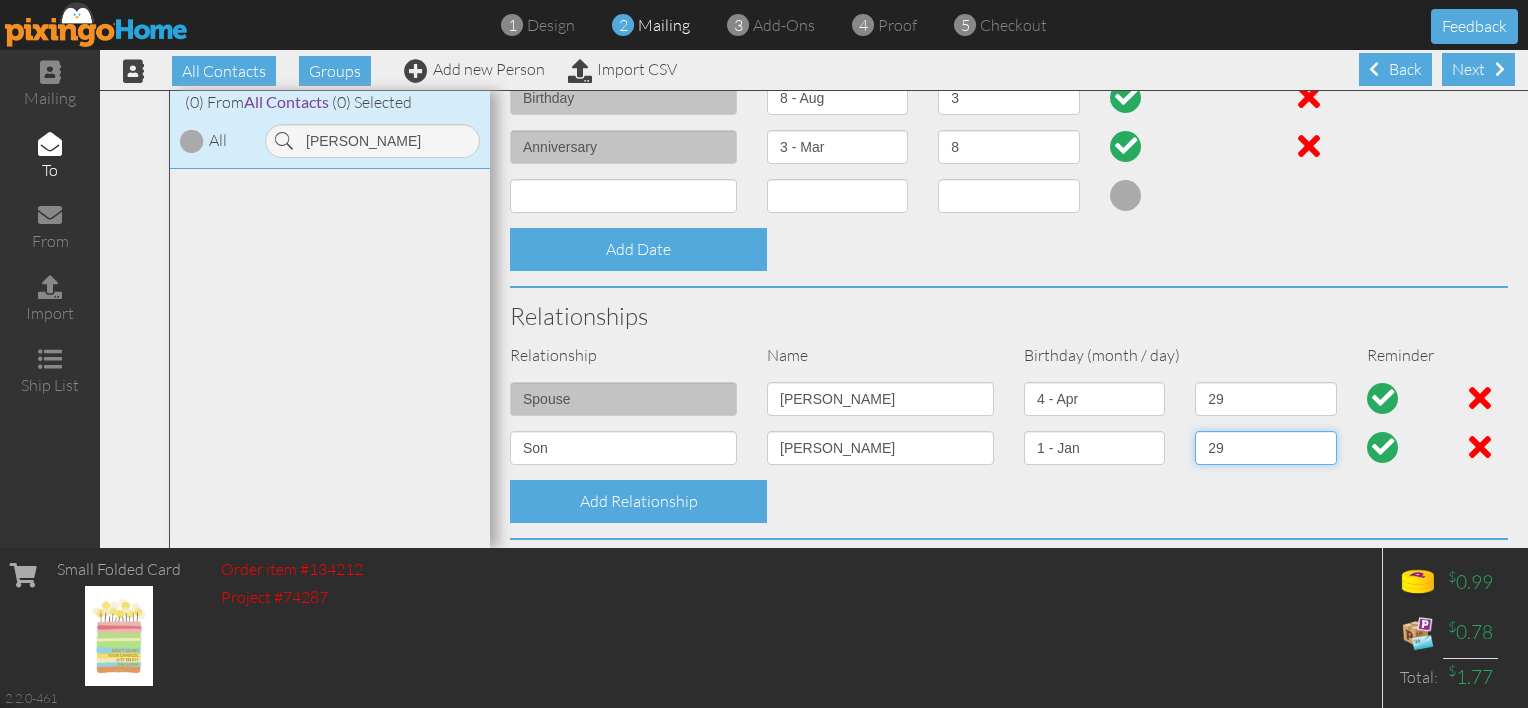 click on "1 2 3 4 5 6 7 8 9 10 11 12 13 14 15 16 17 18 19 20 21 22 23 24 25 26 27 28 29 30 31" at bounding box center (1265, 448) 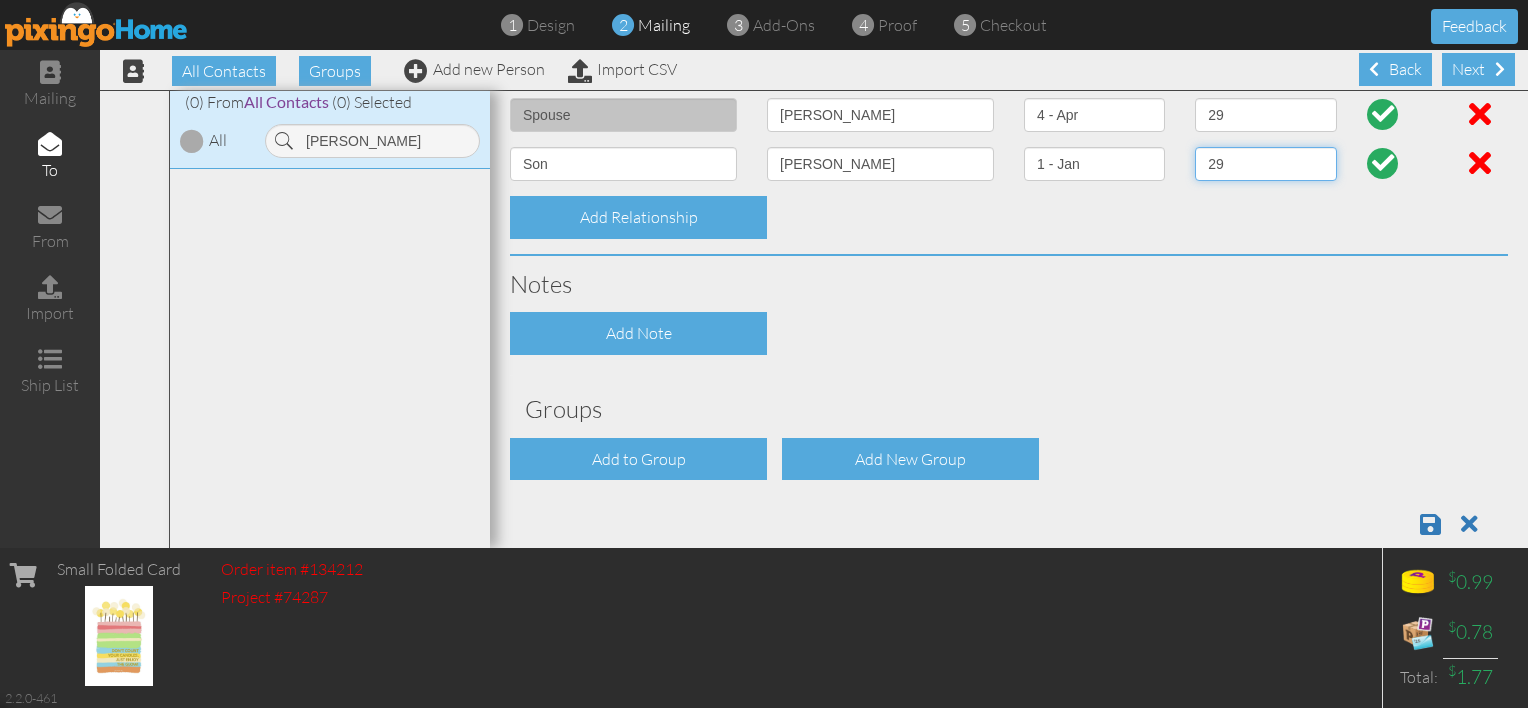 scroll, scrollTop: 872, scrollLeft: 0, axis: vertical 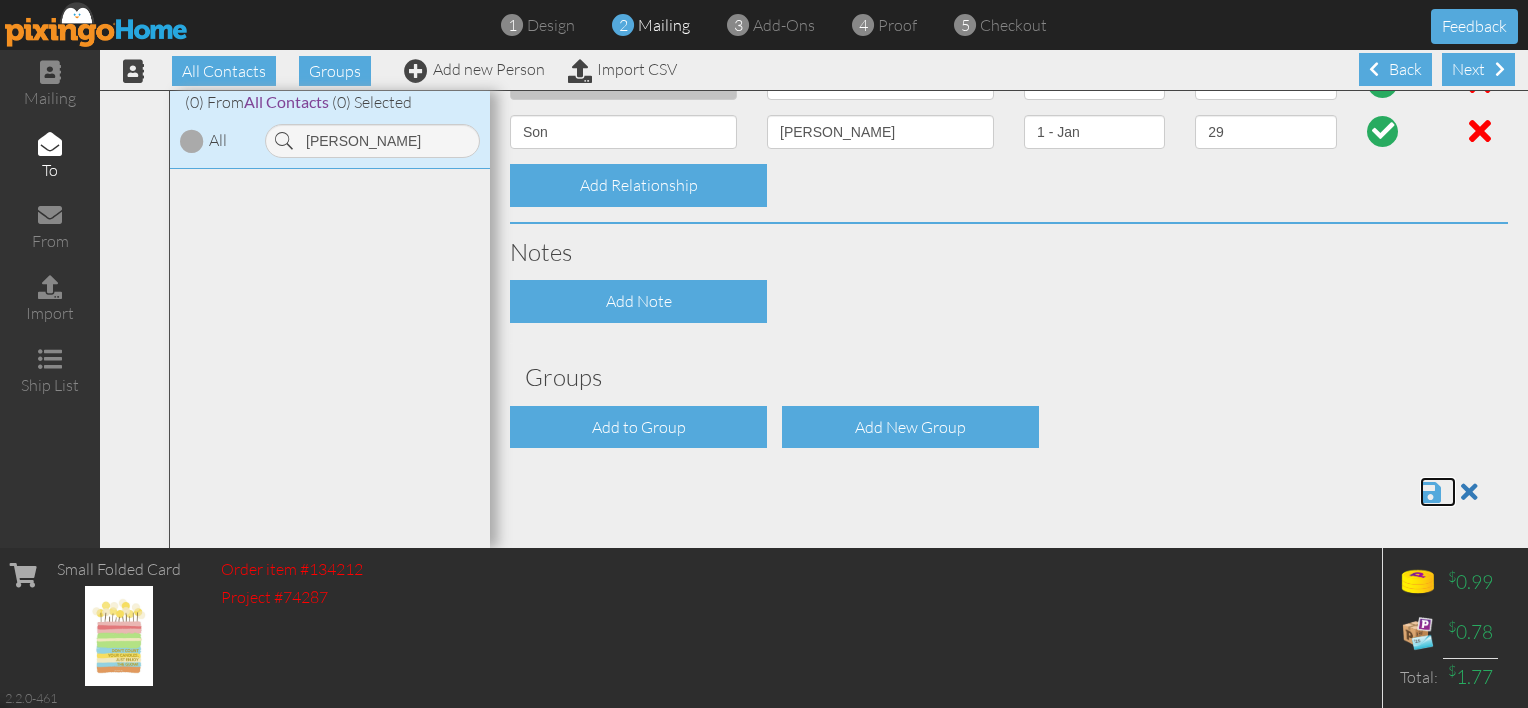 click at bounding box center (1430, 492) 